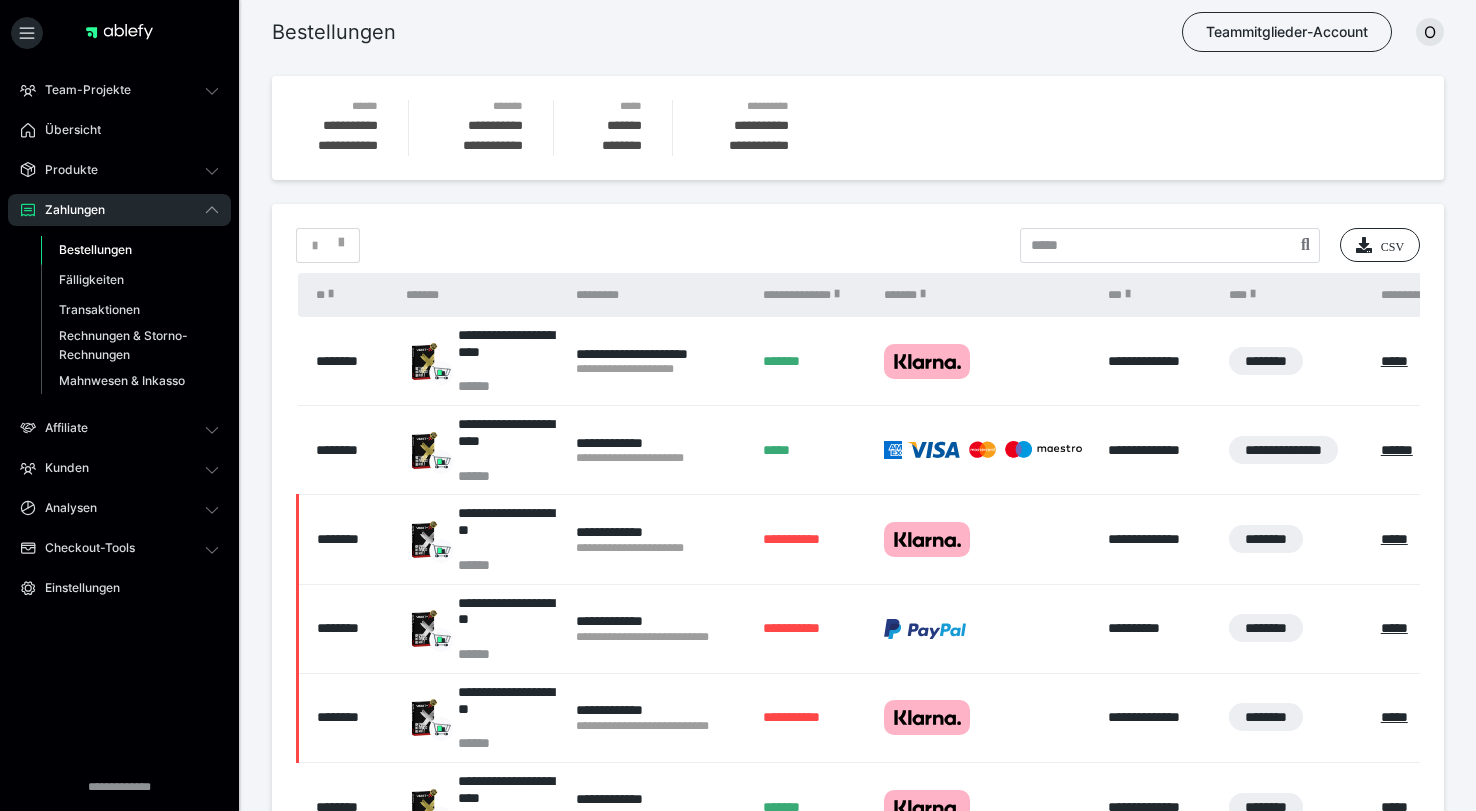 scroll, scrollTop: 0, scrollLeft: 0, axis: both 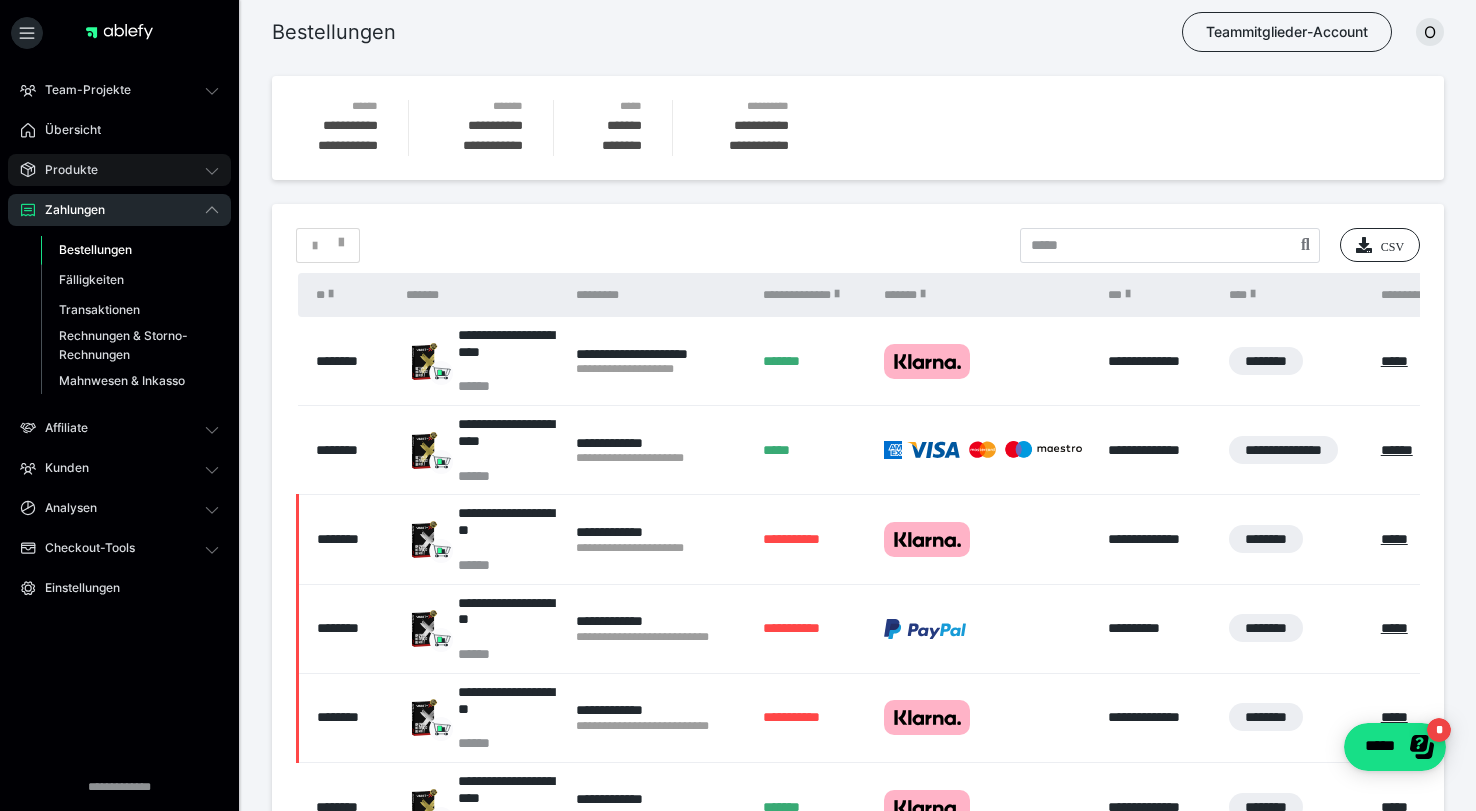 click on "Produkte" at bounding box center (119, 170) 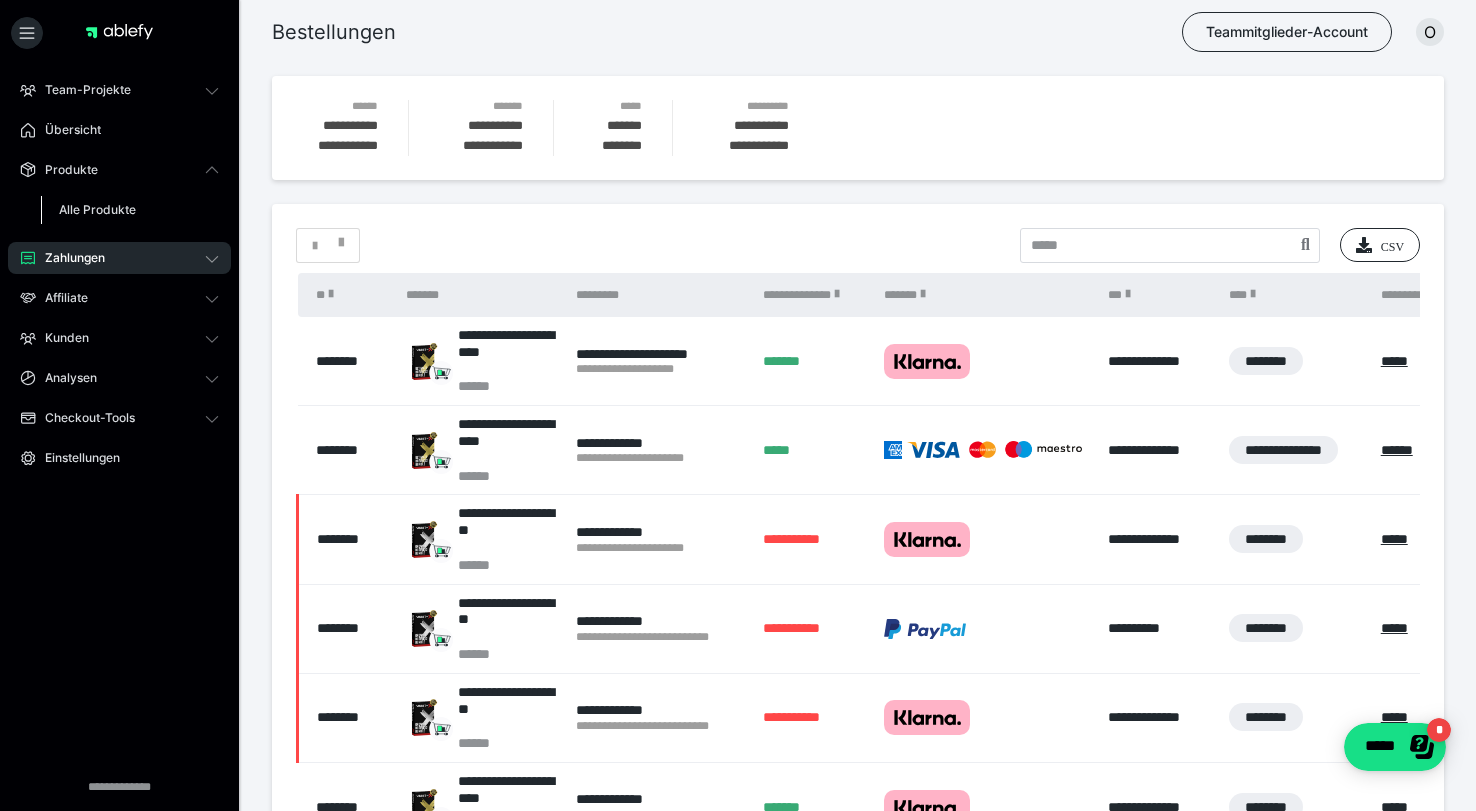 click on "Alle Produkte" at bounding box center (97, 209) 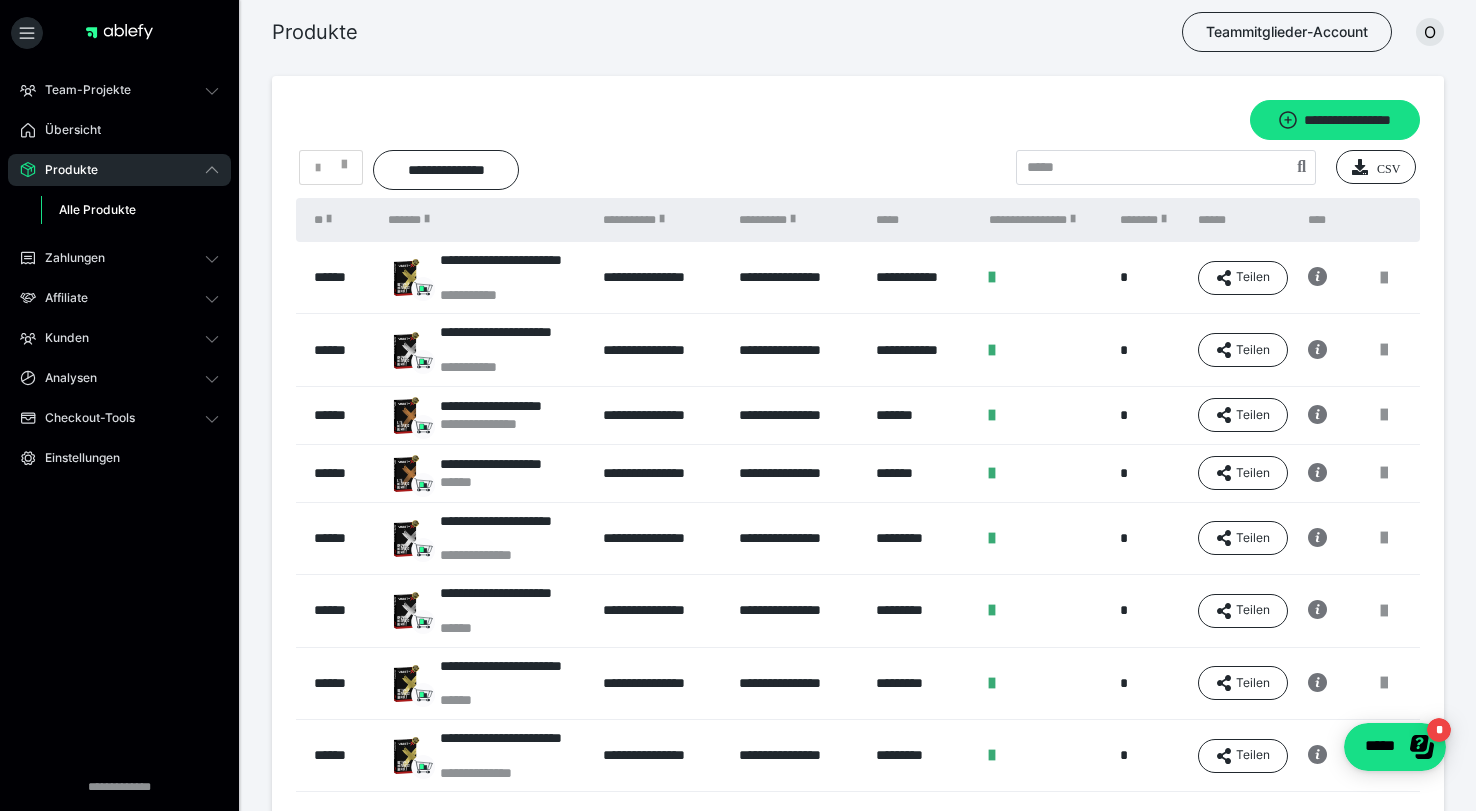 scroll, scrollTop: 16, scrollLeft: 0, axis: vertical 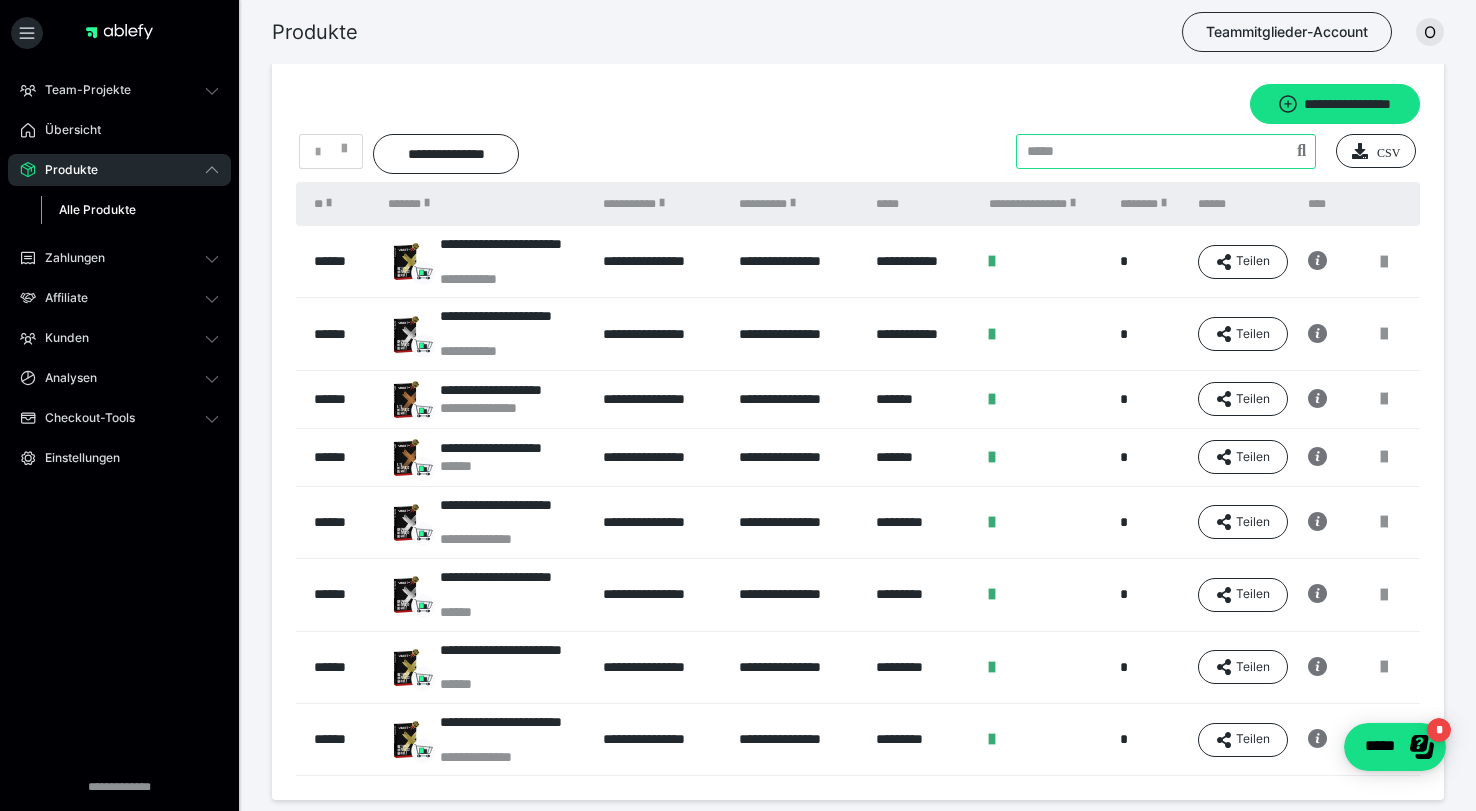 click at bounding box center [1166, 151] 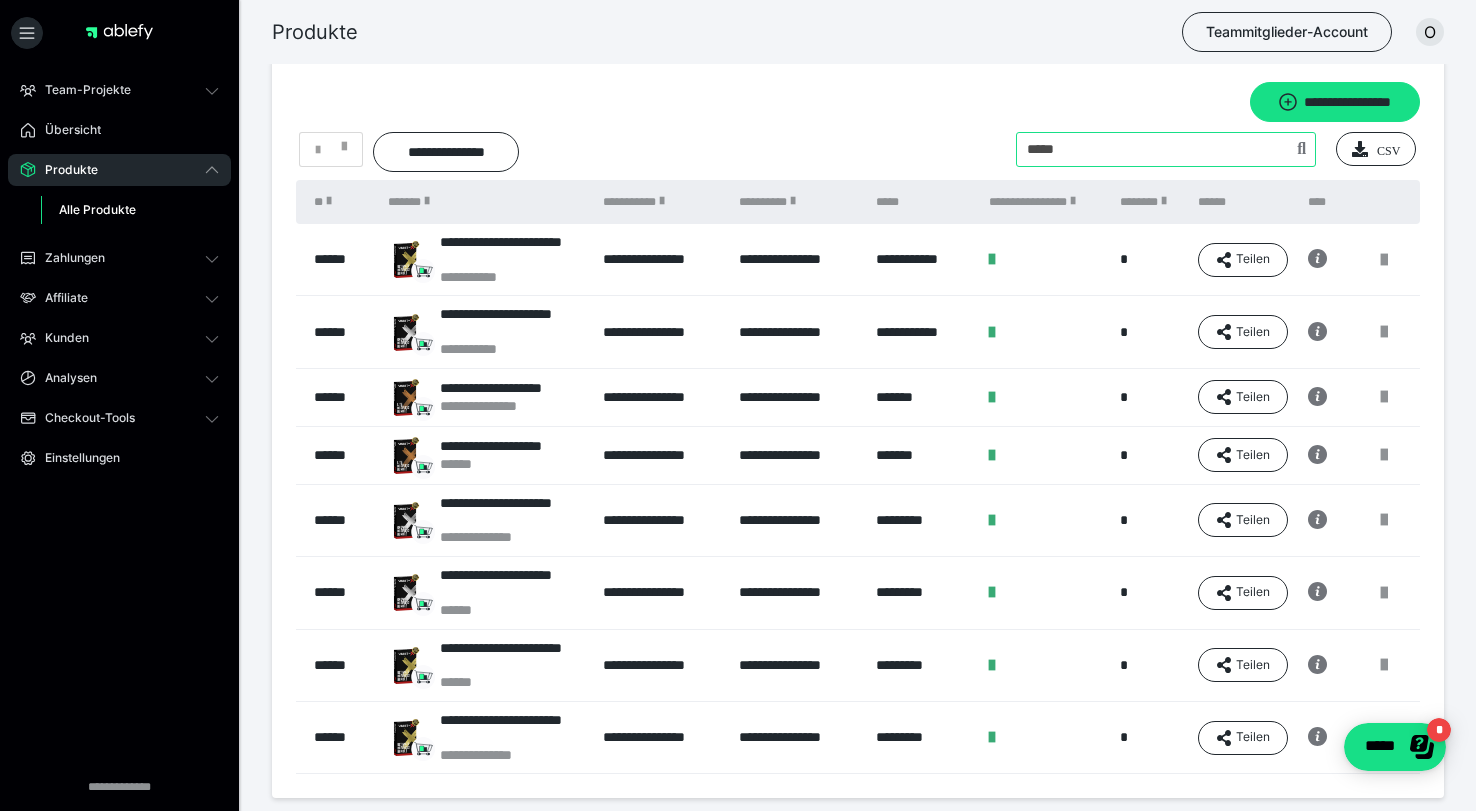 type on "*****" 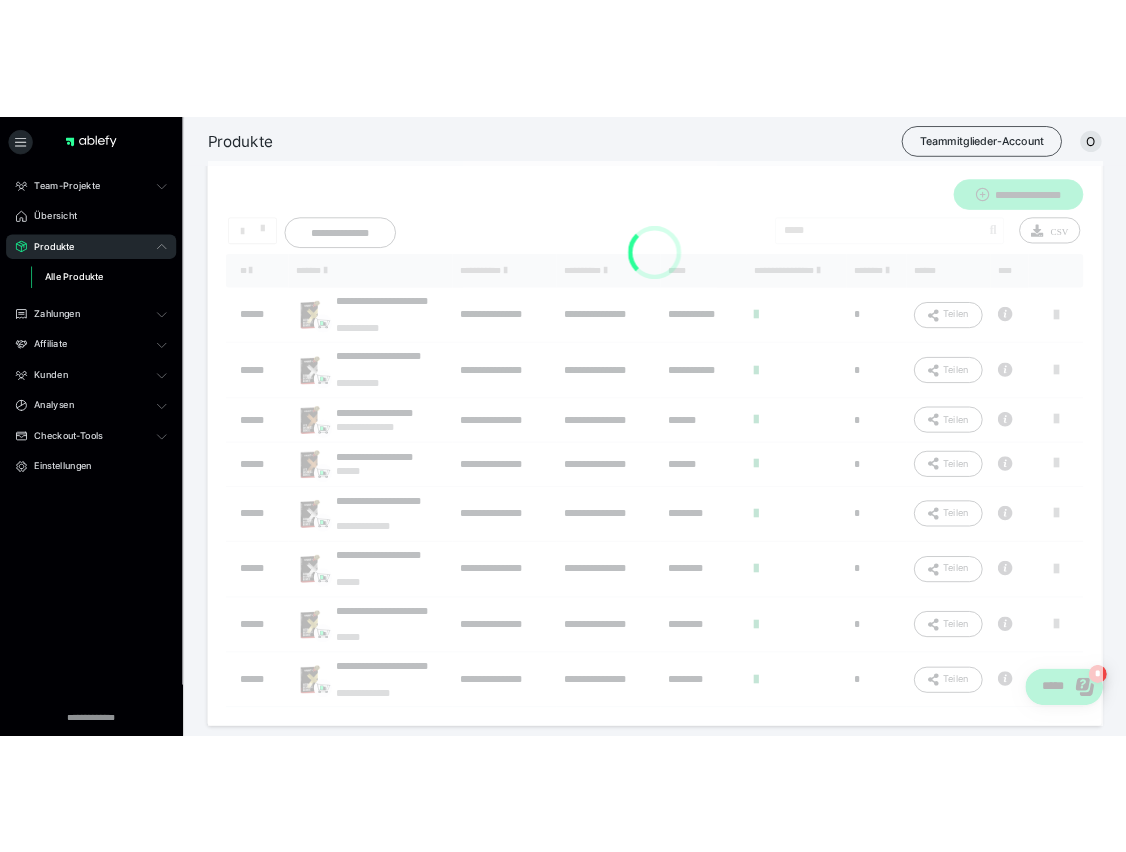 scroll, scrollTop: 0, scrollLeft: 0, axis: both 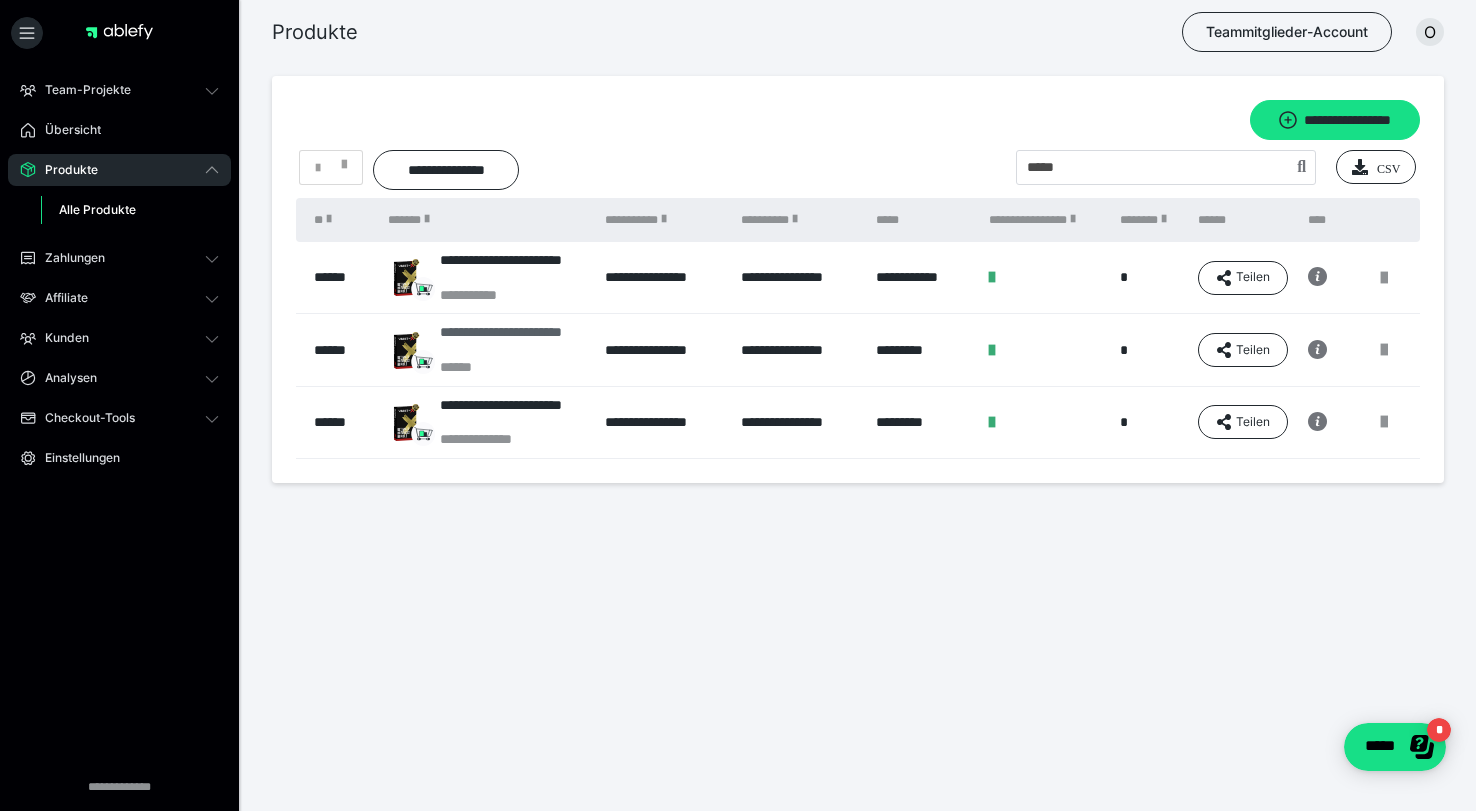 click on "**********" at bounding box center [512, 341] 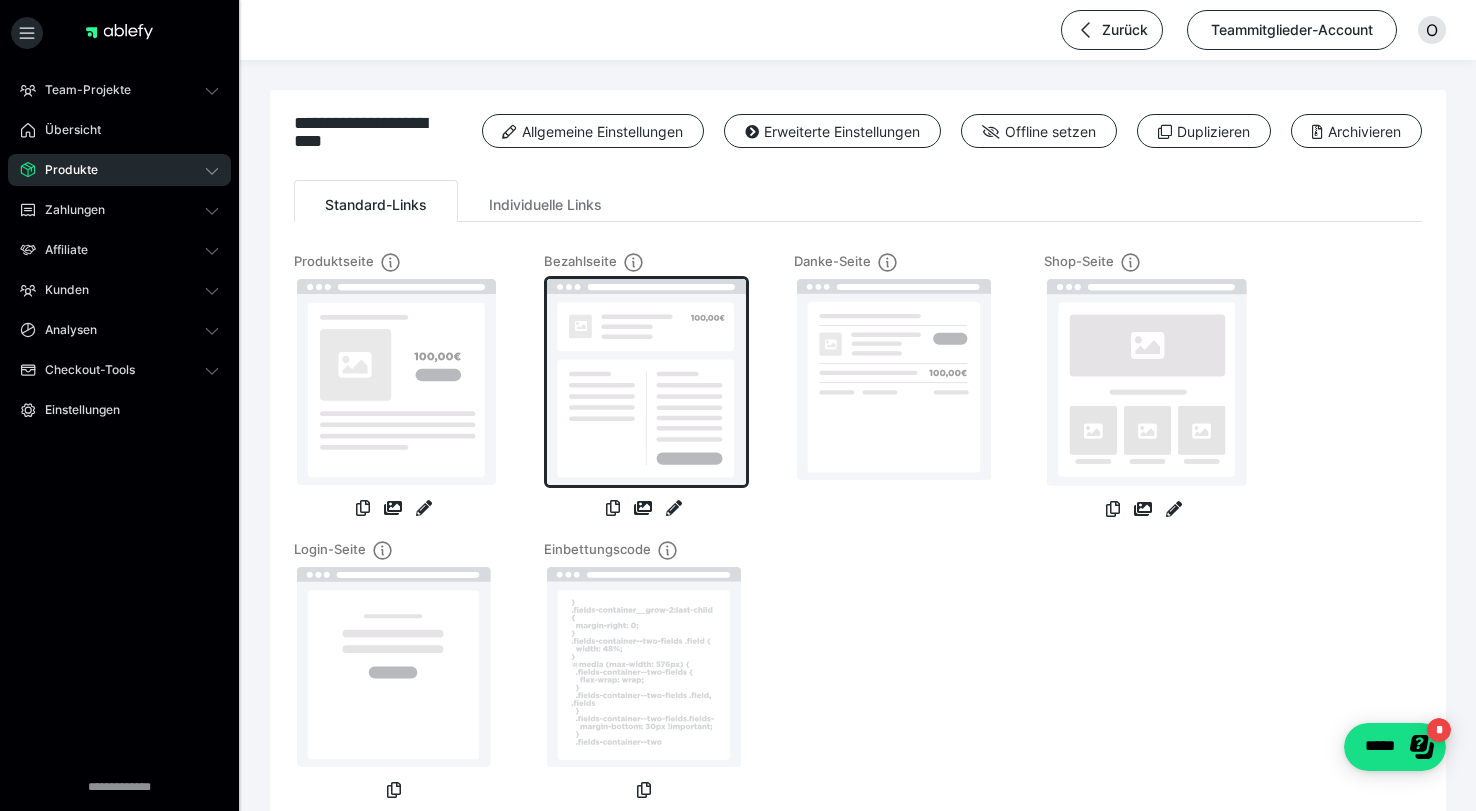 click at bounding box center [646, 382] 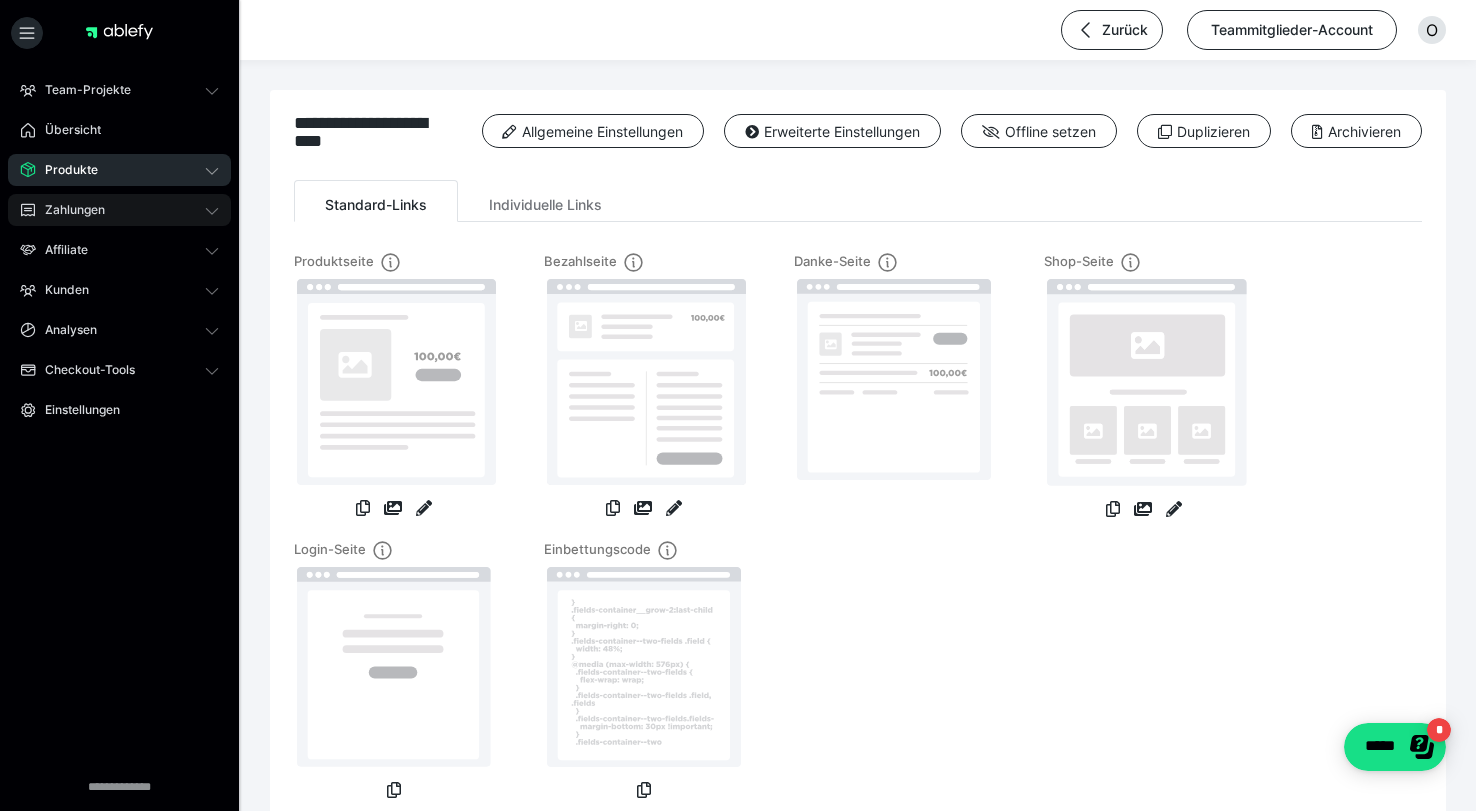 click on "Zahlungen" at bounding box center (119, 210) 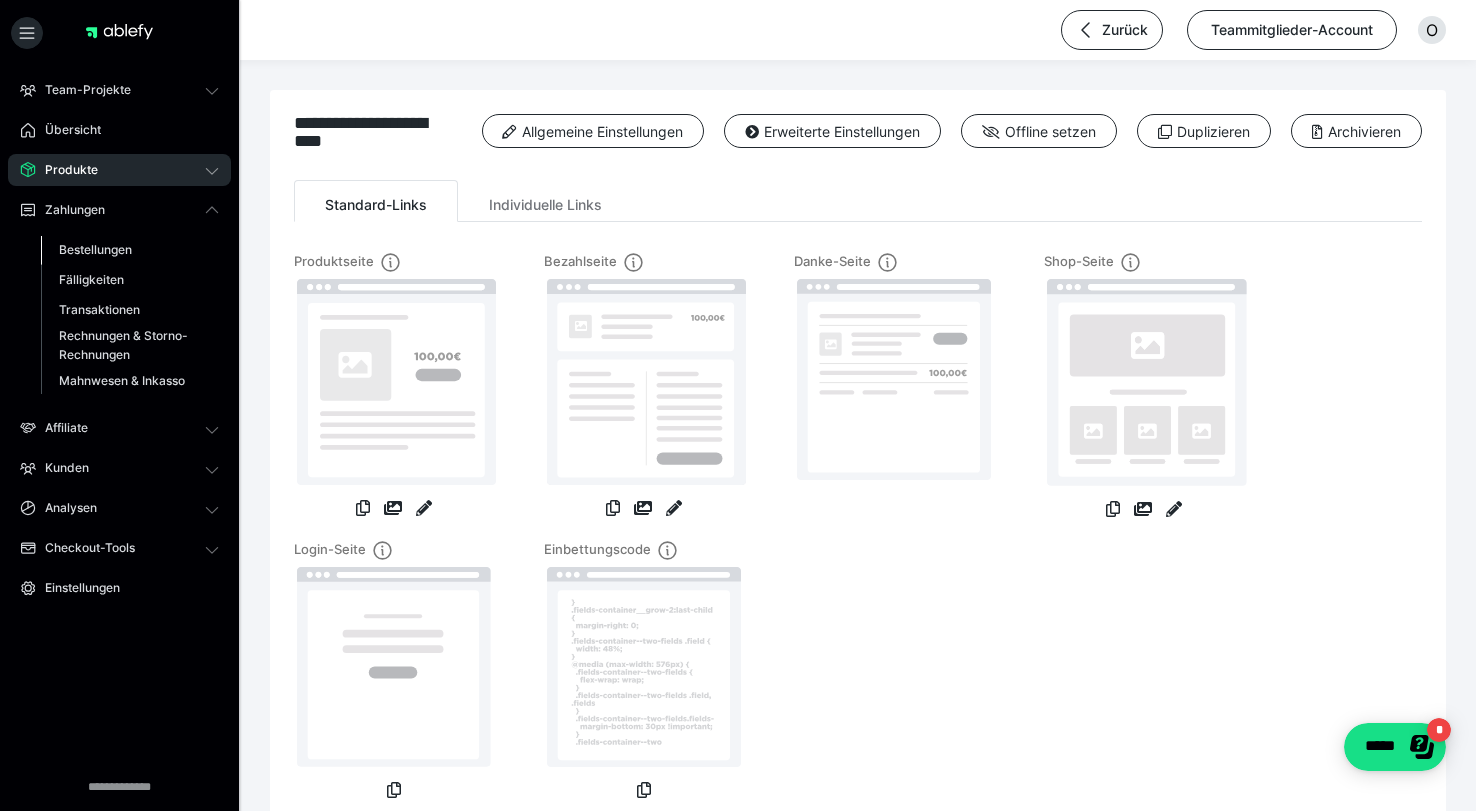 click on "Bestellungen" at bounding box center (130, 250) 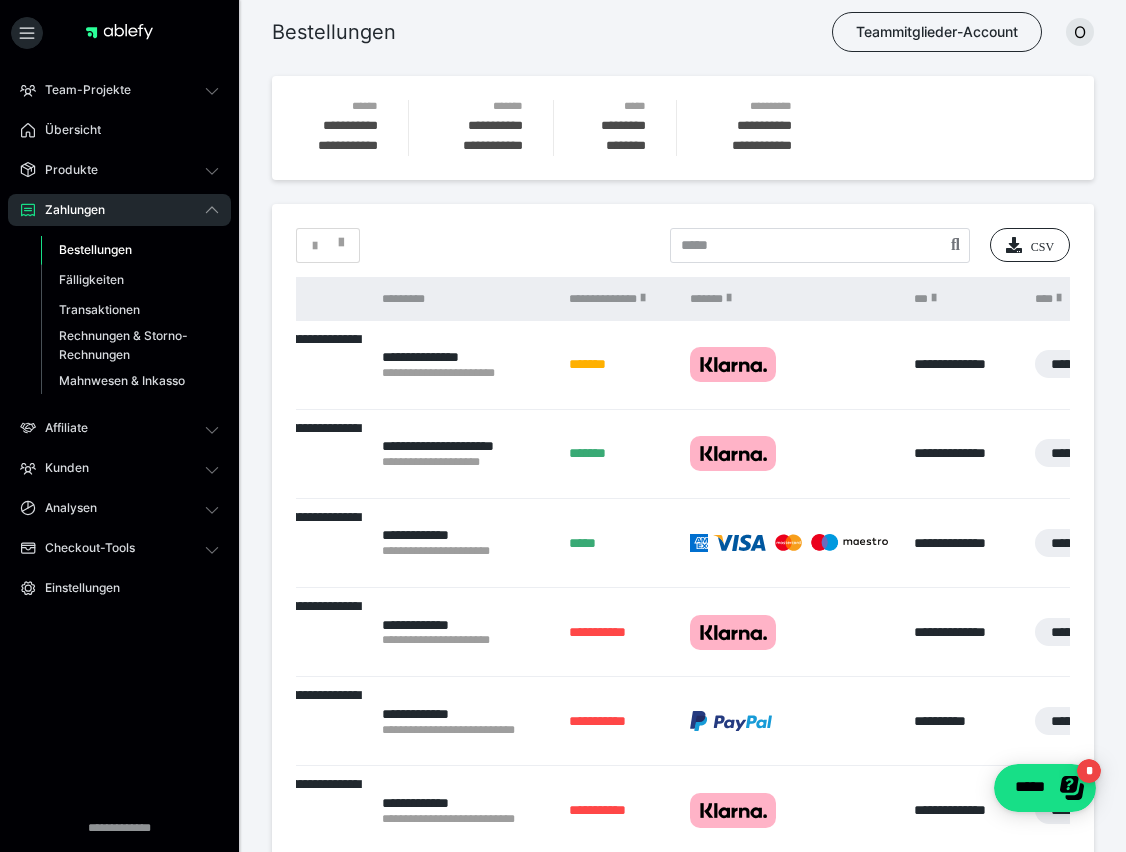 scroll, scrollTop: 0, scrollLeft: 0, axis: both 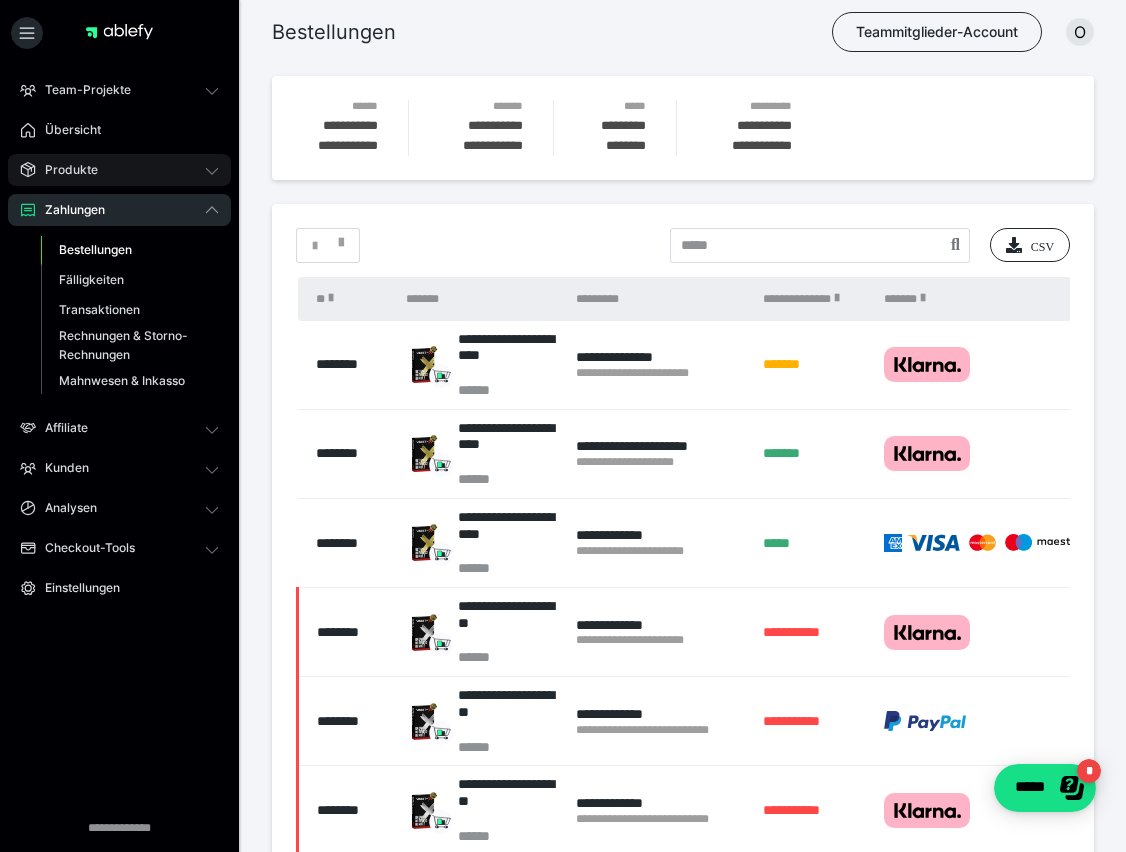 click on "Produkte" at bounding box center [119, 170] 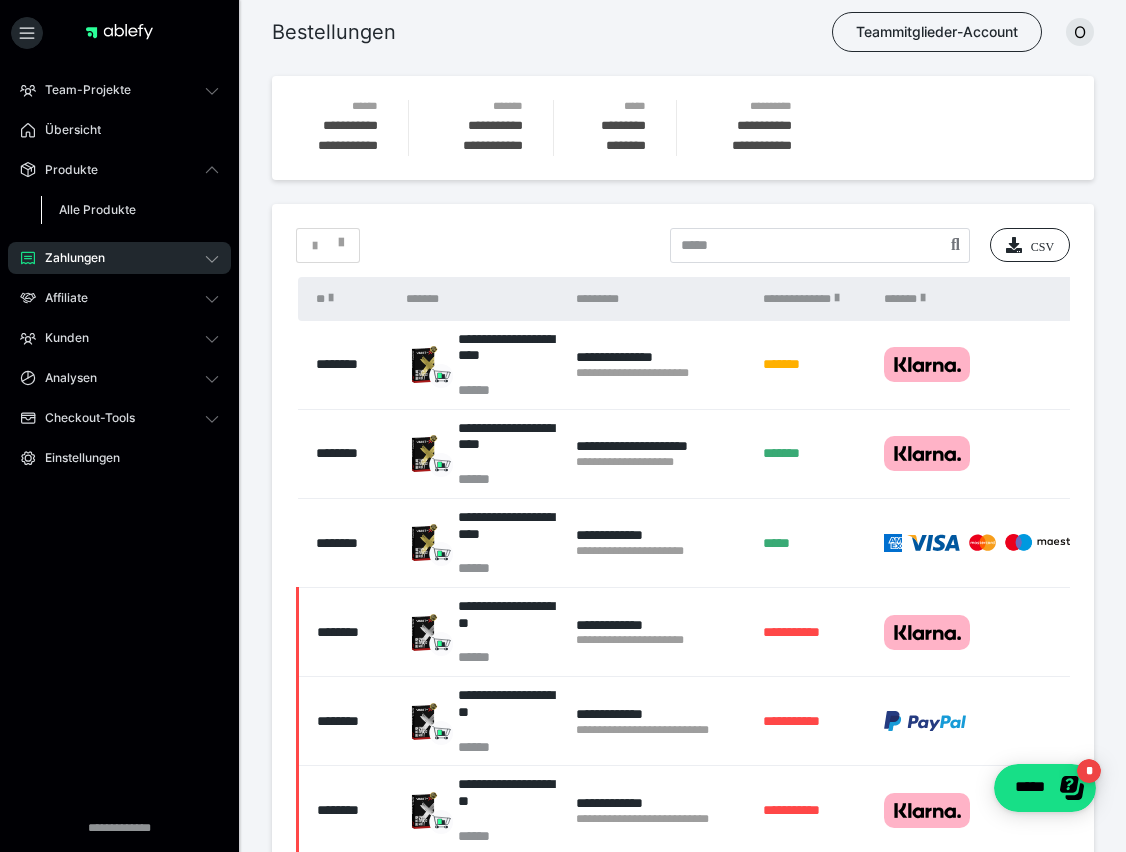 click on "Alle Produkte" at bounding box center [97, 209] 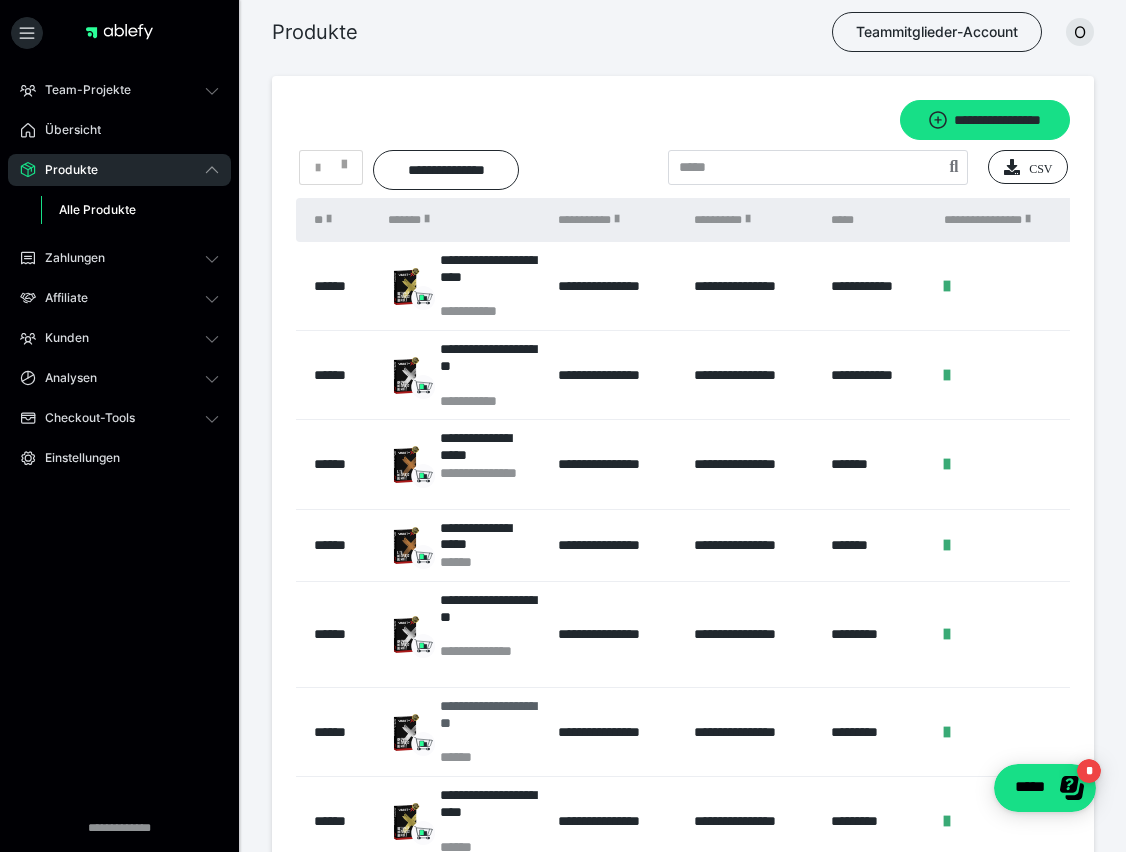 scroll, scrollTop: 130, scrollLeft: 0, axis: vertical 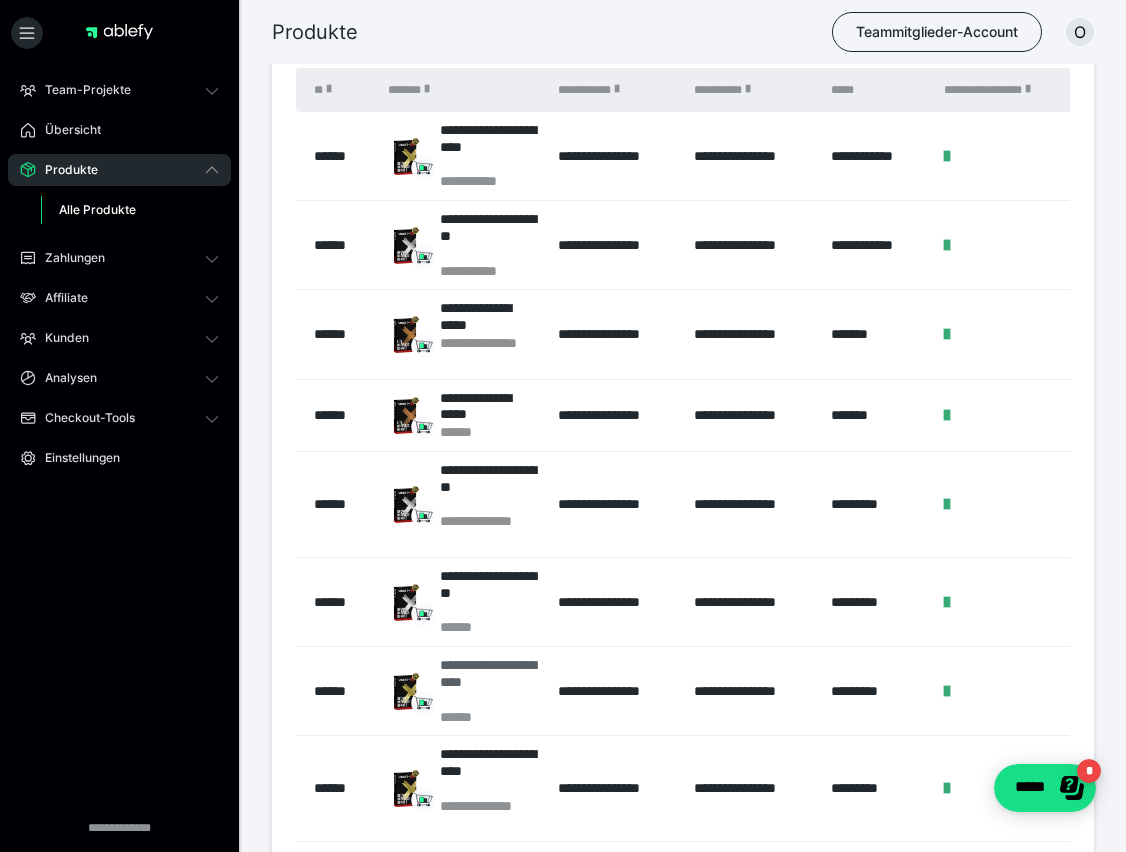 click on "**********" at bounding box center (489, 682) 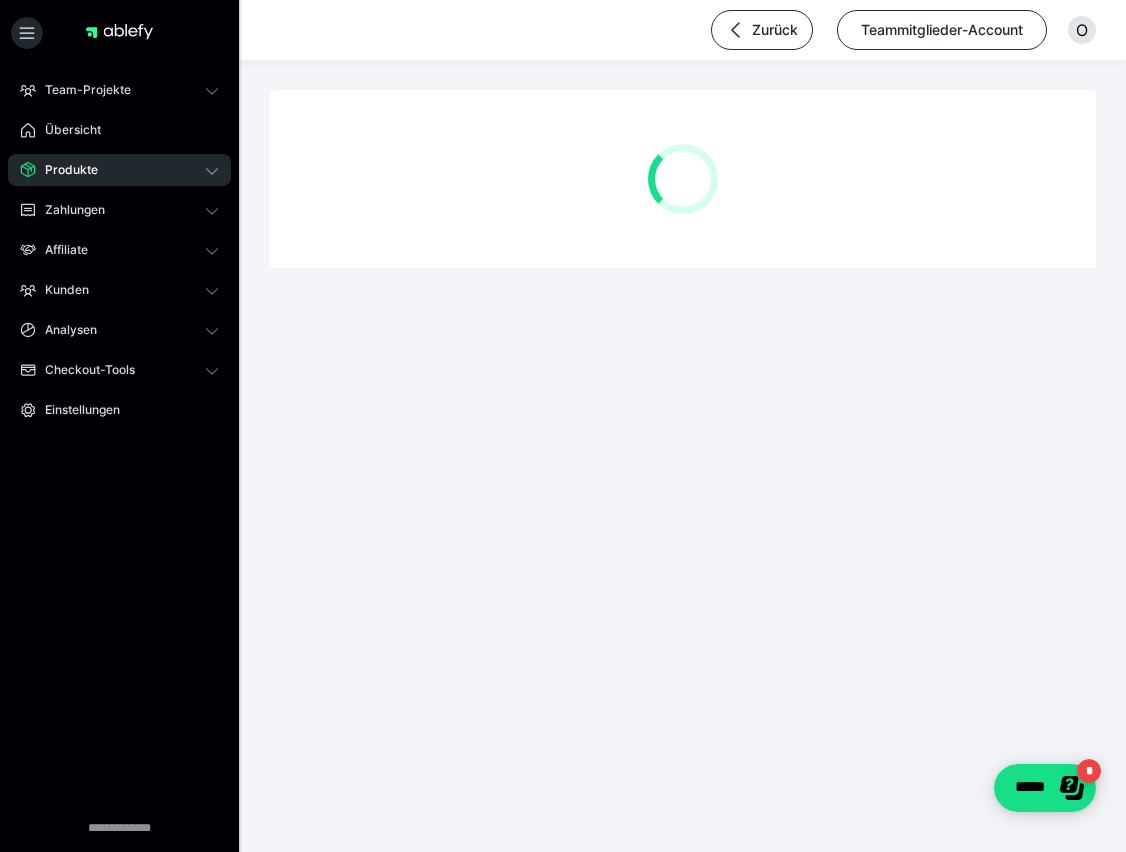scroll, scrollTop: 0, scrollLeft: 0, axis: both 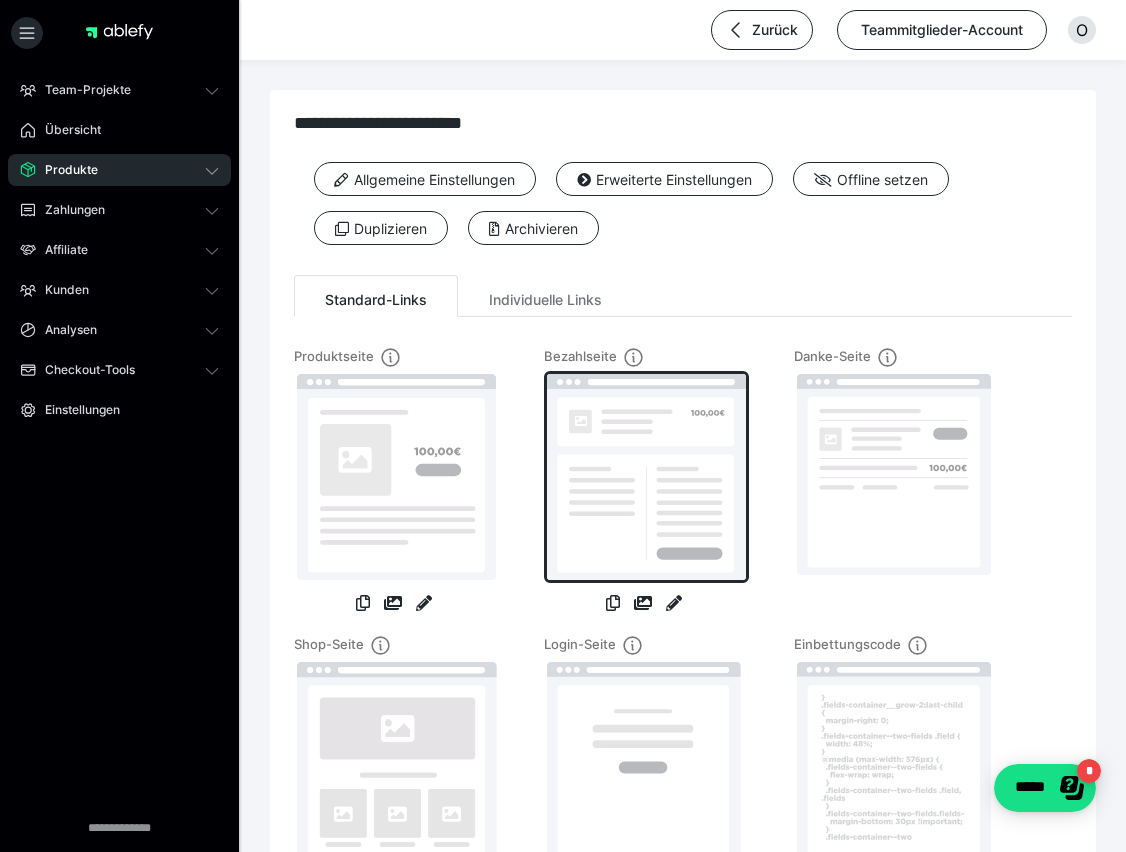 click at bounding box center [646, 477] 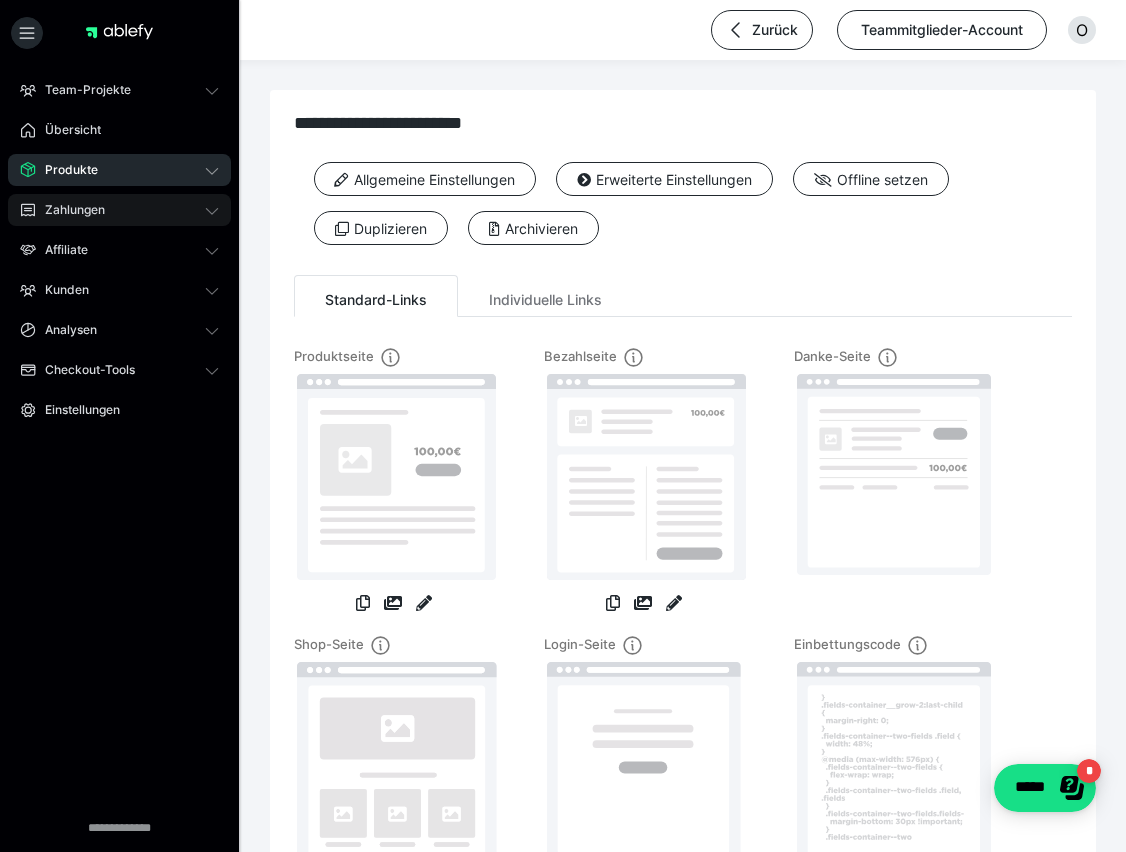 click on "Zahlungen" at bounding box center (119, 210) 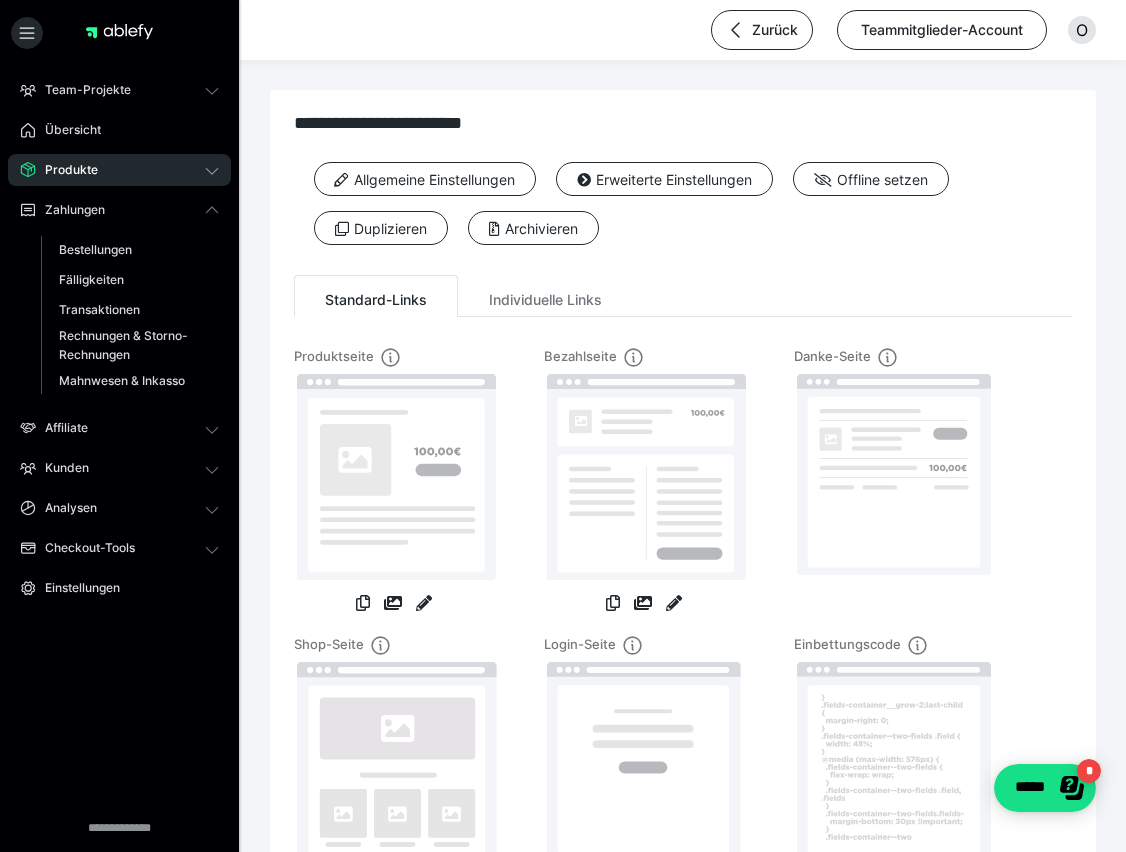 click on "Zahlungen Bestellungen Fälligkeiten Transaktionen Rechnungen & Storno-Rechnungen Mahnwesen & Inkasso" at bounding box center [119, 299] 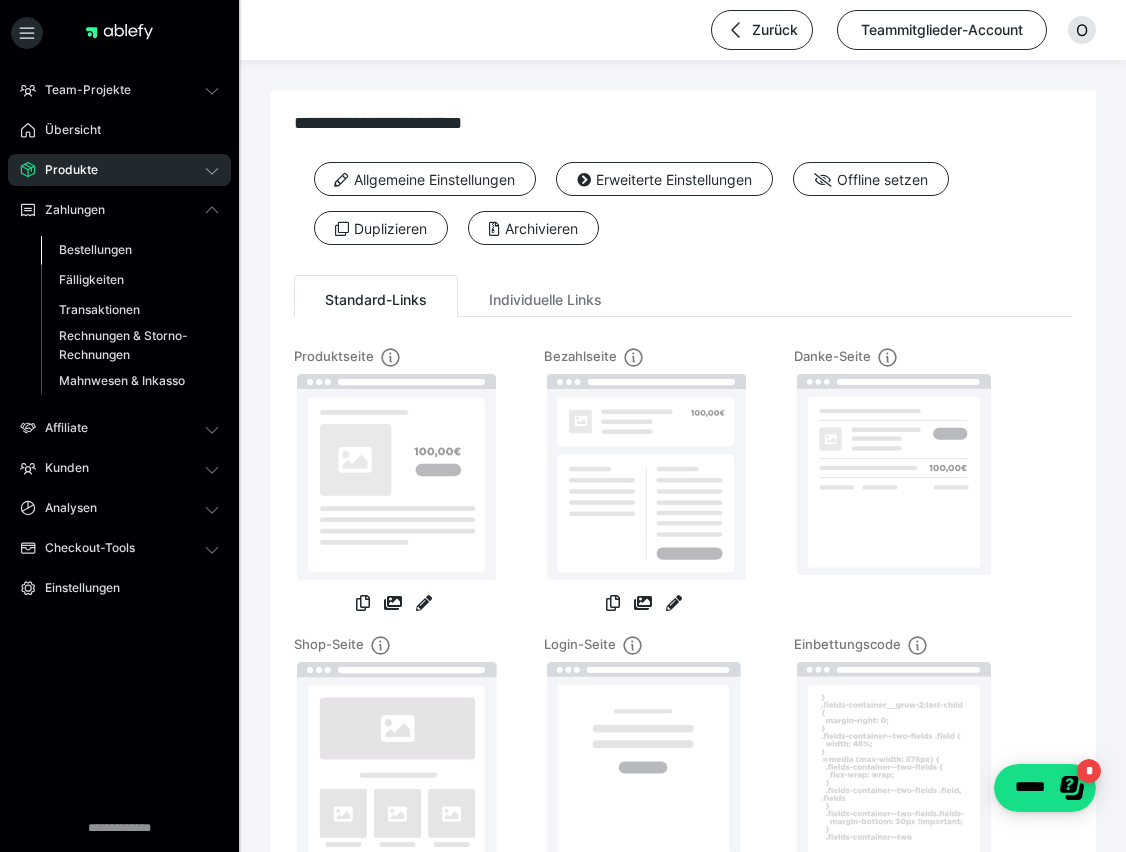 click on "Bestellungen" at bounding box center [95, 249] 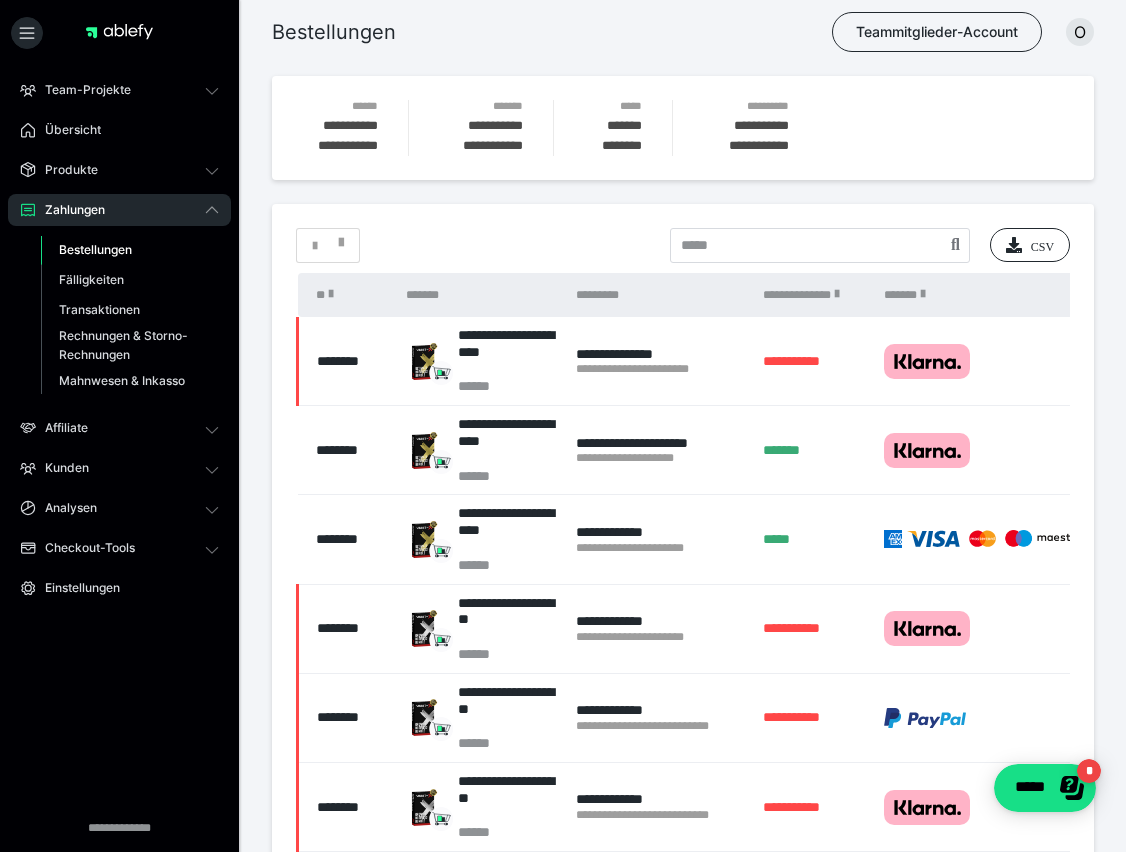 scroll, scrollTop: 0, scrollLeft: 6, axis: horizontal 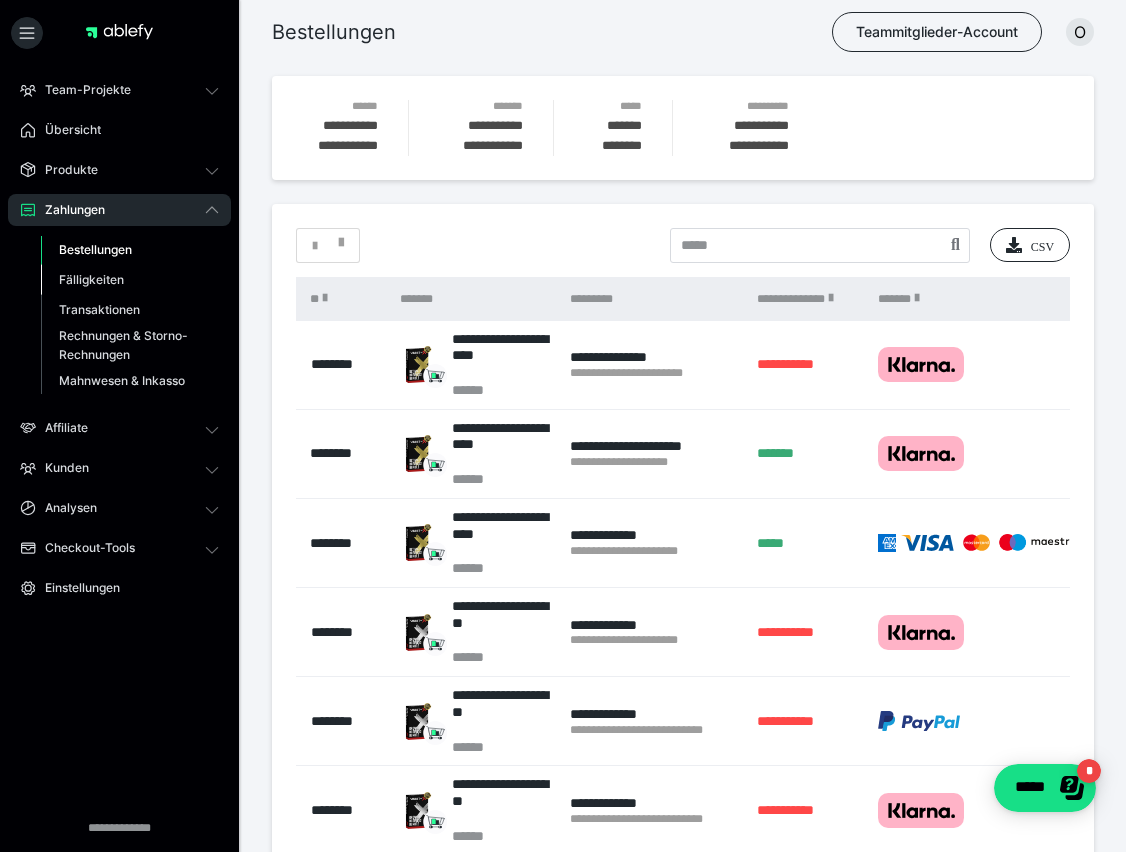 click on "Fälligkeiten" at bounding box center (91, 279) 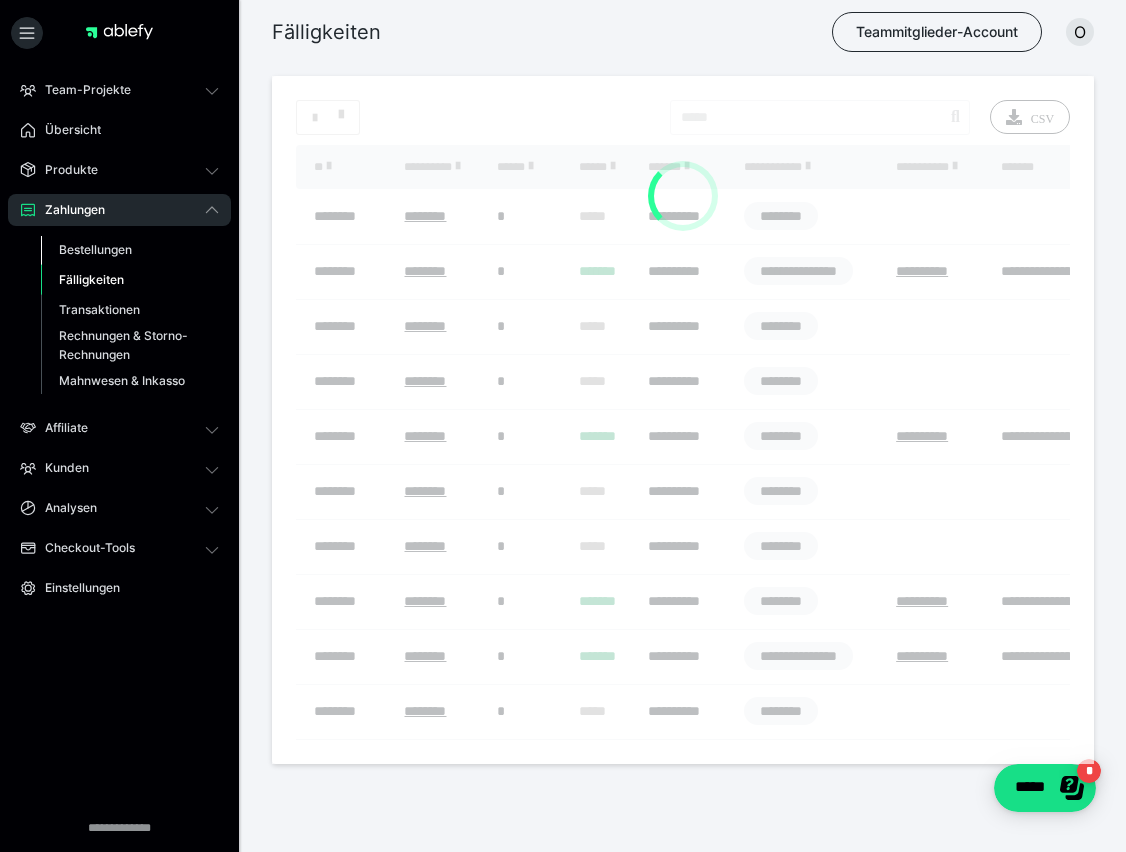click on "Bestellungen" at bounding box center (130, 250) 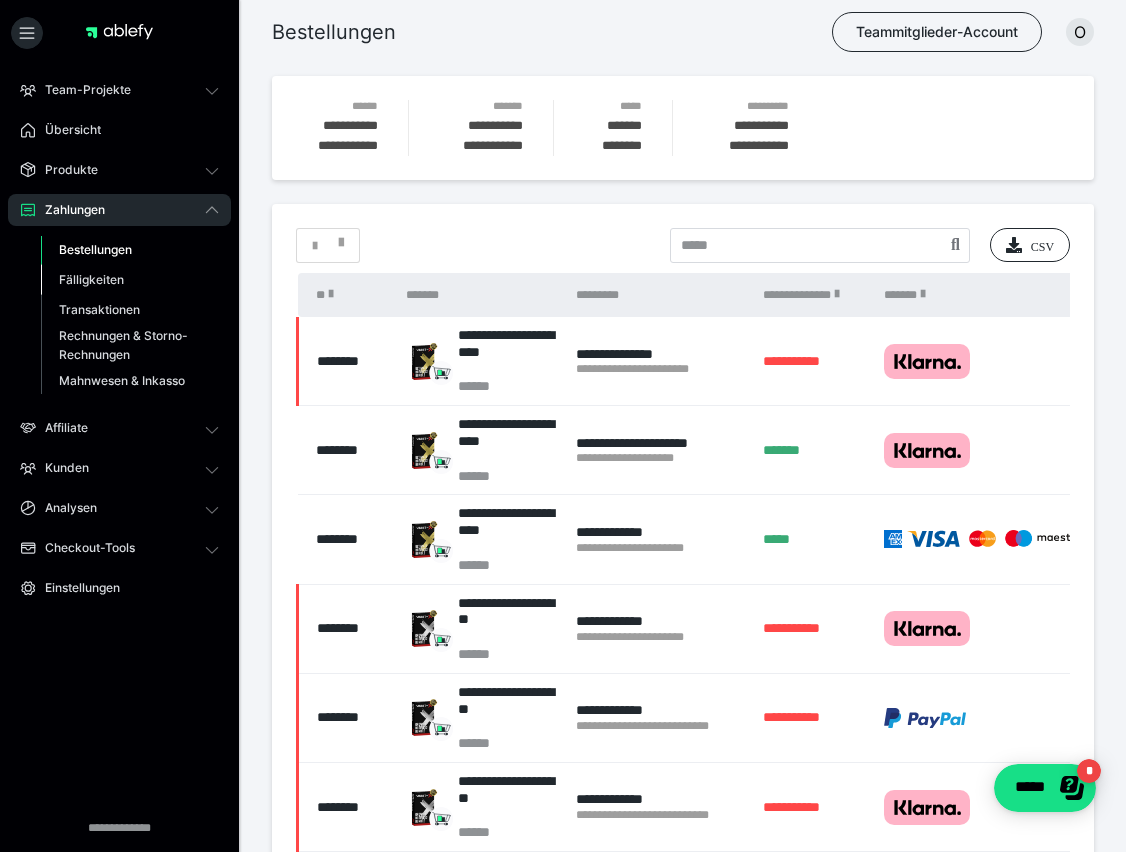 drag, startPoint x: 114, startPoint y: 277, endPoint x: 116, endPoint y: 265, distance: 12.165525 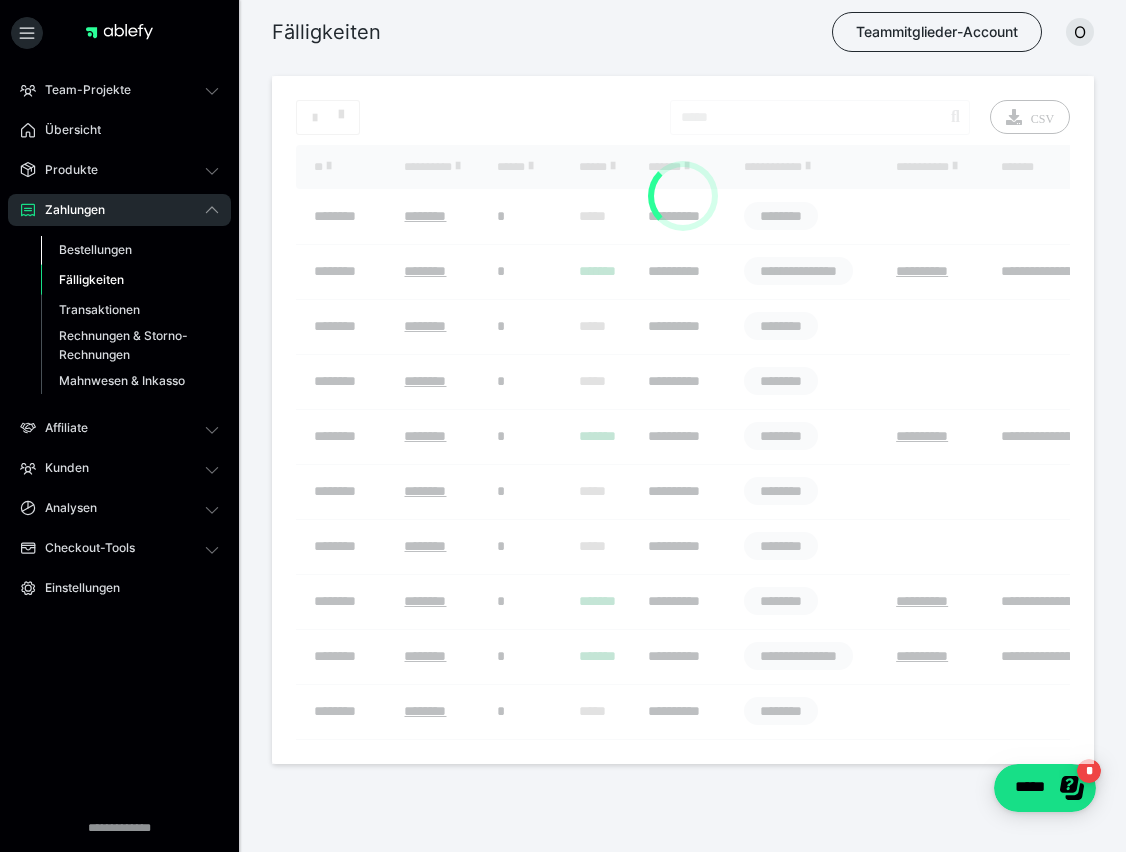 click on "Bestellungen" at bounding box center [95, 249] 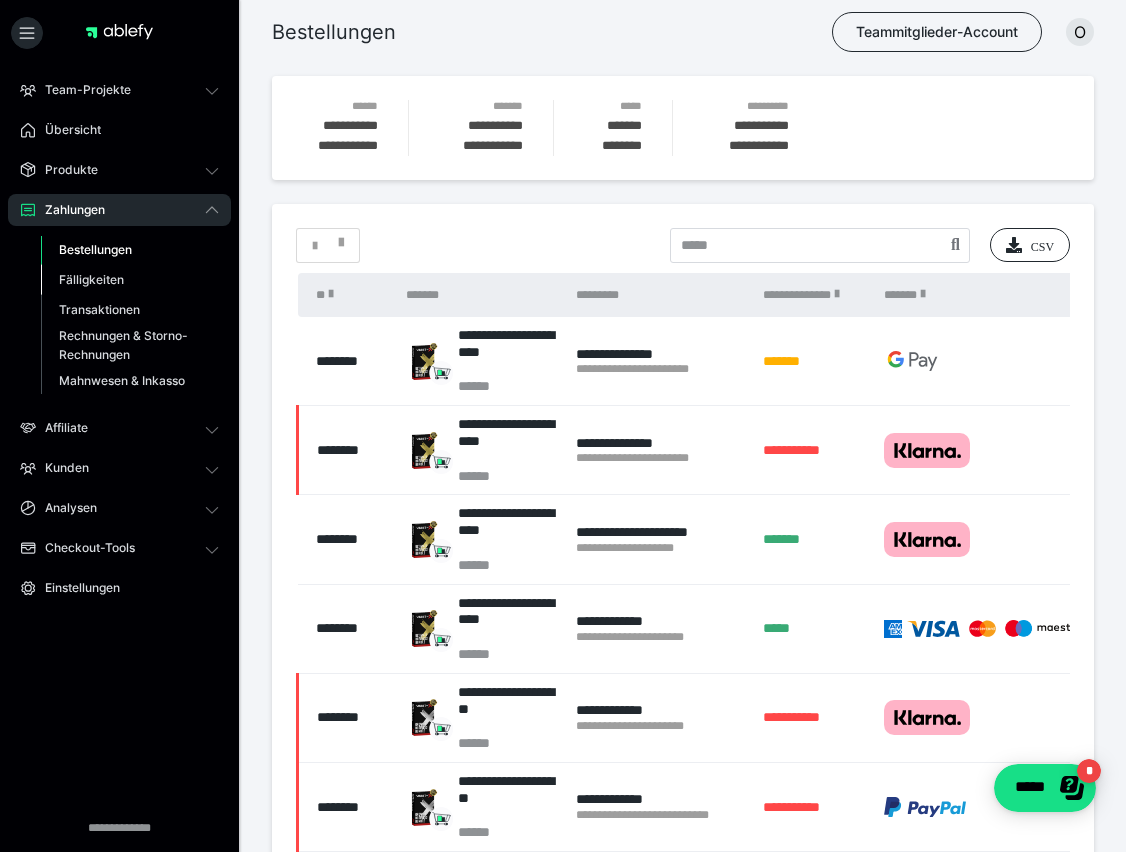 click on "Fälligkeiten" at bounding box center [91, 279] 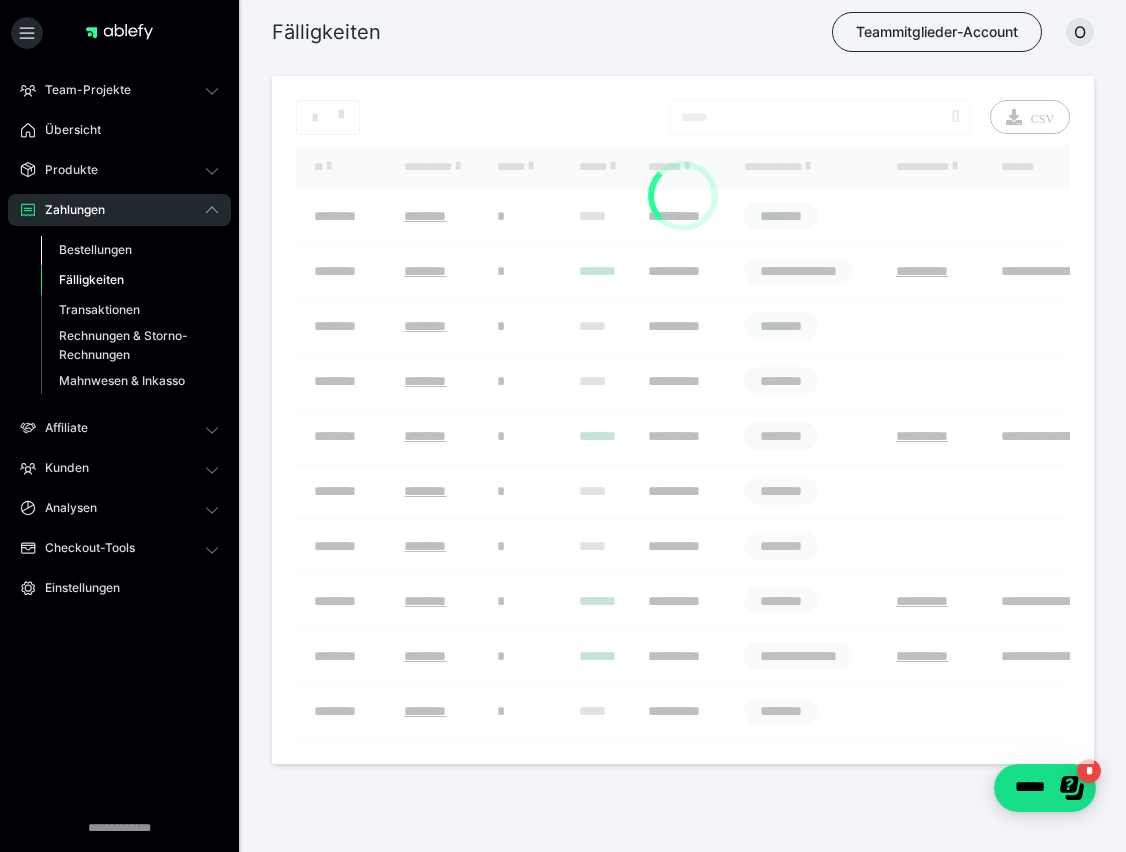 click on "Bestellungen" at bounding box center [95, 249] 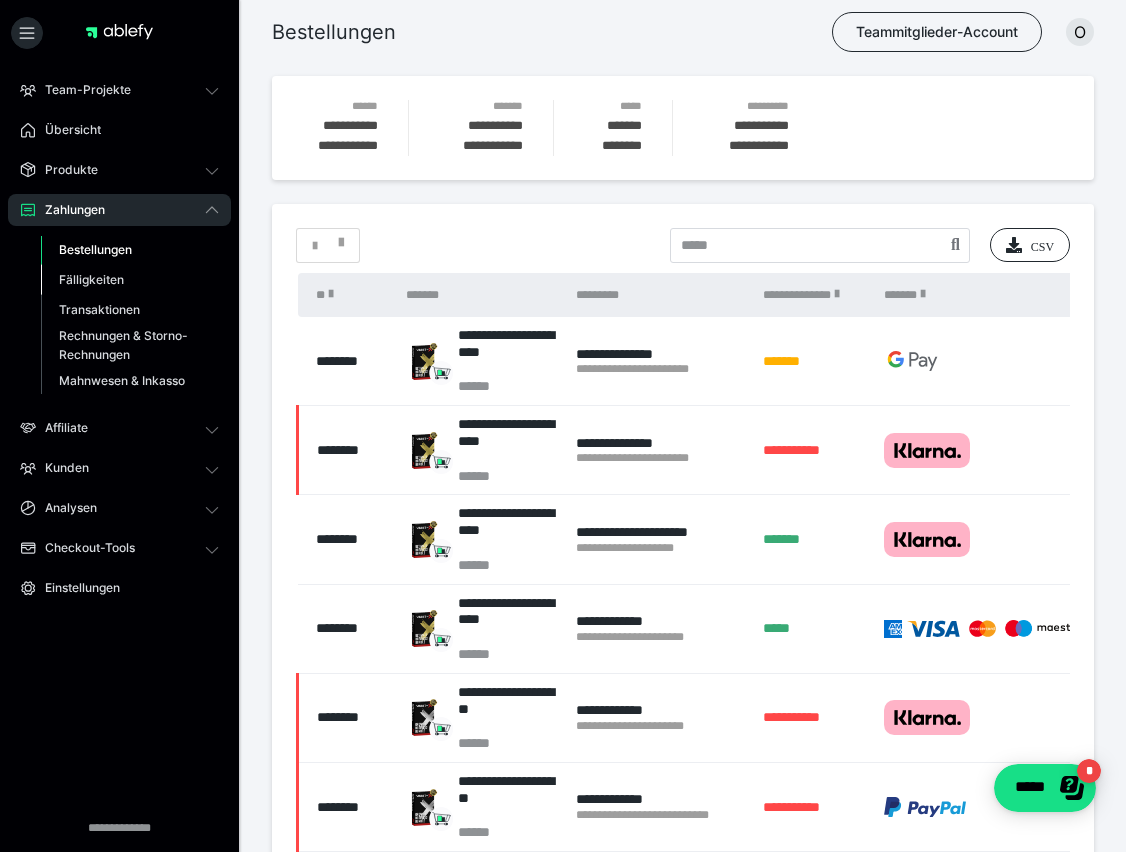 click on "Fälligkeiten" at bounding box center [91, 279] 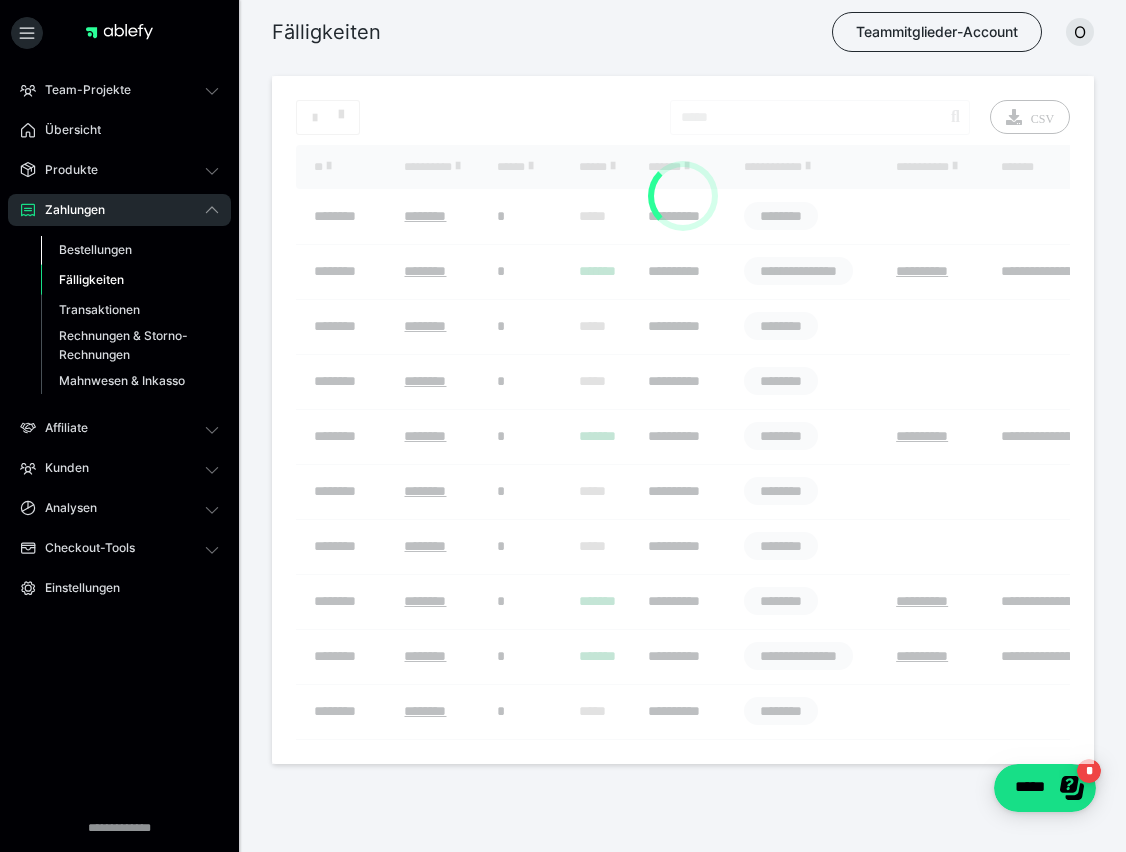 click on "Bestellungen" at bounding box center (95, 249) 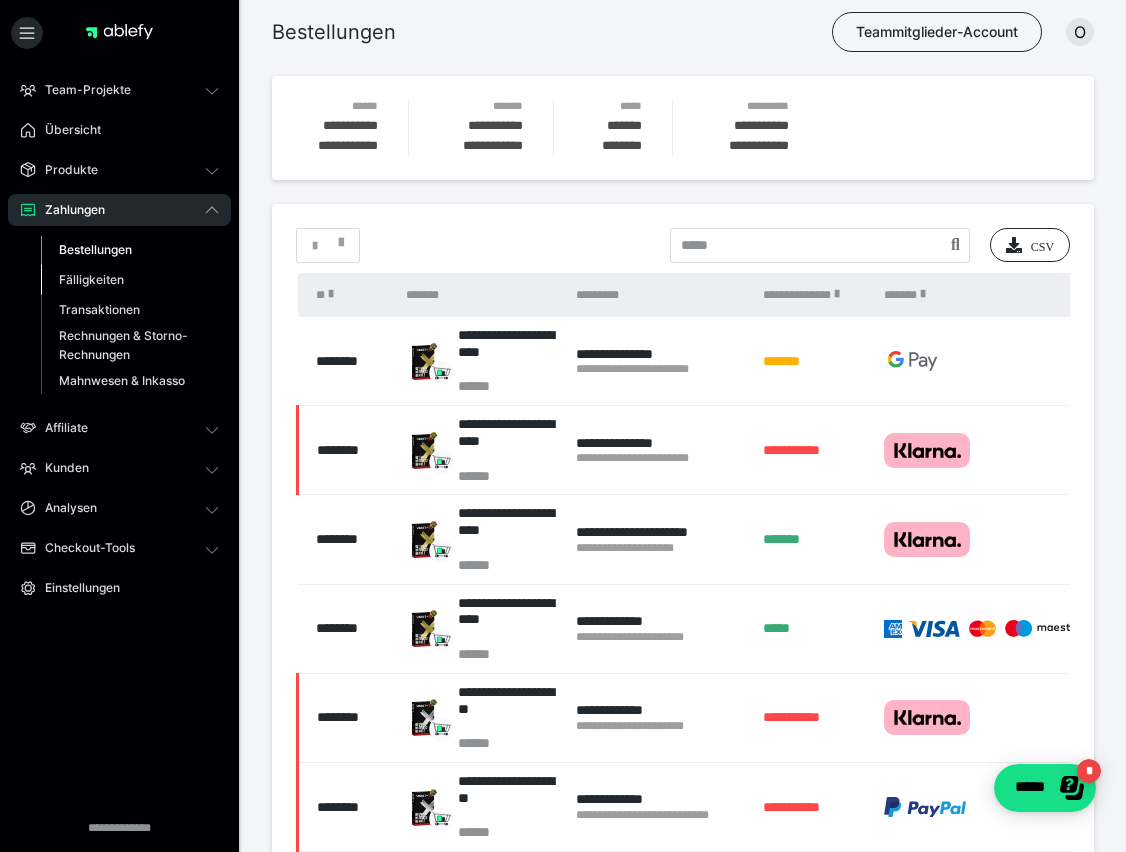 click on "Fälligkeiten" at bounding box center (91, 279) 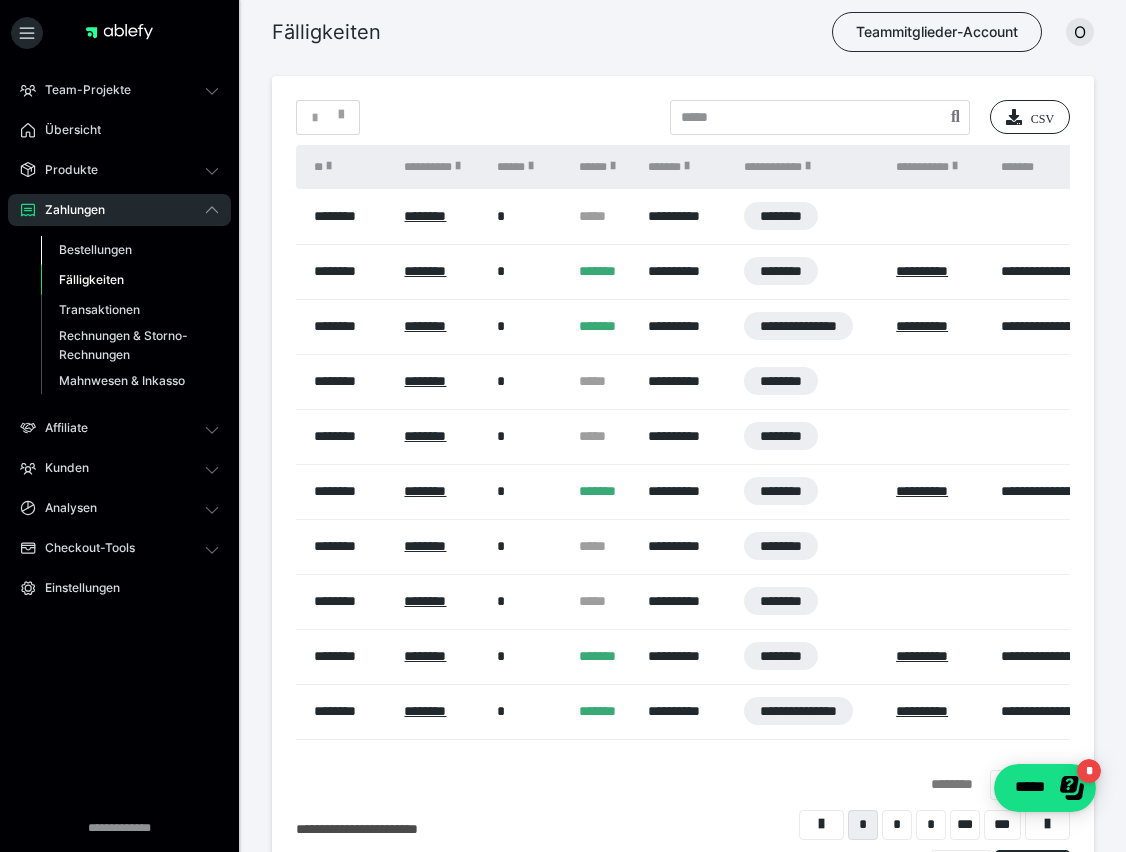 click on "Bestellungen" at bounding box center (95, 249) 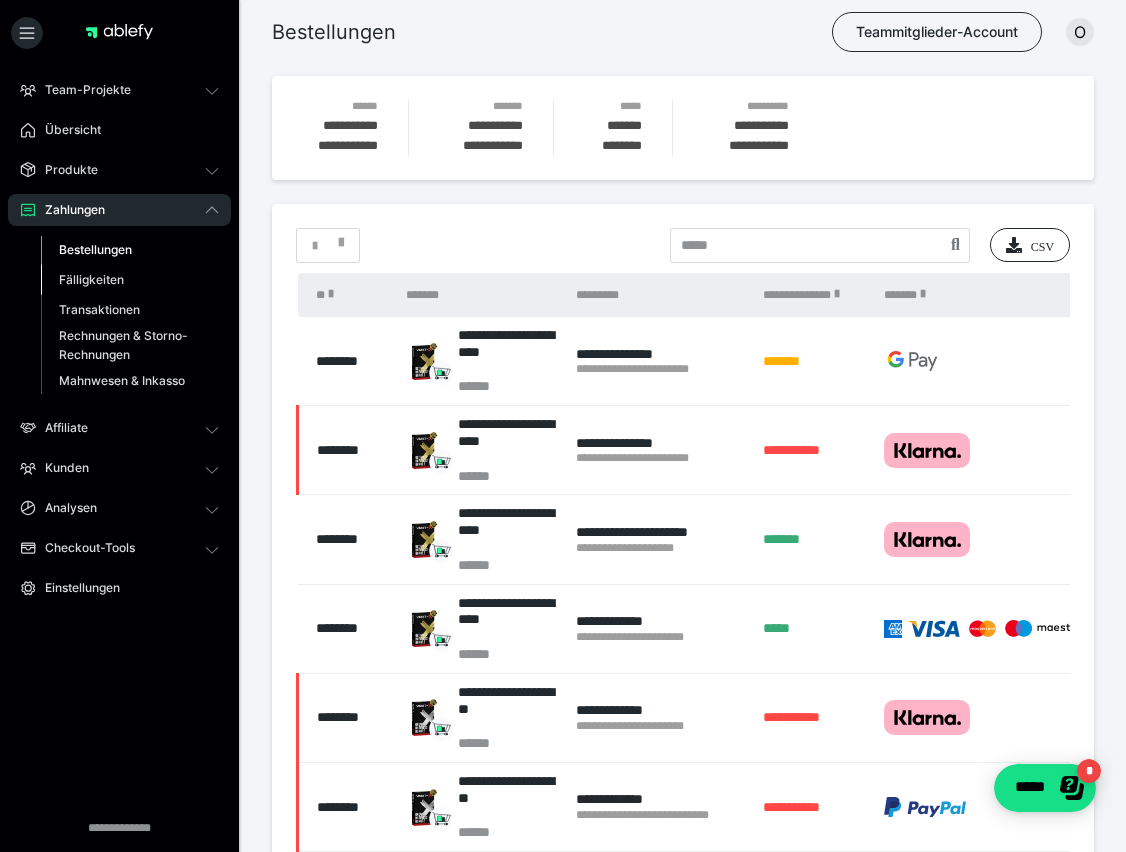 click on "Fälligkeiten" at bounding box center (91, 279) 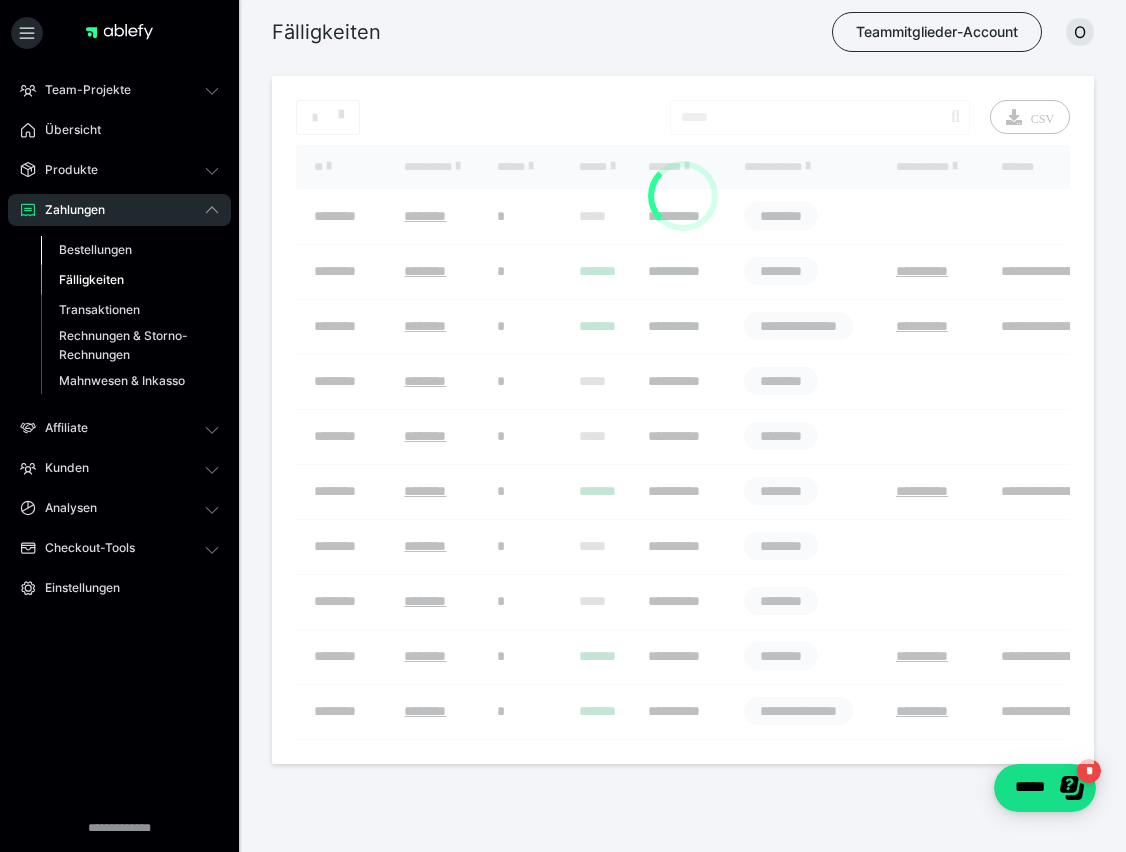 click on "Bestellungen" at bounding box center [95, 249] 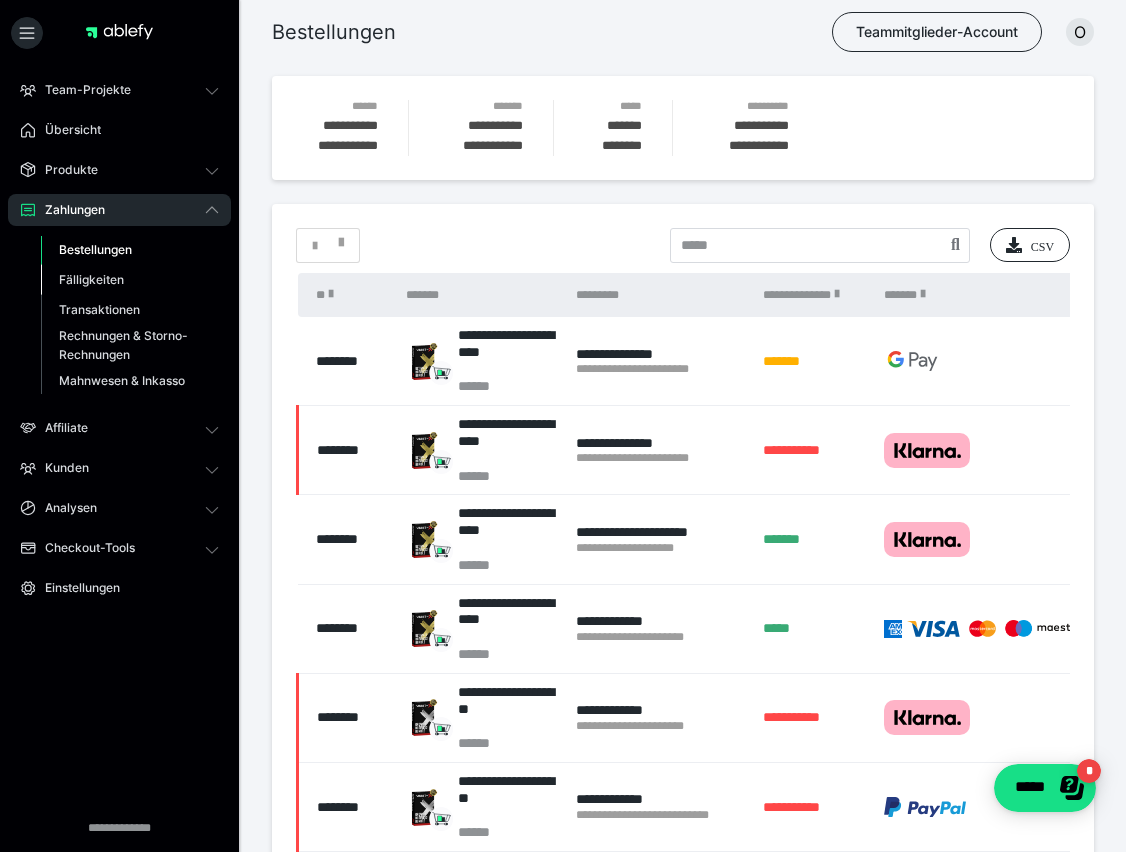click on "Fälligkeiten" at bounding box center (91, 279) 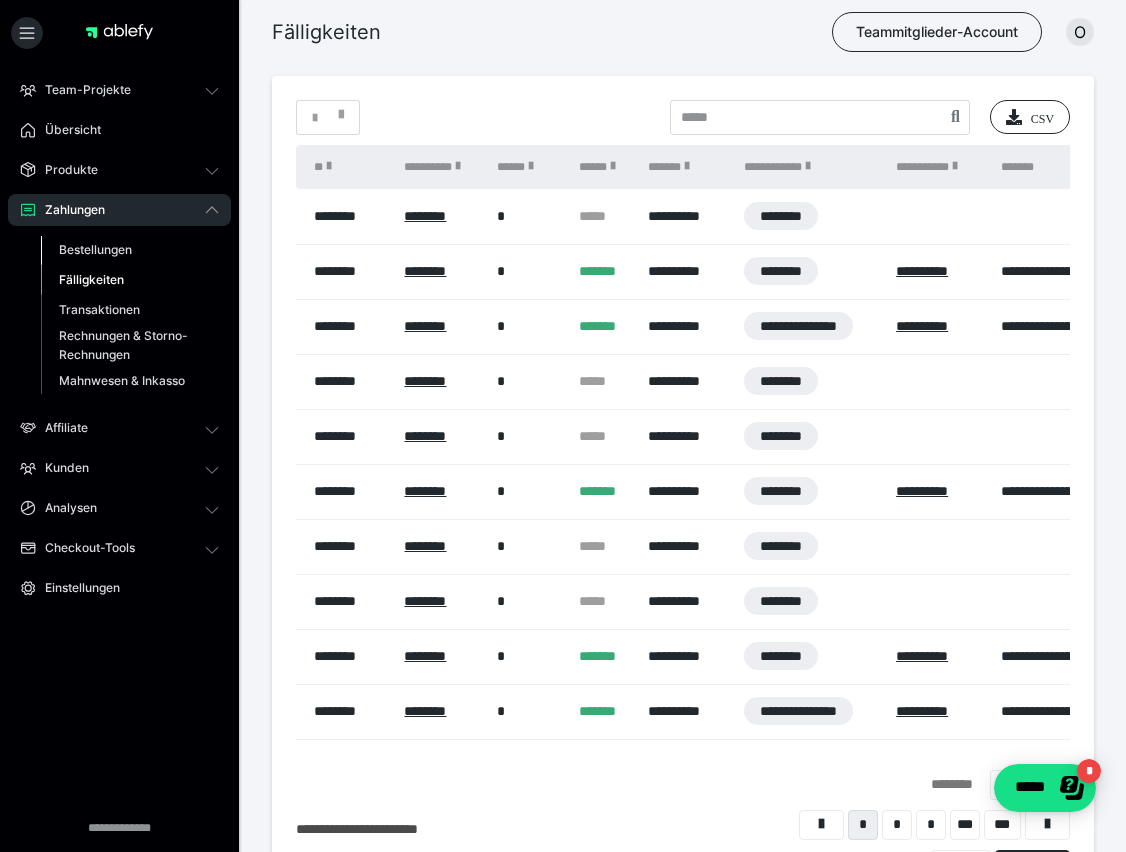 click on "Bestellungen" at bounding box center [95, 249] 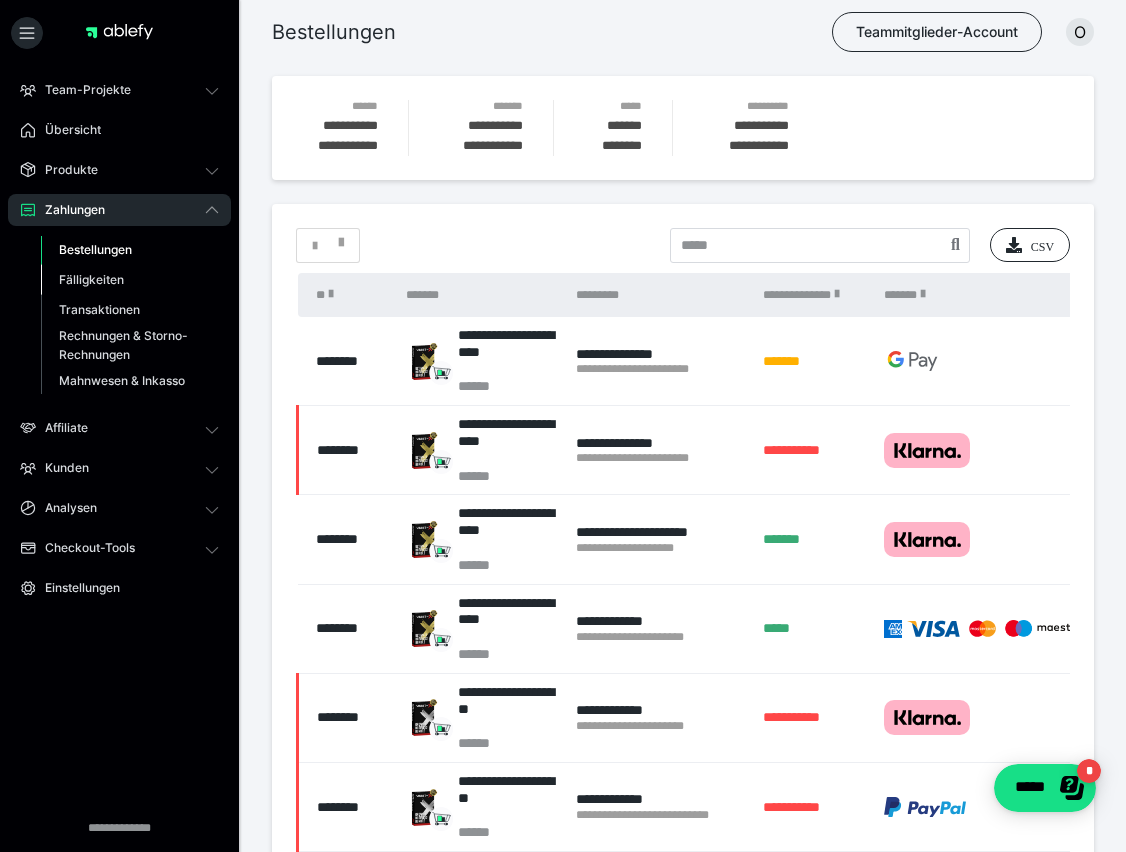 click on "Fälligkeiten" at bounding box center [91, 279] 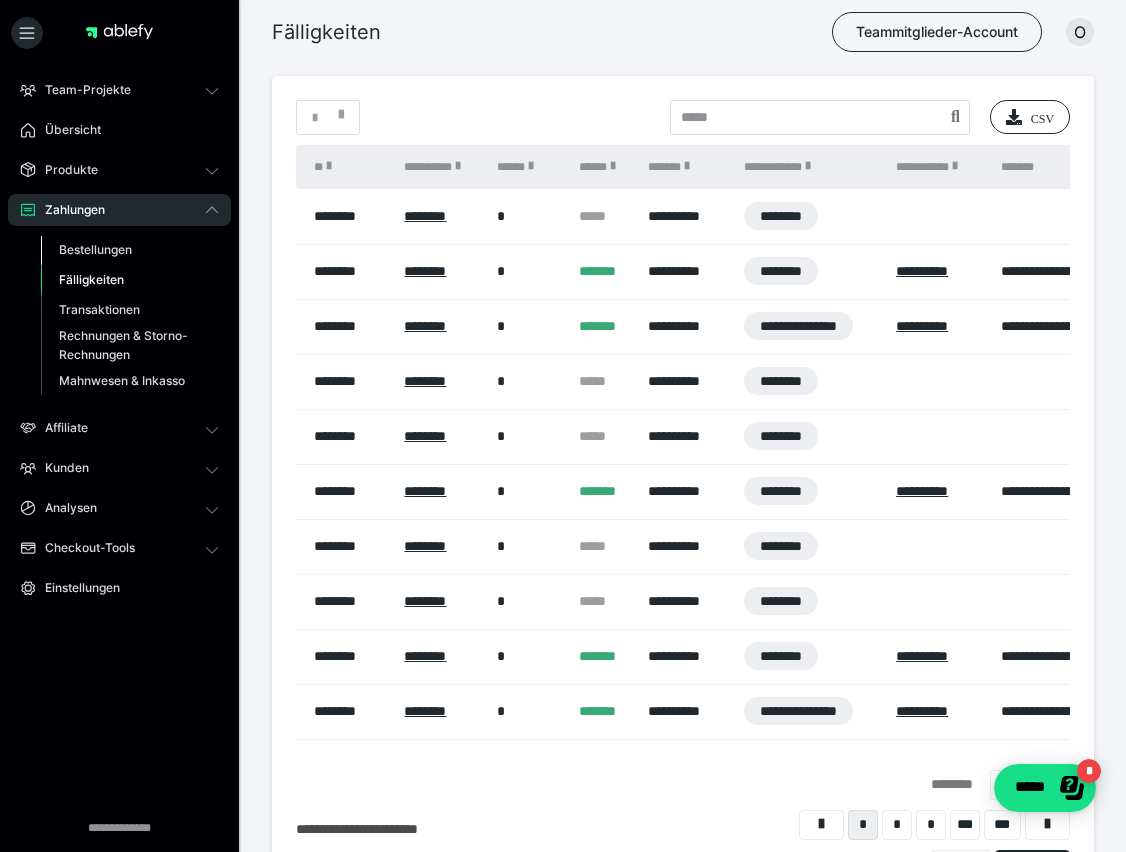 click on "Bestellungen" at bounding box center (95, 249) 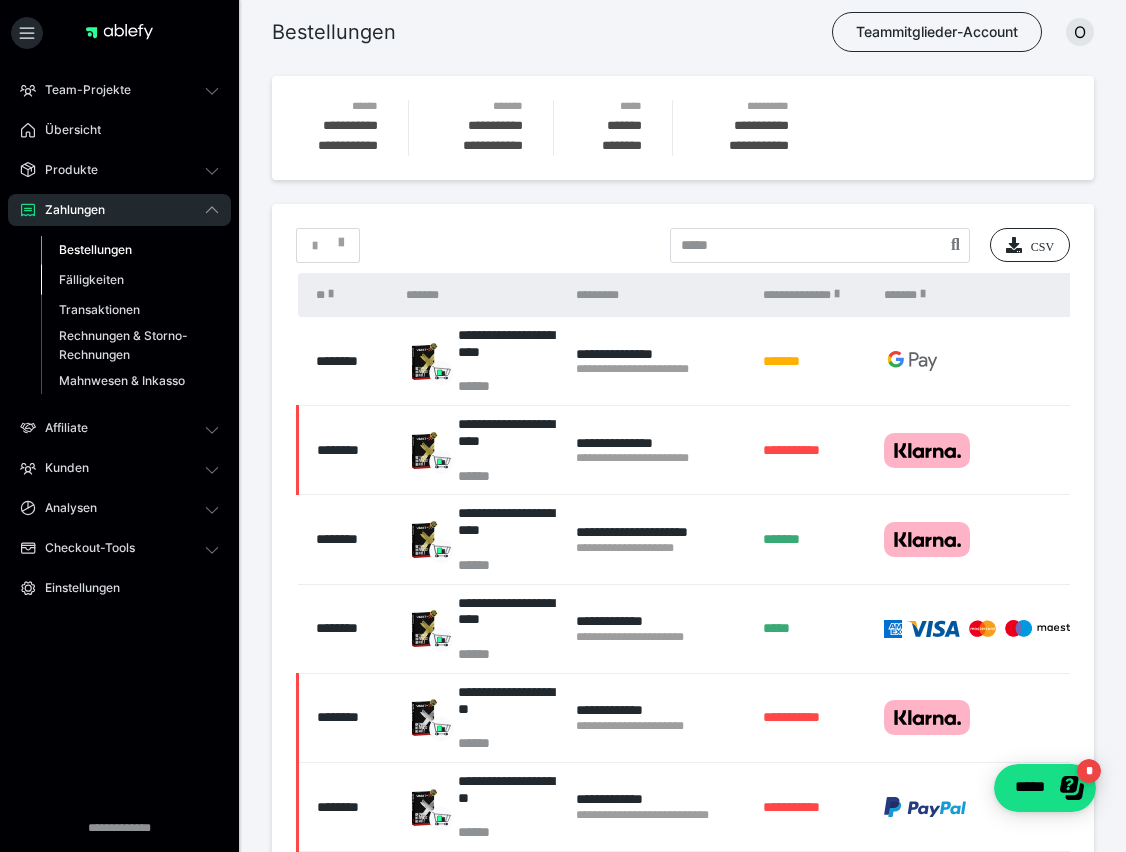 click on "Fälligkeiten" at bounding box center (91, 279) 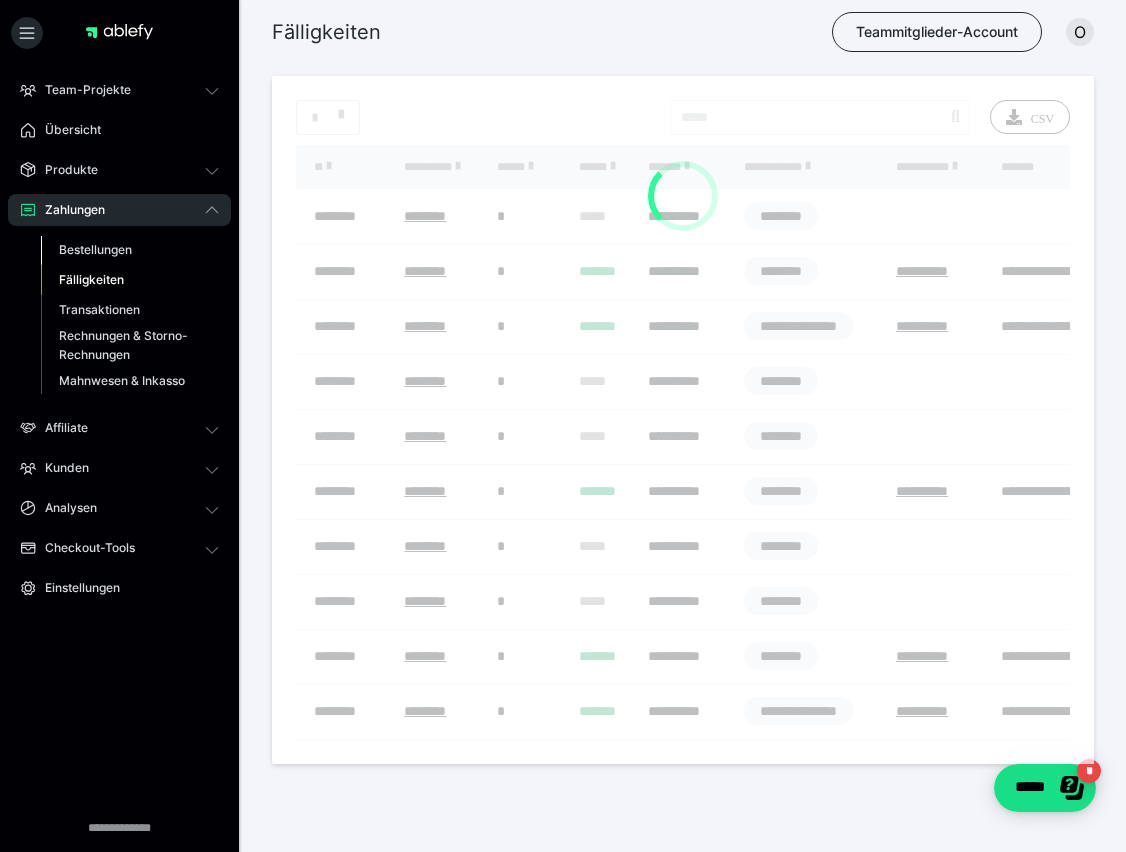 click on "Bestellungen" at bounding box center (95, 249) 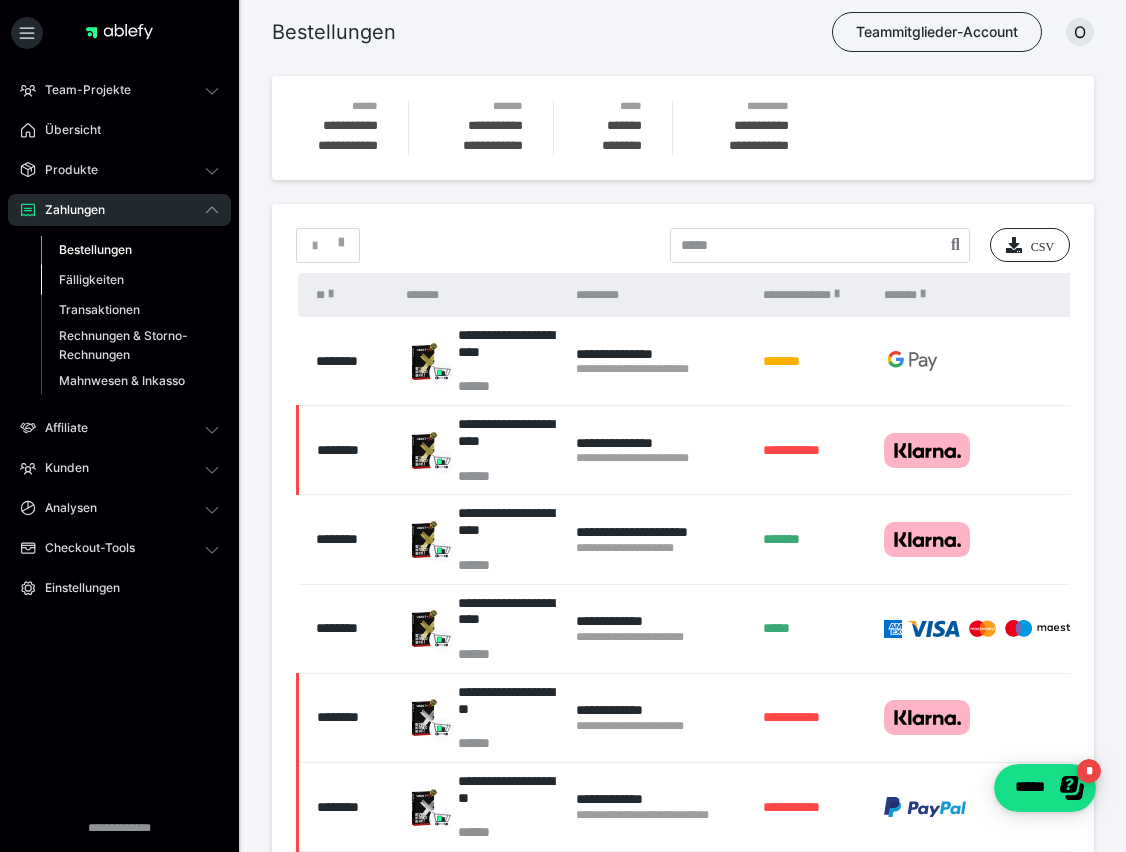 click on "Fälligkeiten" at bounding box center (130, 280) 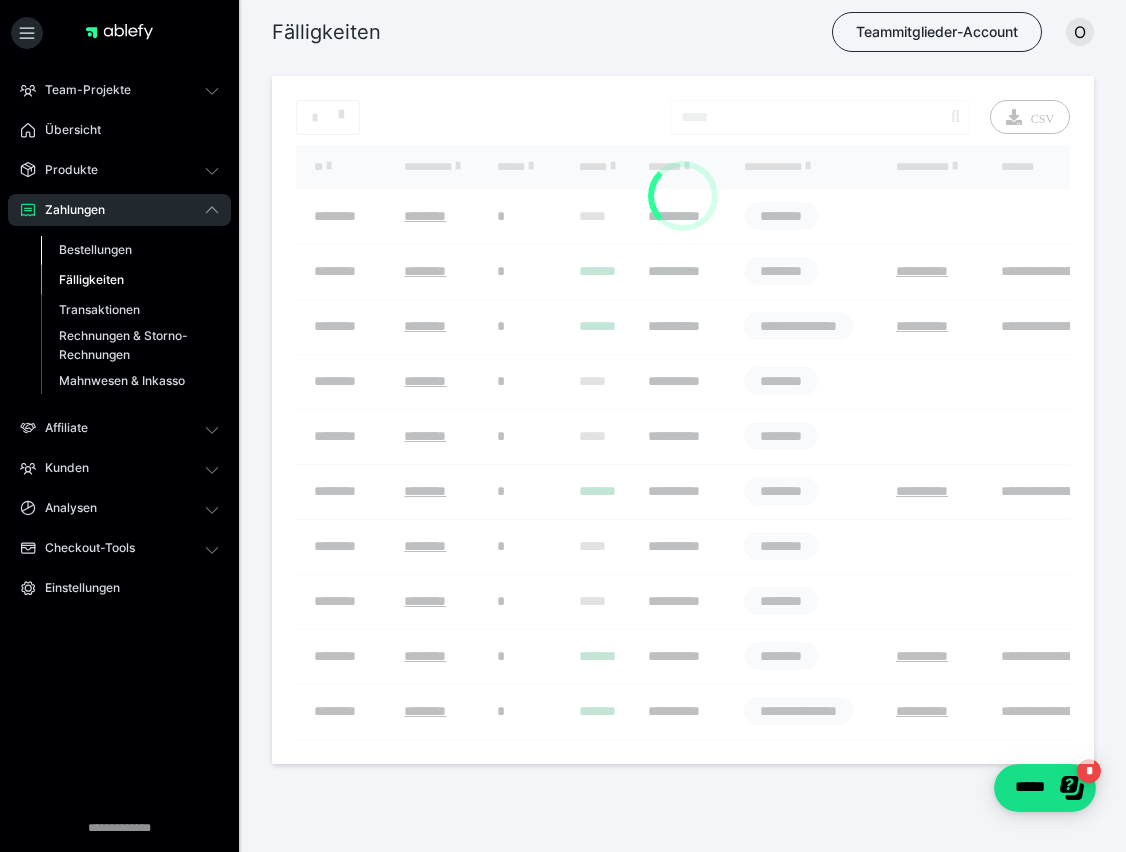 click on "Bestellungen" at bounding box center [95, 249] 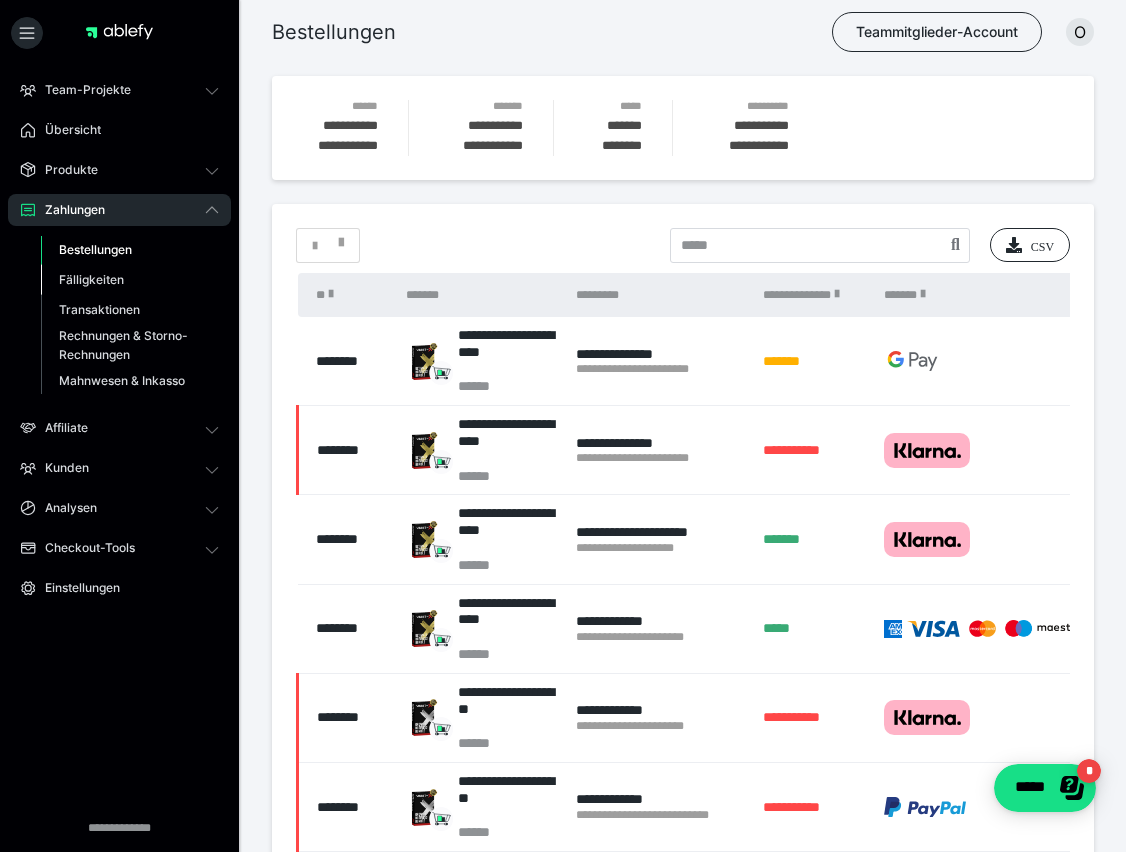 click on "Fälligkeiten" at bounding box center (91, 279) 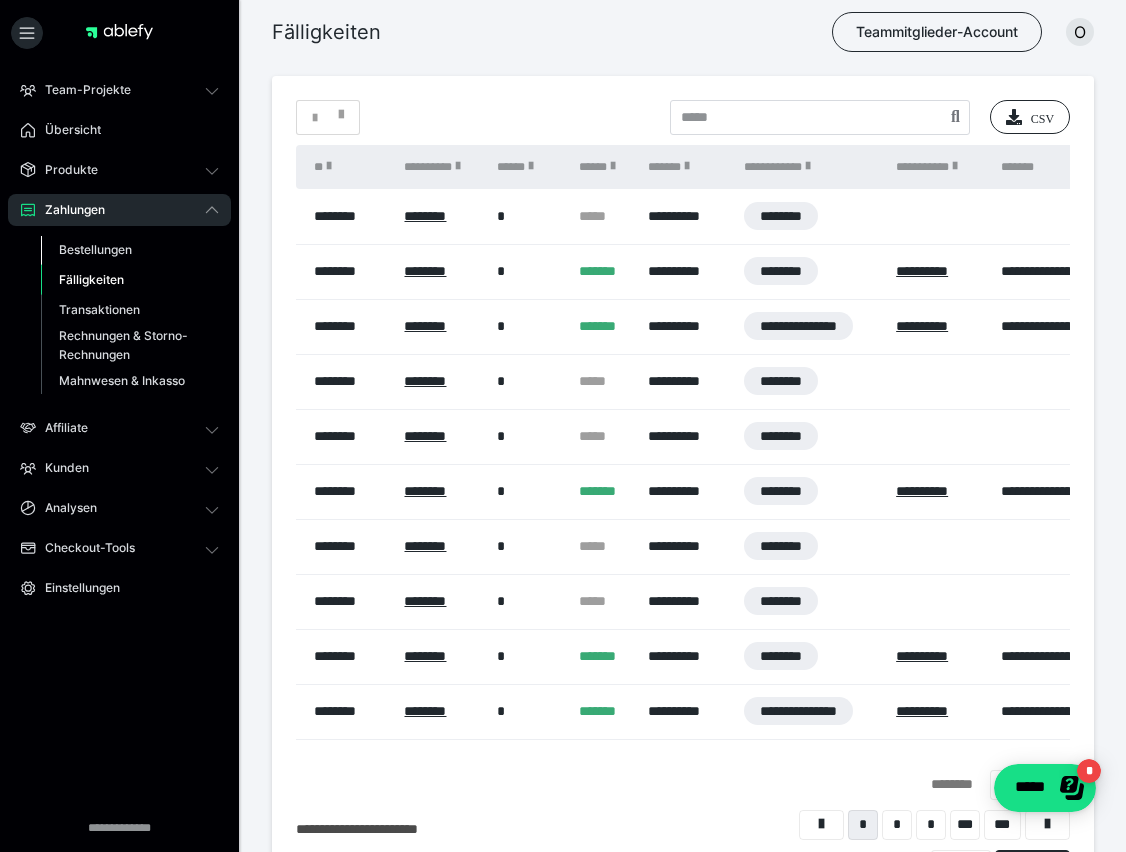 click on "Bestellungen" at bounding box center [95, 249] 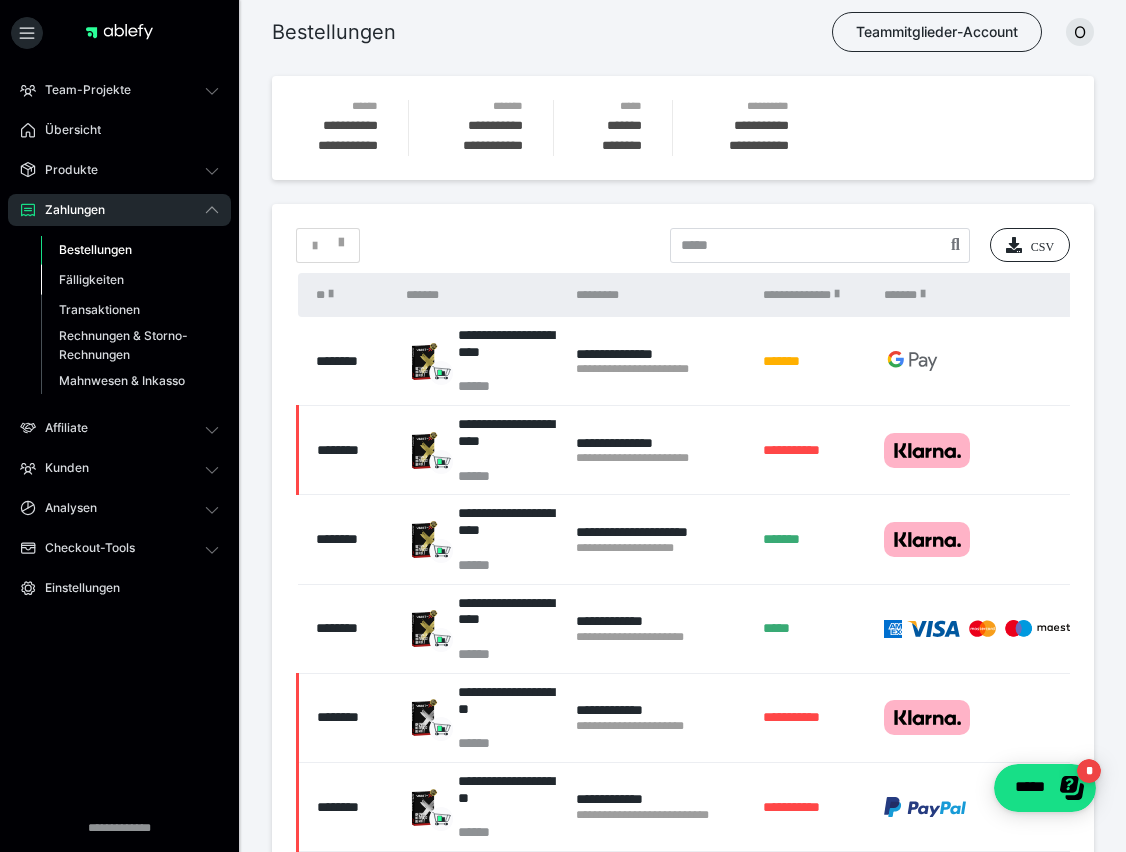 click on "Fälligkeiten" at bounding box center [91, 279] 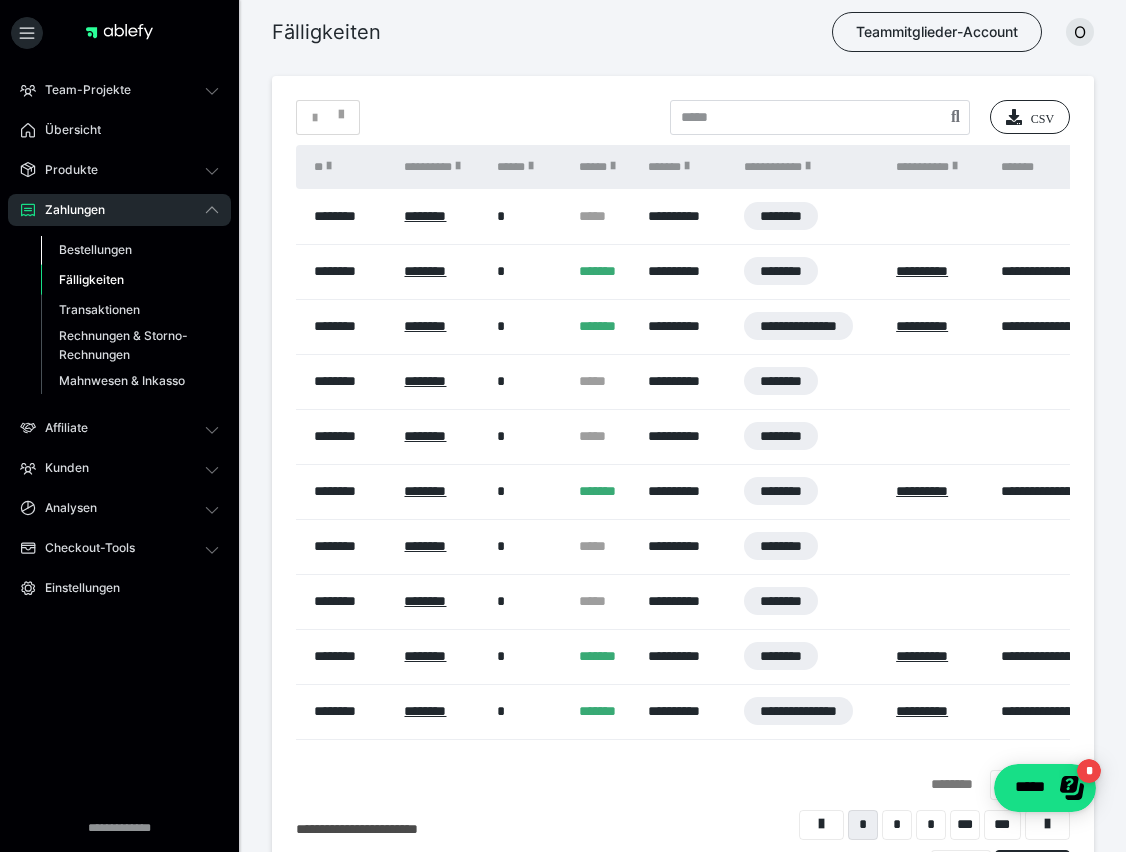 click on "Bestellungen" at bounding box center (95, 249) 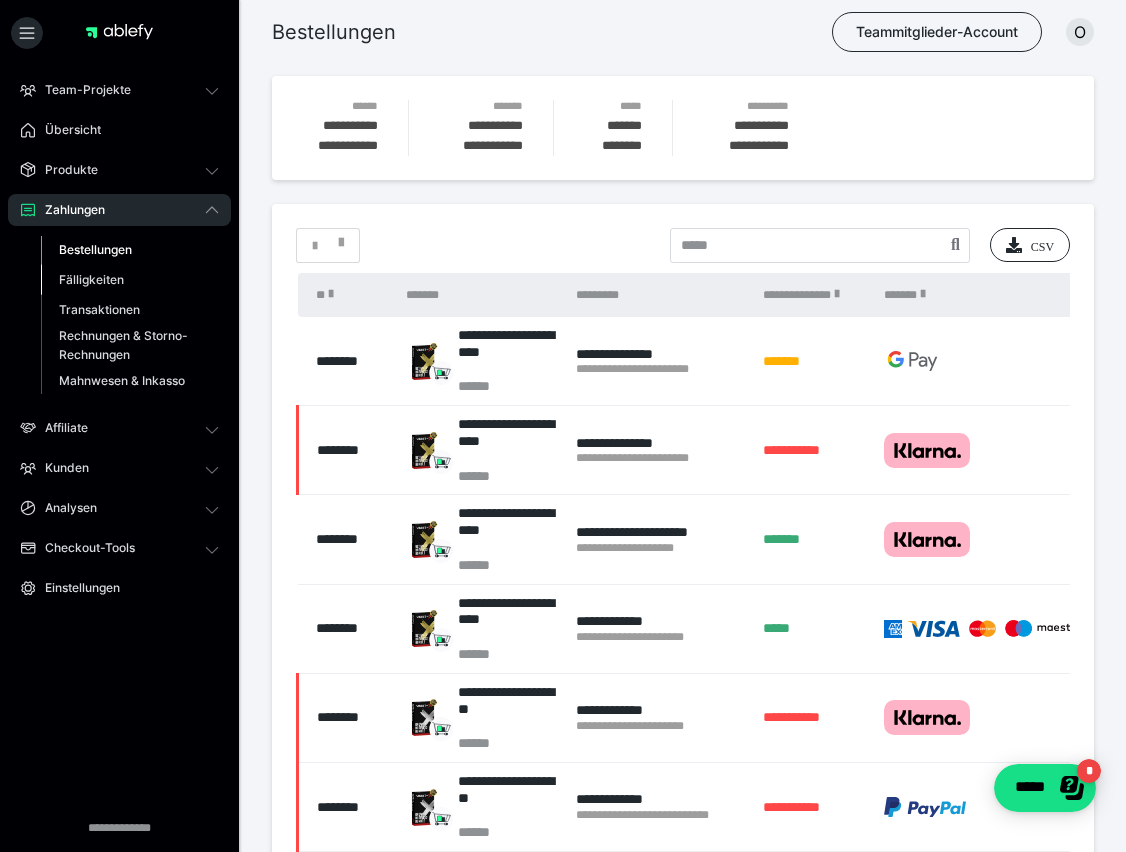 click on "Fälligkeiten" at bounding box center [91, 279] 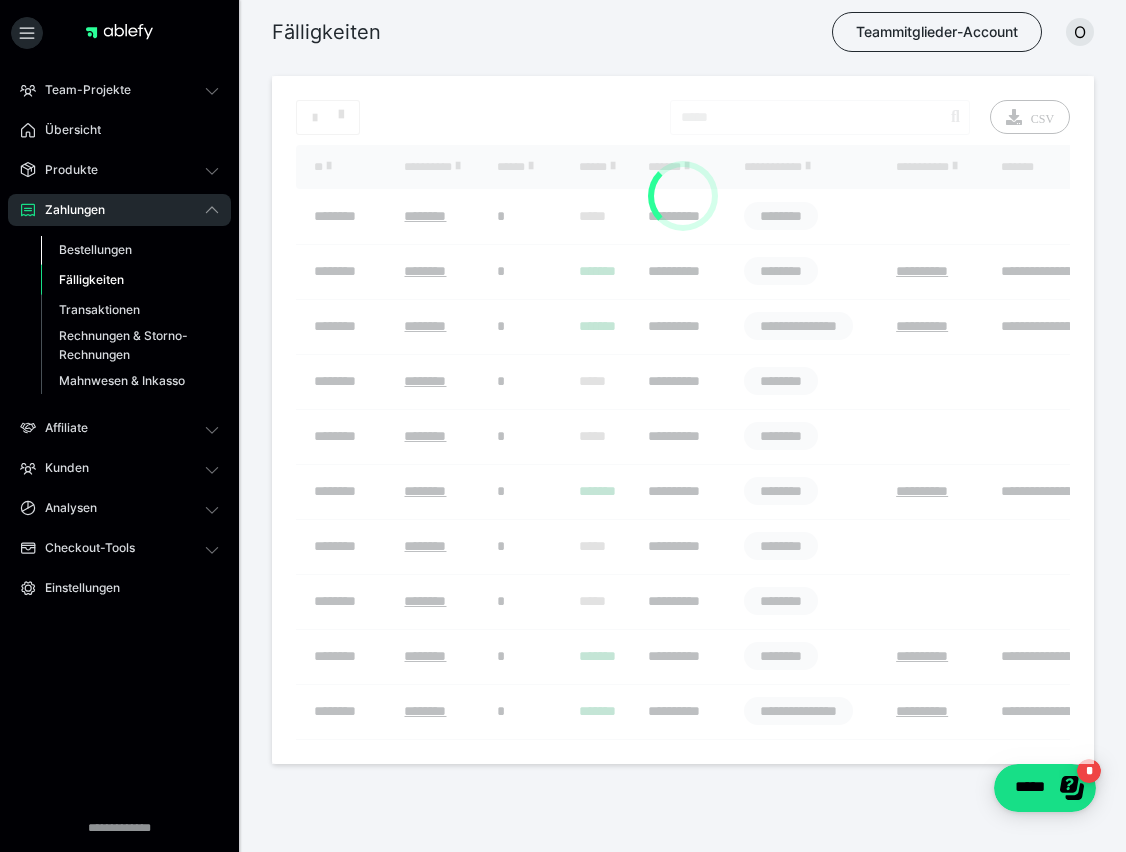 click on "Bestellungen" at bounding box center (95, 249) 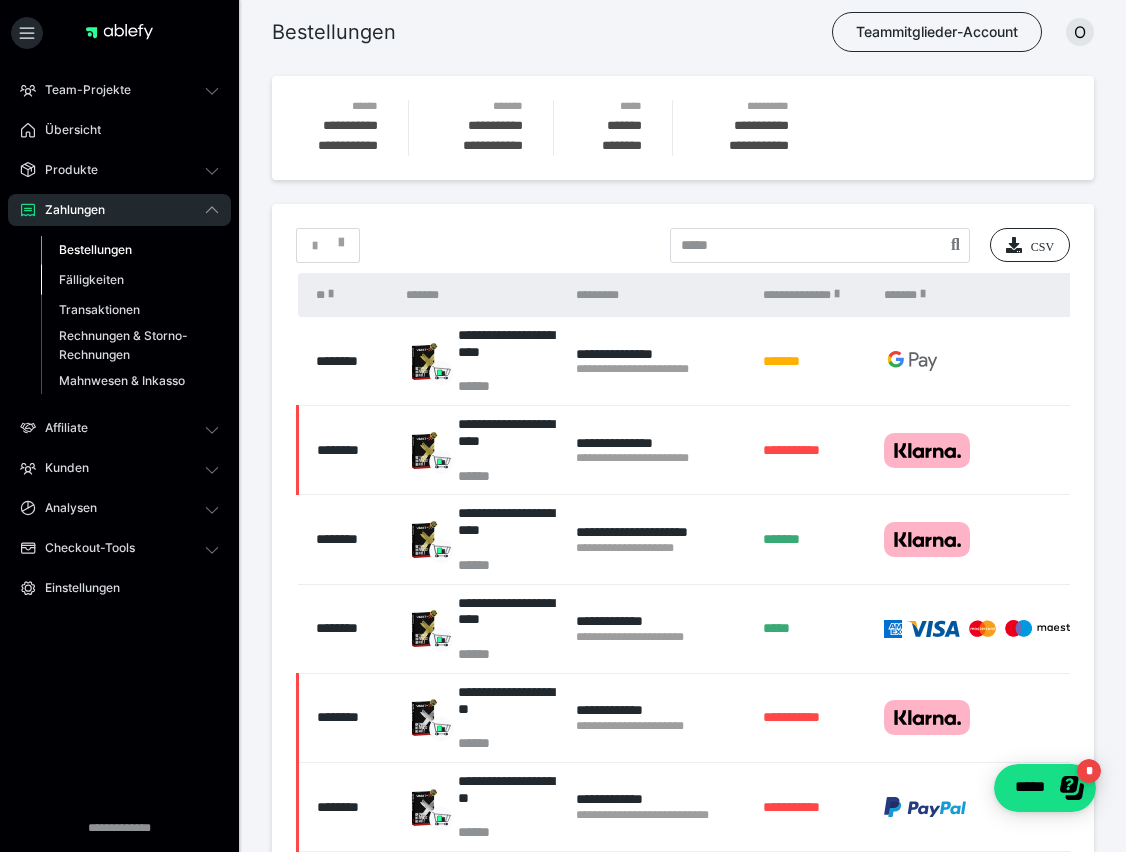 click on "Fälligkeiten" at bounding box center [130, 280] 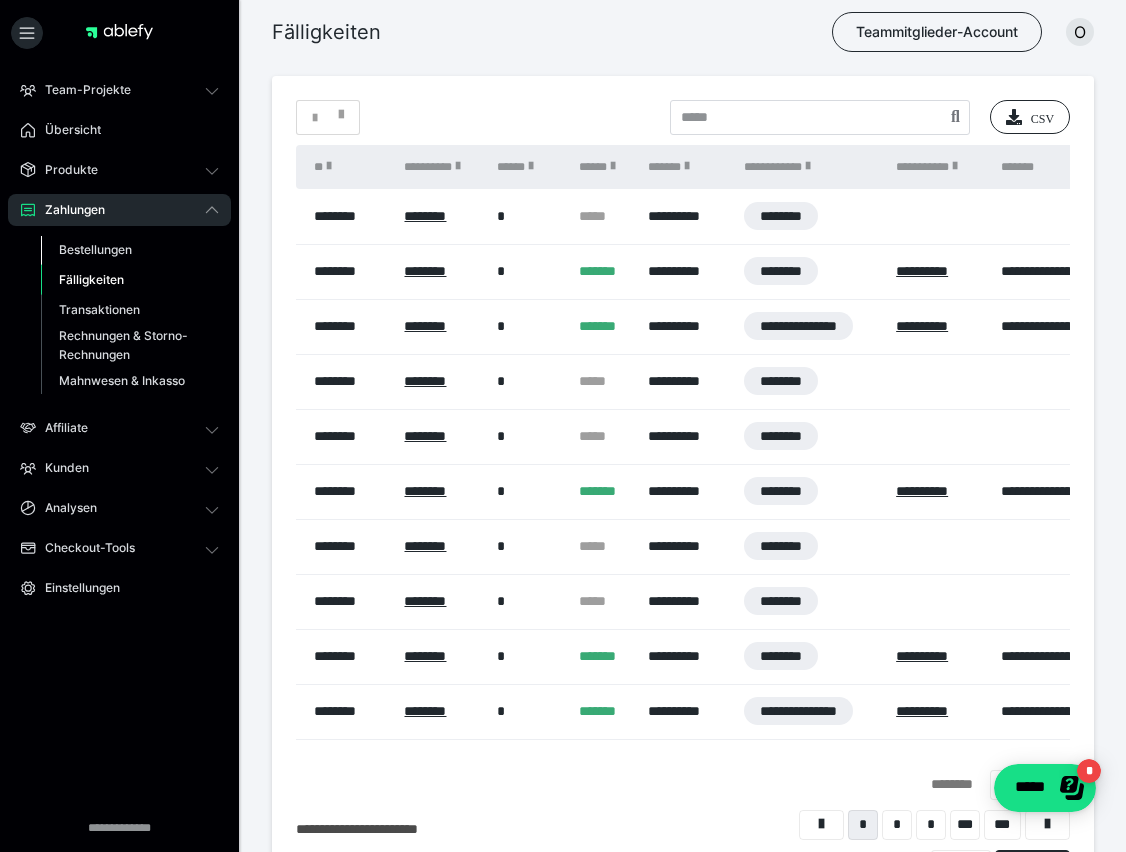 click on "Bestellungen" at bounding box center [95, 249] 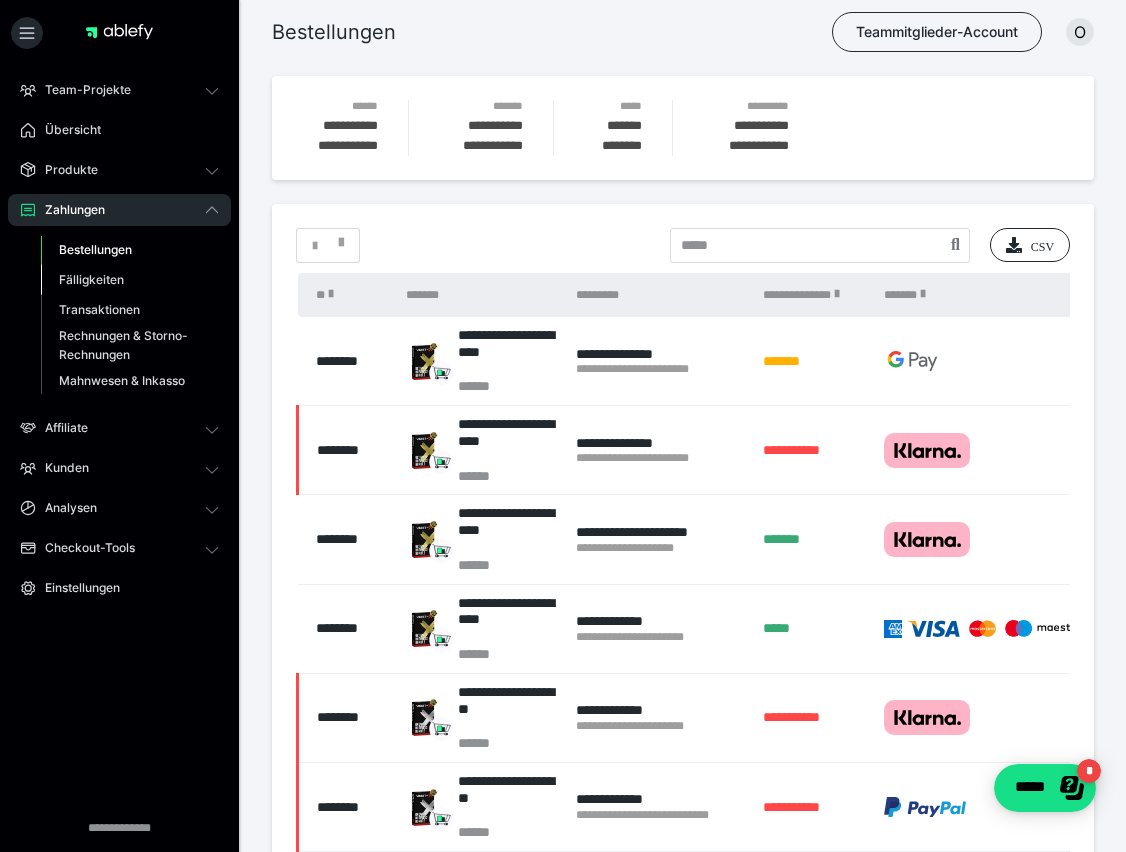 click on "Fälligkeiten" at bounding box center (91, 279) 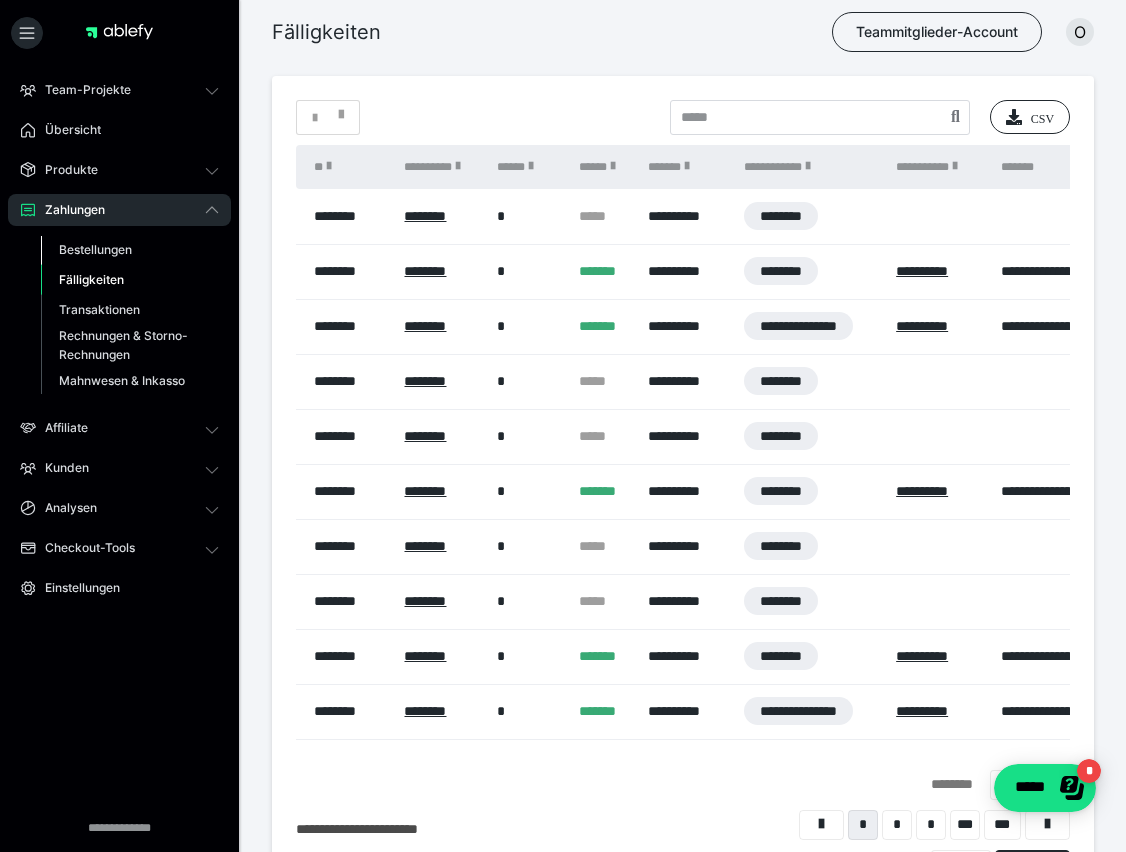 click on "Bestellungen" at bounding box center [95, 249] 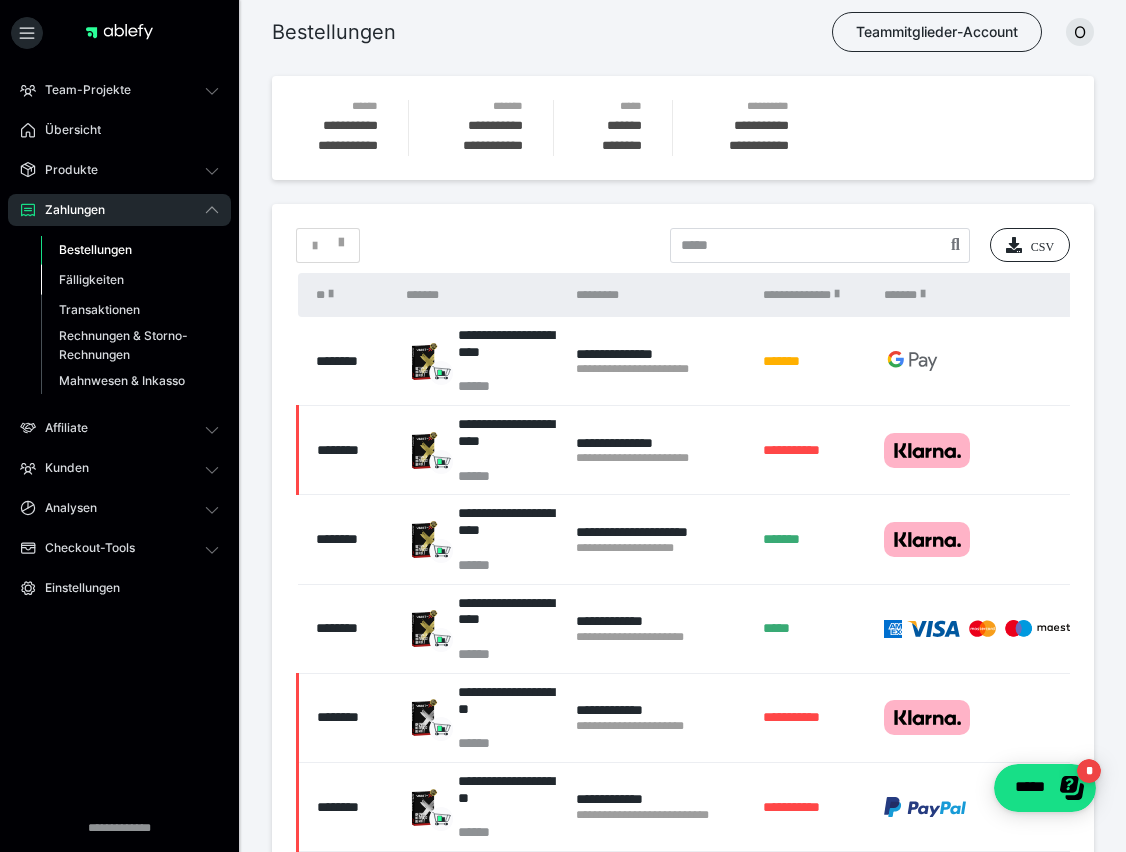 click on "Fälligkeiten" at bounding box center [91, 279] 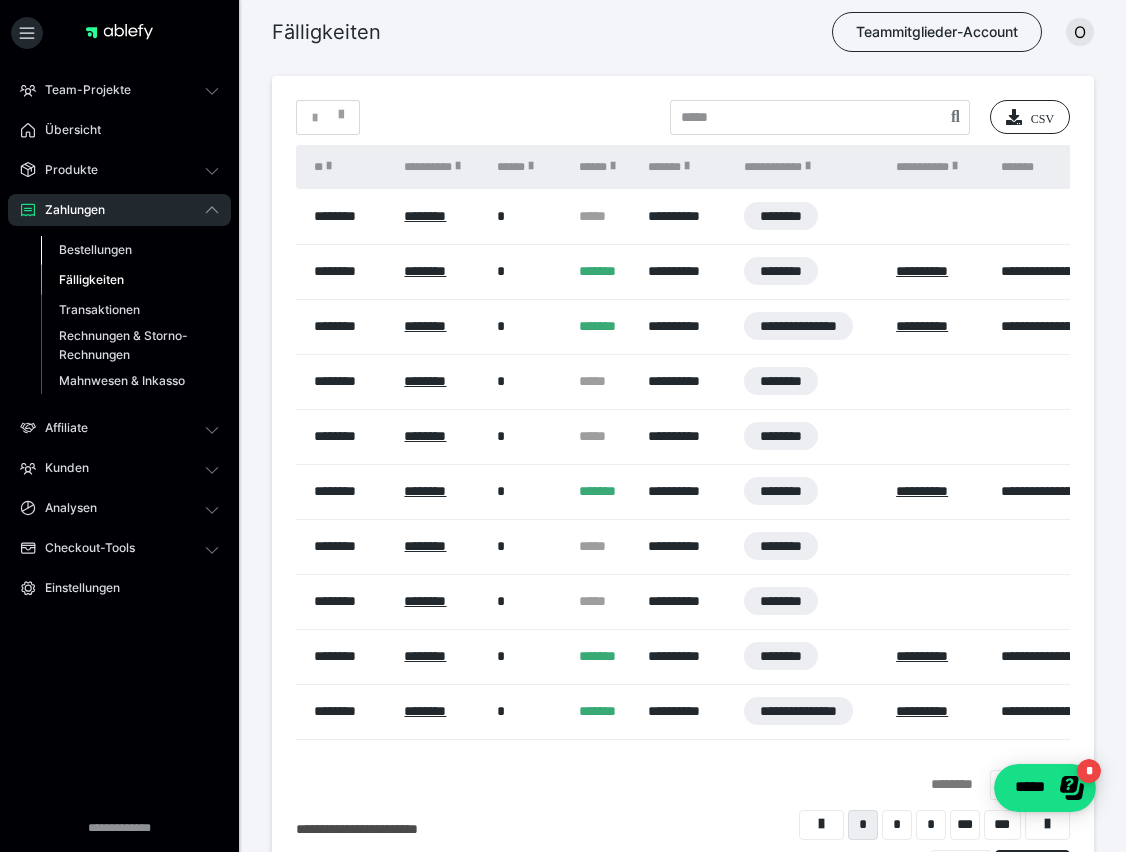 click on "Bestellungen" at bounding box center (95, 249) 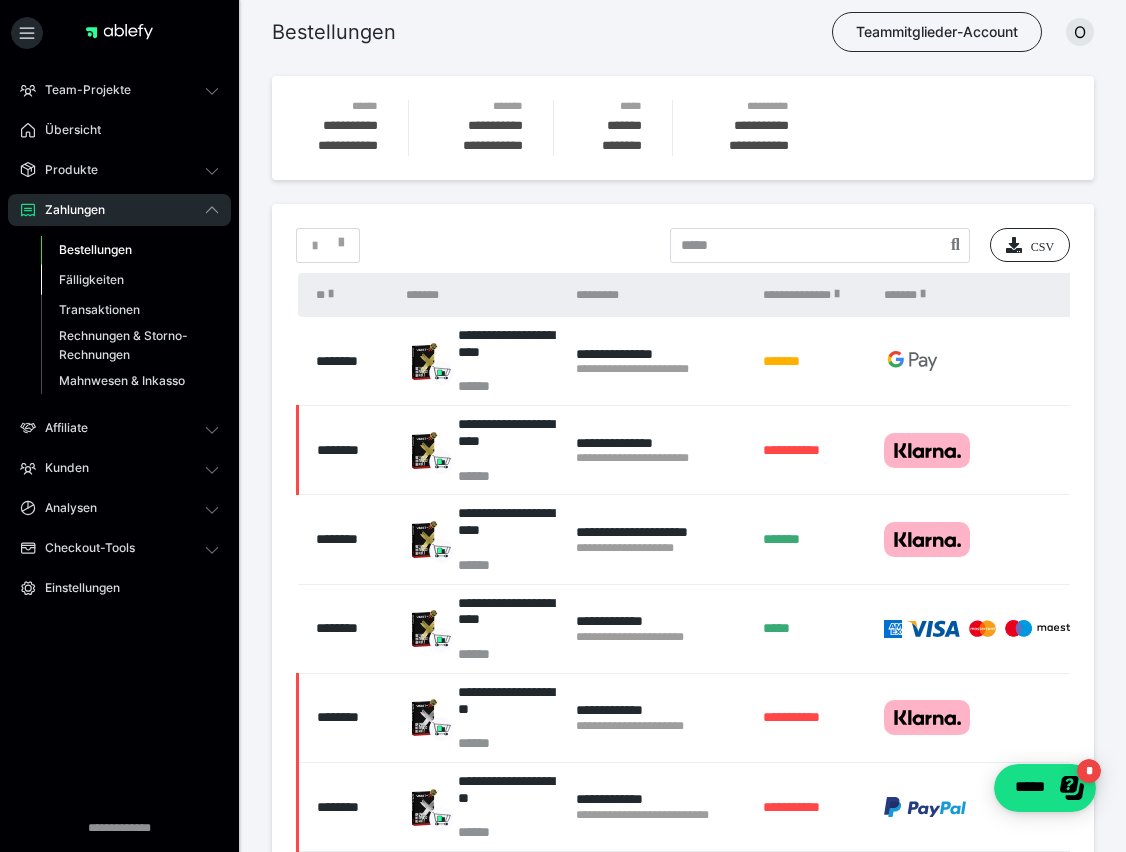 click on "Fälligkeiten" at bounding box center (130, 280) 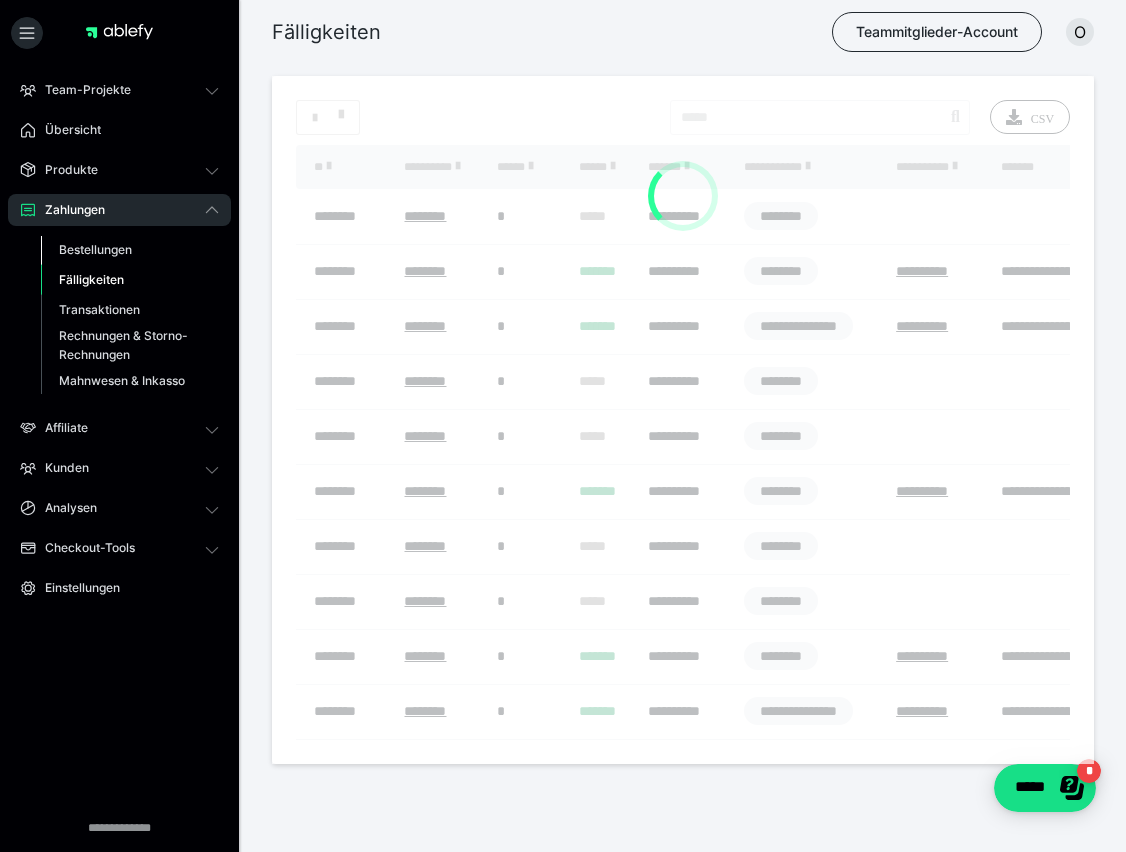 click on "Bestellungen" at bounding box center (95, 249) 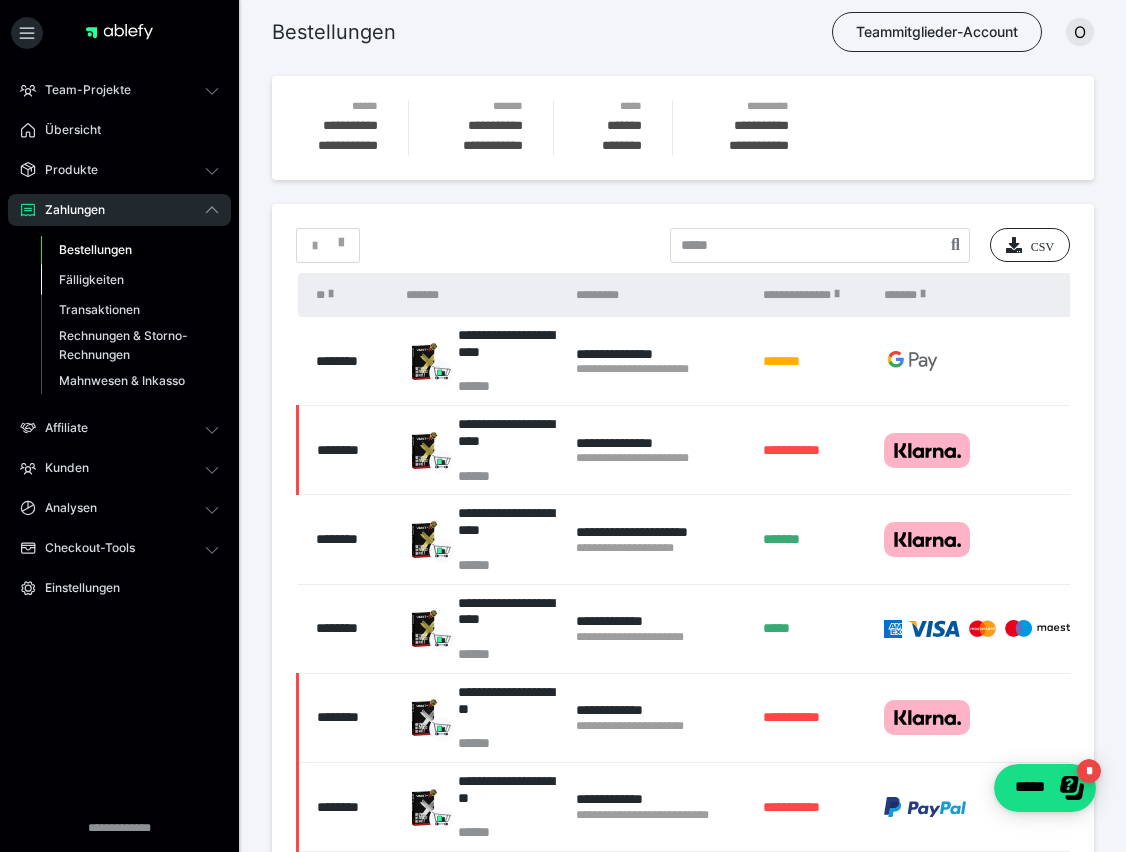 click on "Fälligkeiten" at bounding box center [91, 279] 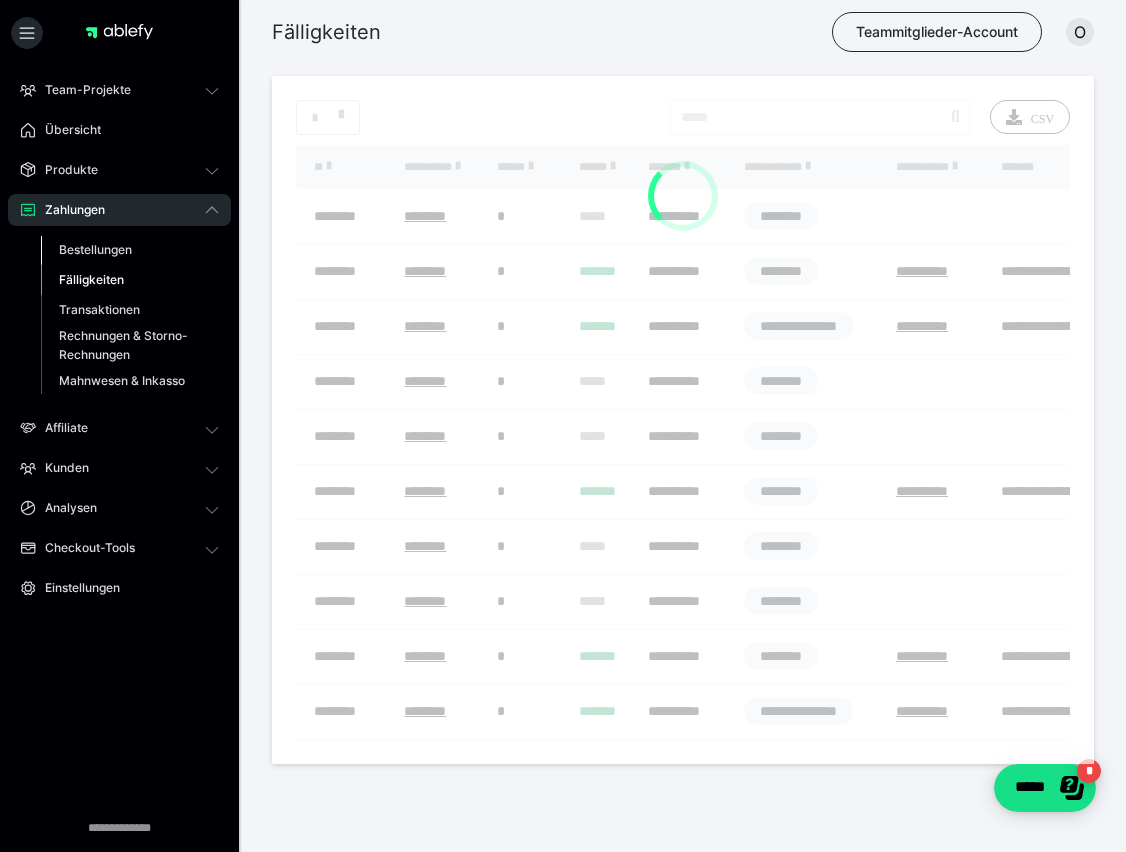 click on "Bestellungen" at bounding box center (95, 249) 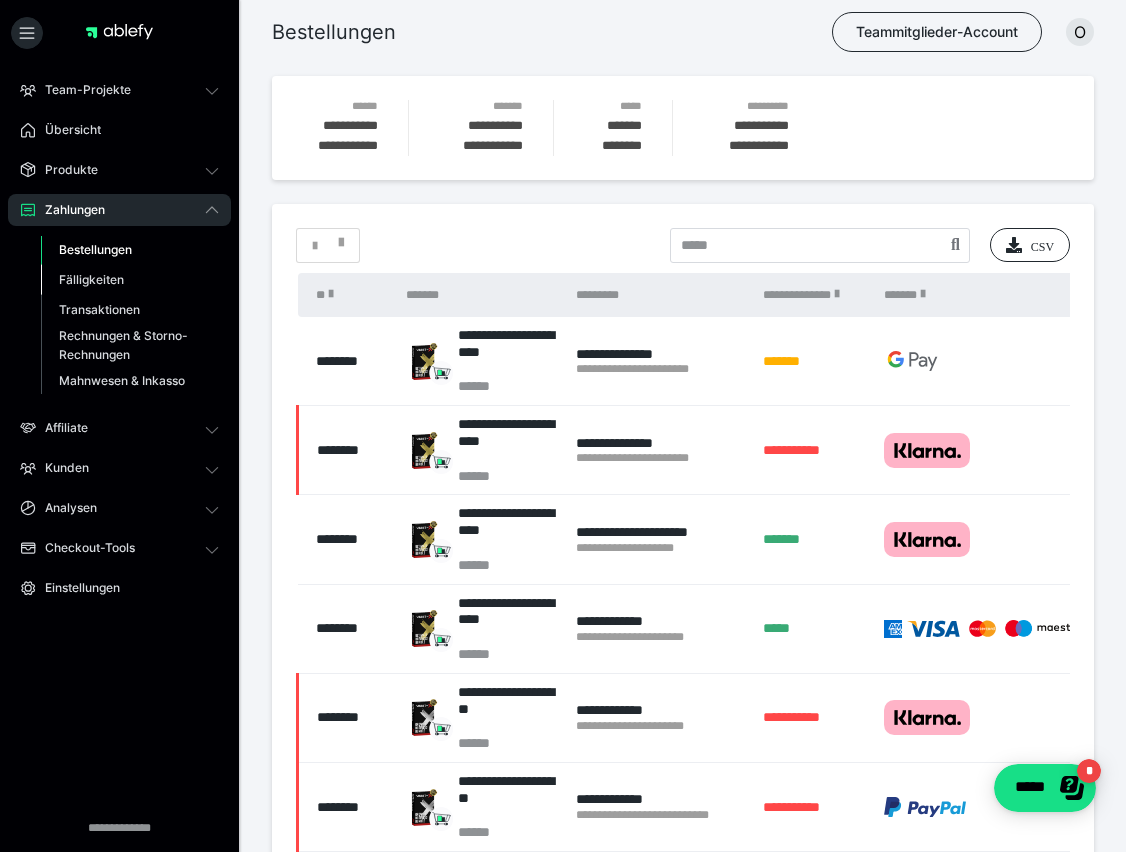 click on "Fälligkeiten" at bounding box center [91, 279] 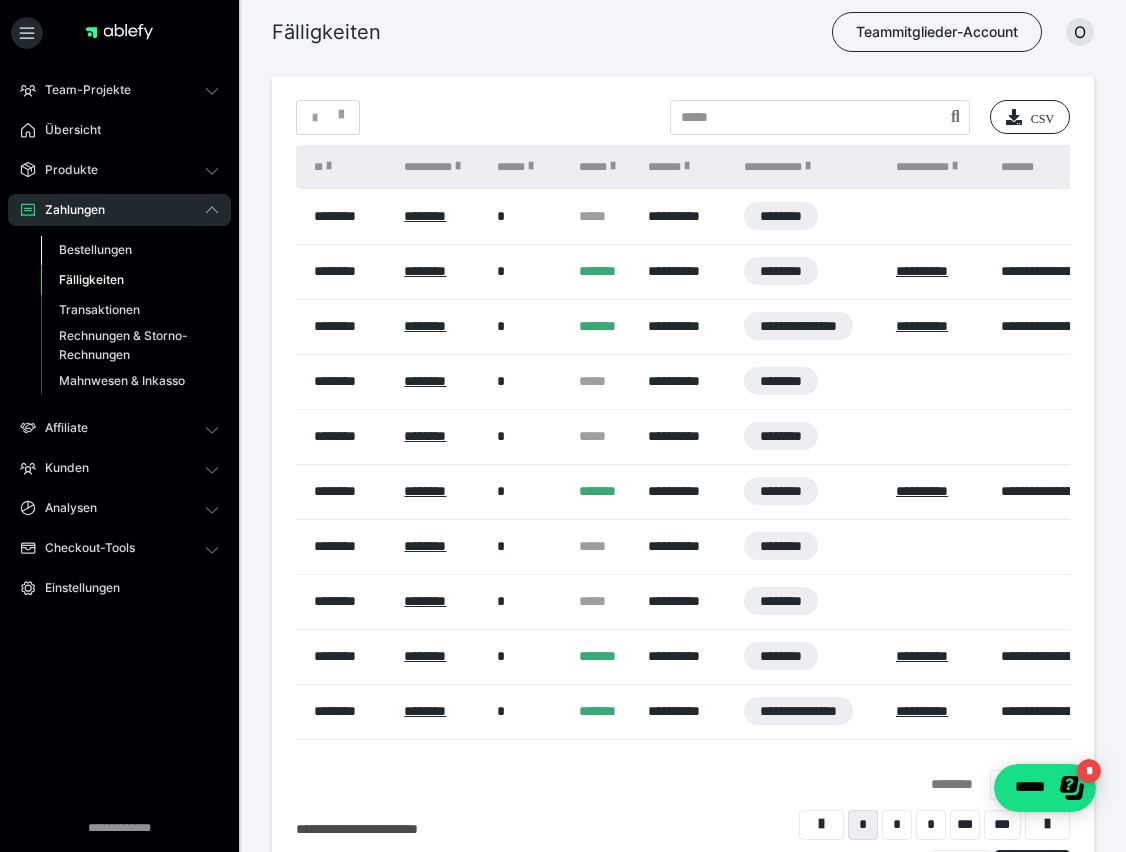click on "Bestellungen" at bounding box center (95, 249) 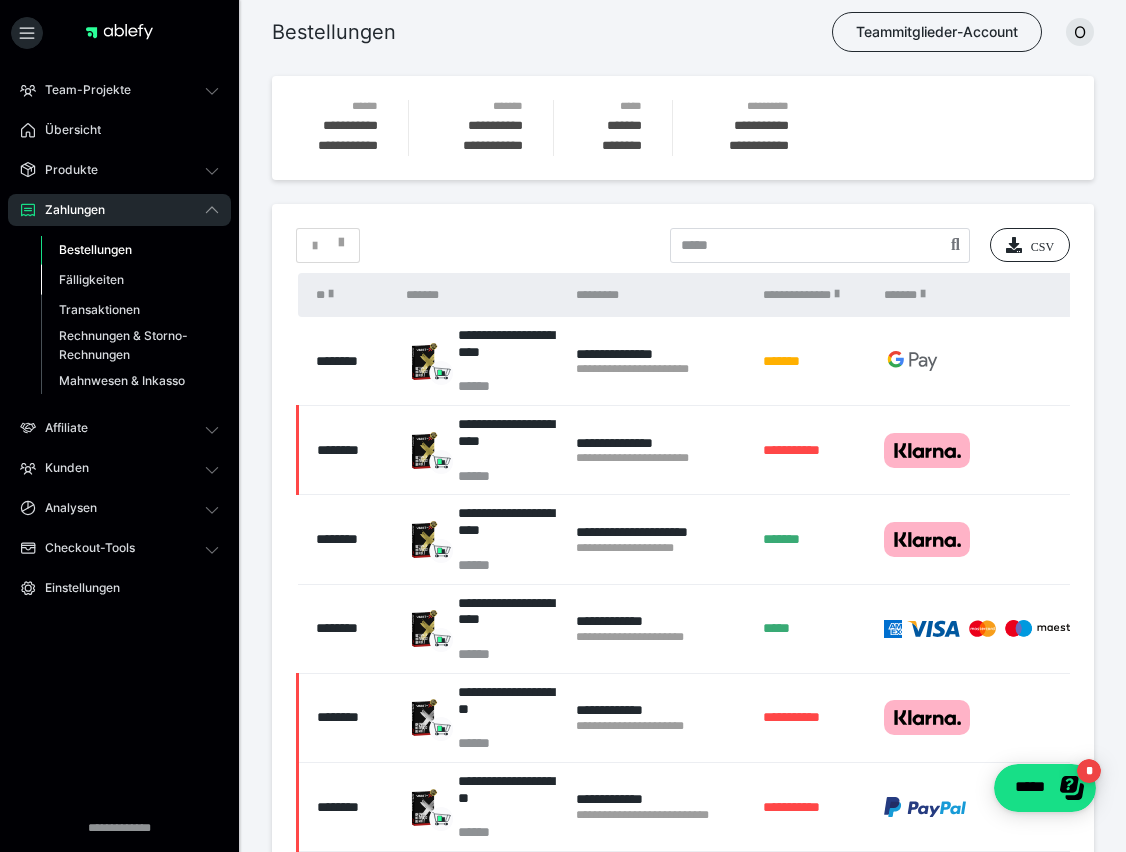 click on "Fälligkeiten" at bounding box center (91, 279) 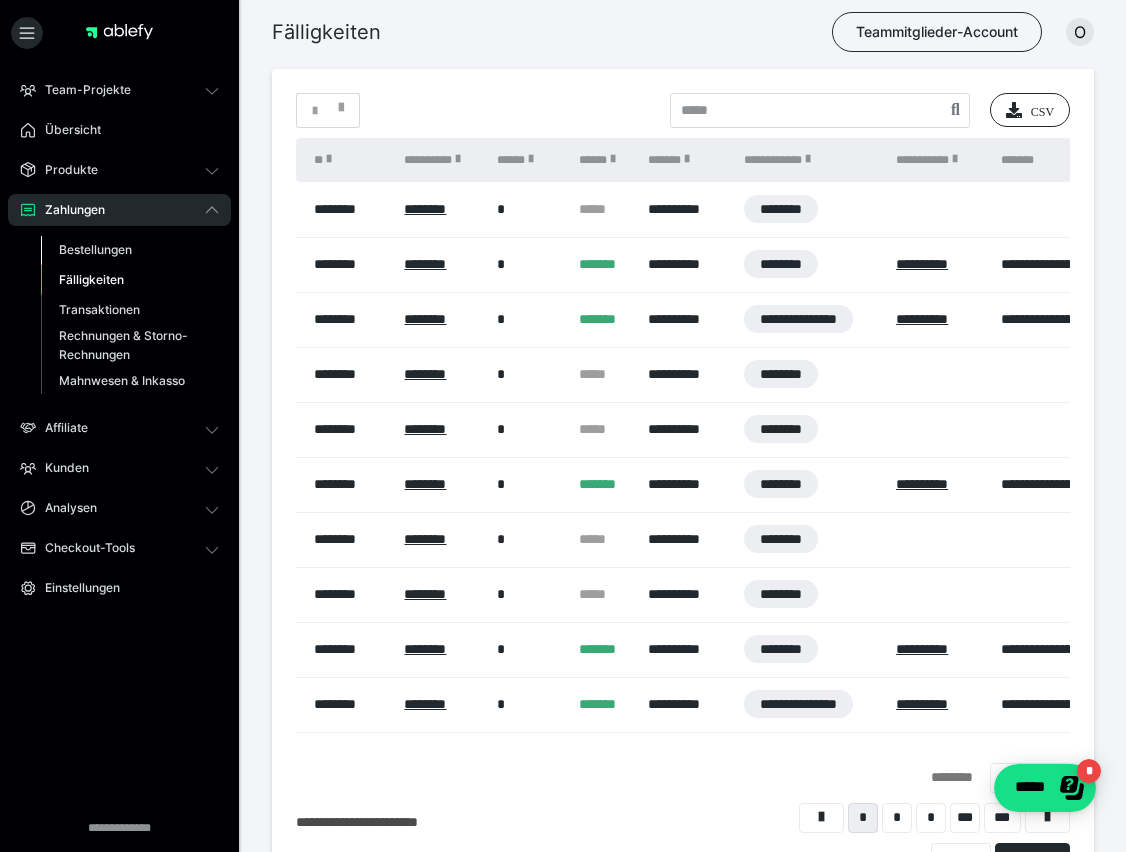 scroll, scrollTop: 8, scrollLeft: 0, axis: vertical 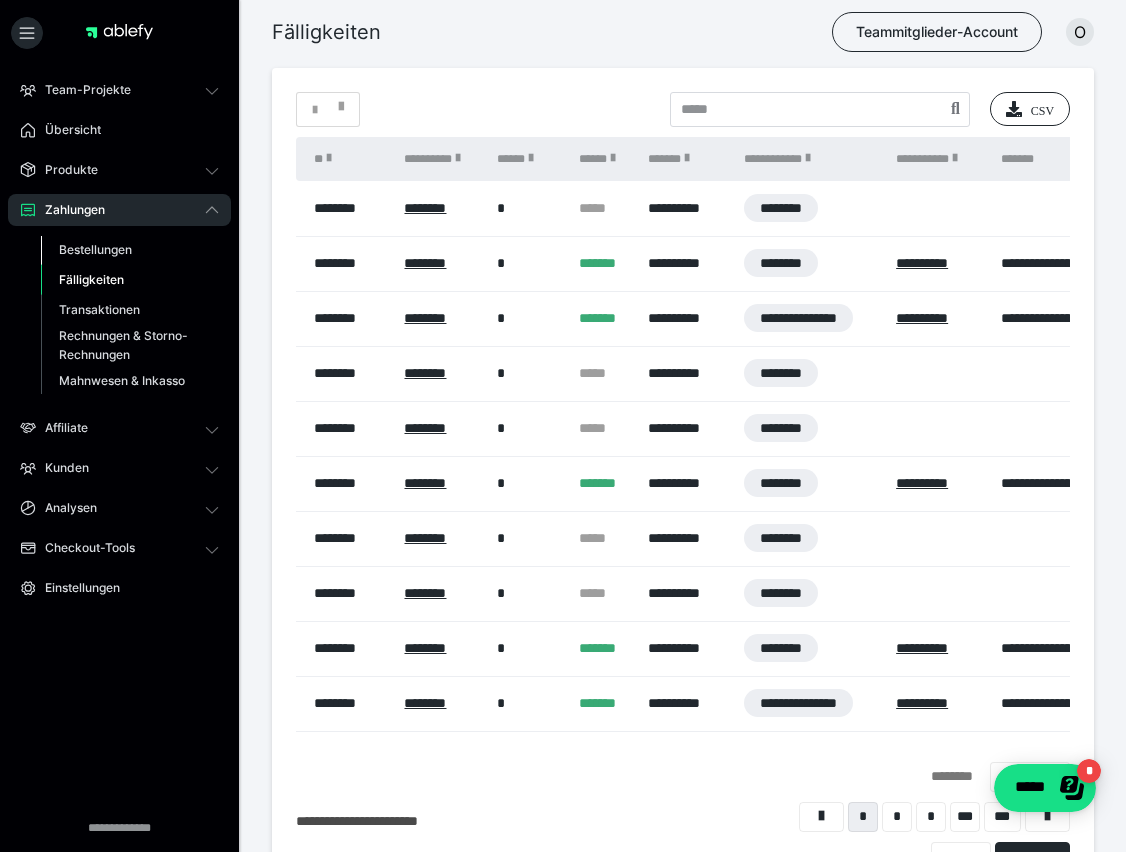 click on "Bestellungen" at bounding box center (95, 249) 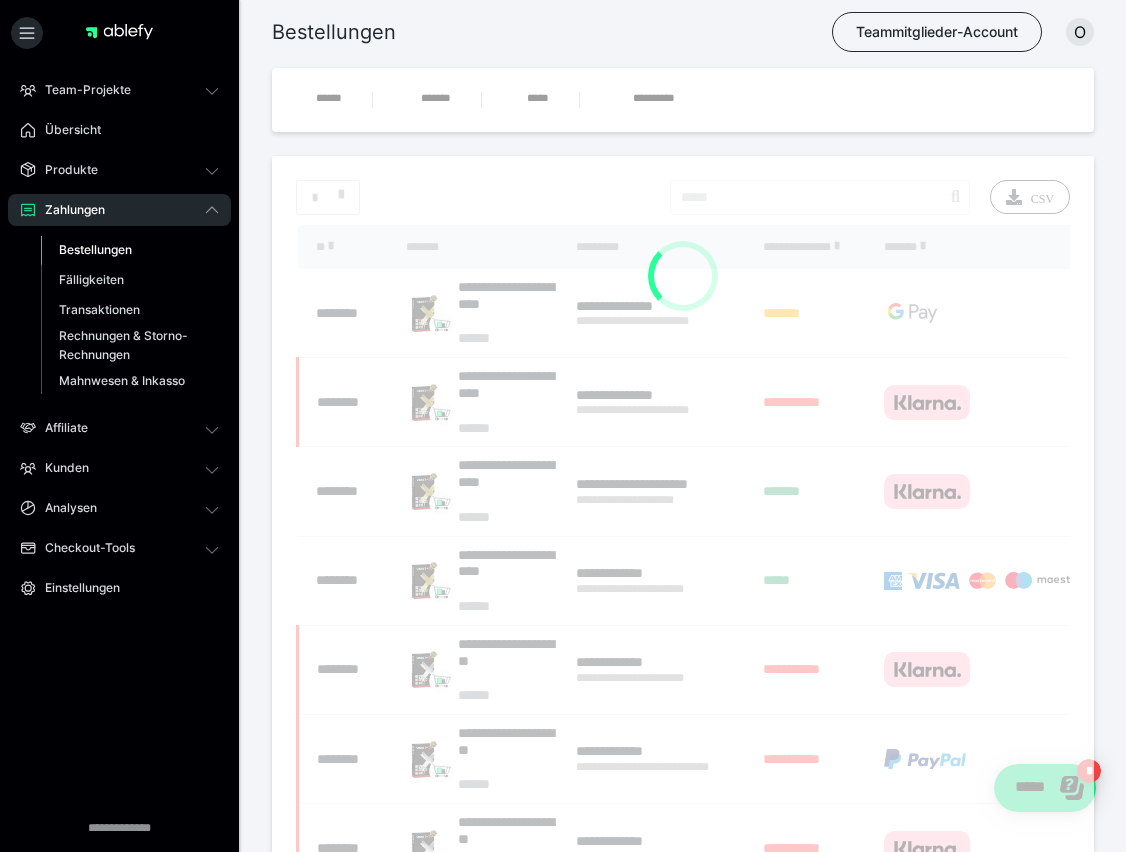 scroll, scrollTop: 0, scrollLeft: 0, axis: both 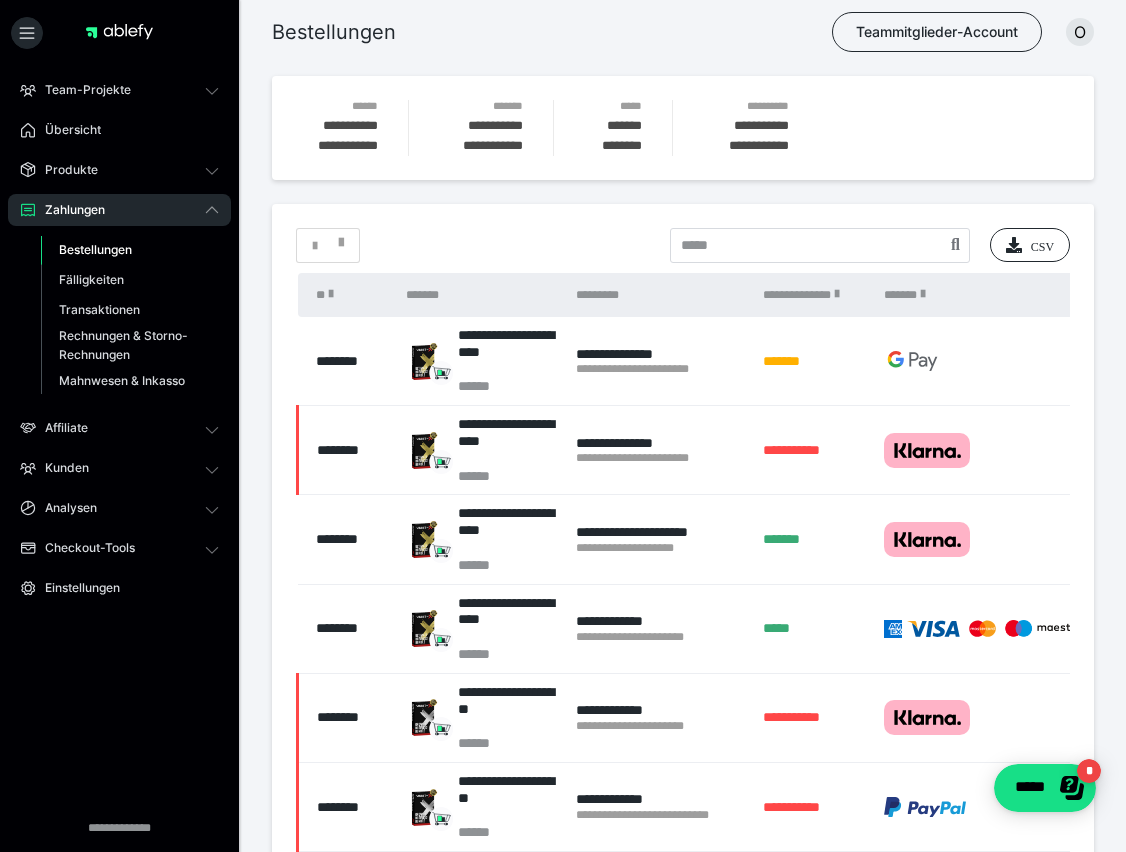 drag, startPoint x: 102, startPoint y: 274, endPoint x: 111, endPoint y: 259, distance: 17.492855 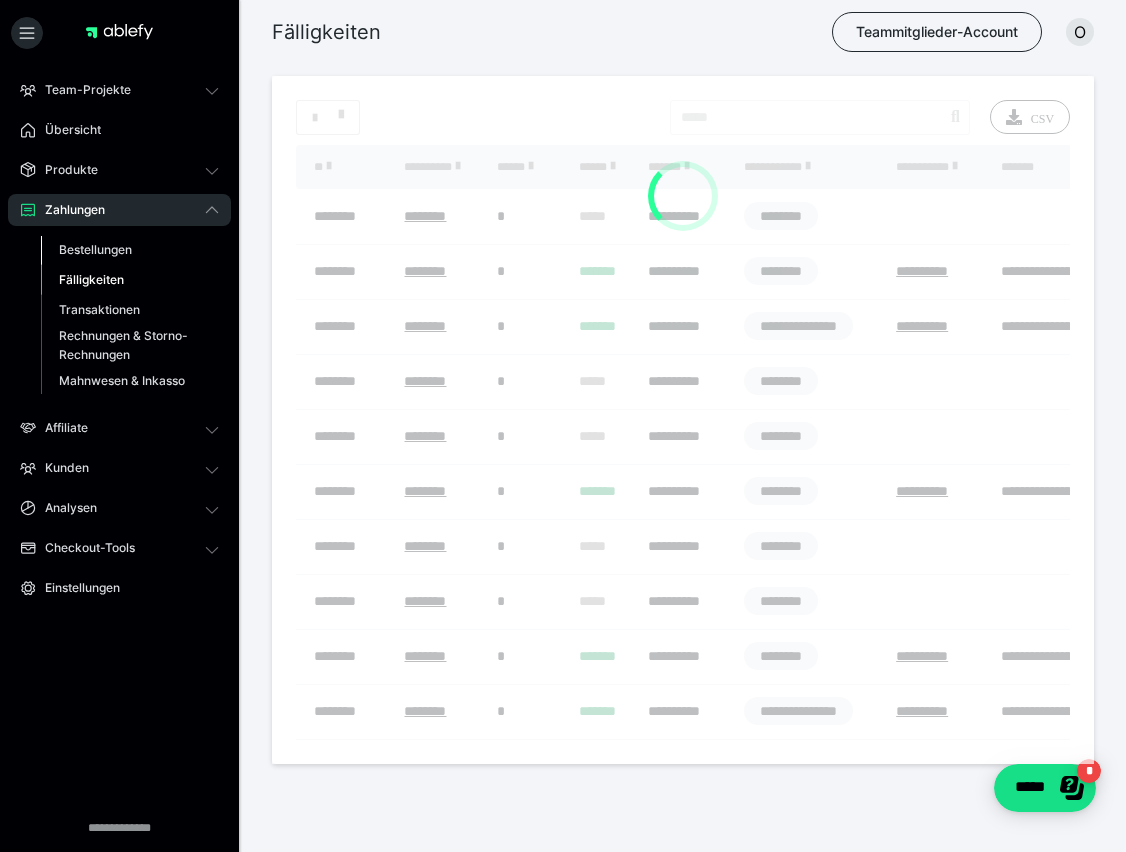 click on "Bestellungen" at bounding box center [95, 249] 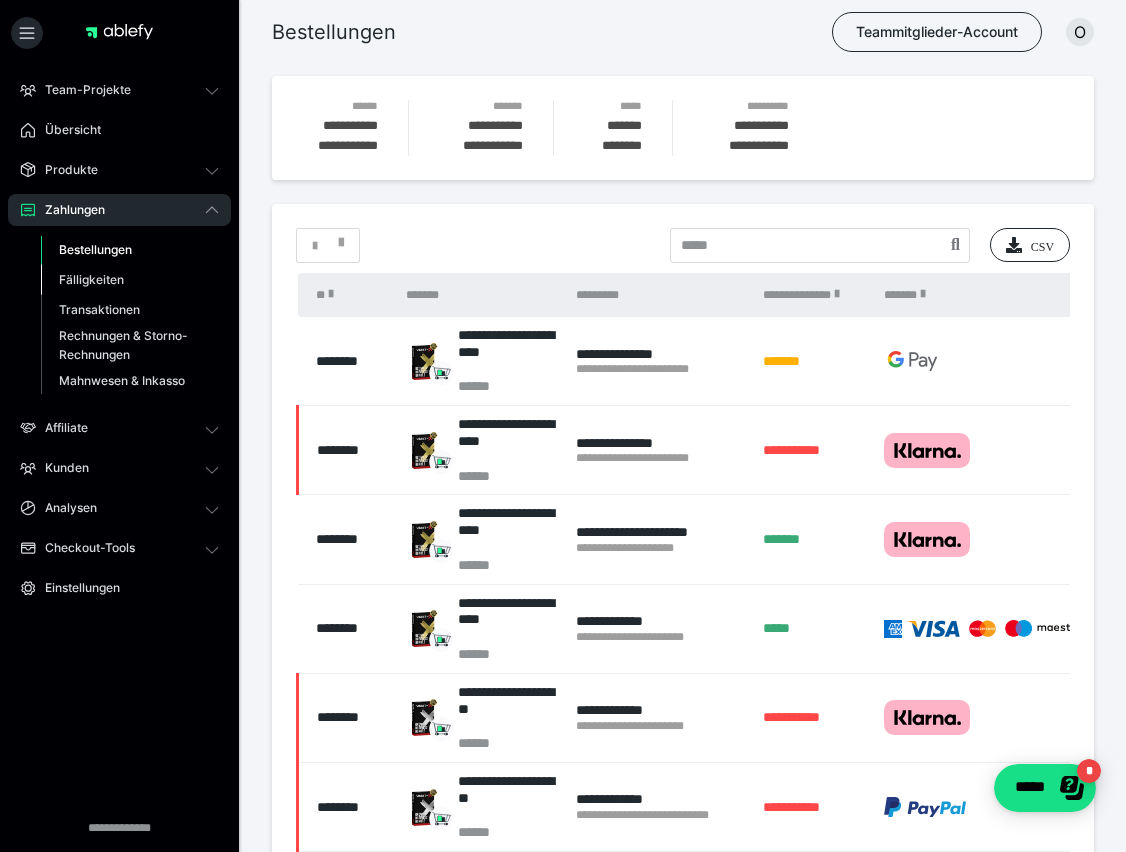 click on "Fälligkeiten" at bounding box center [91, 279] 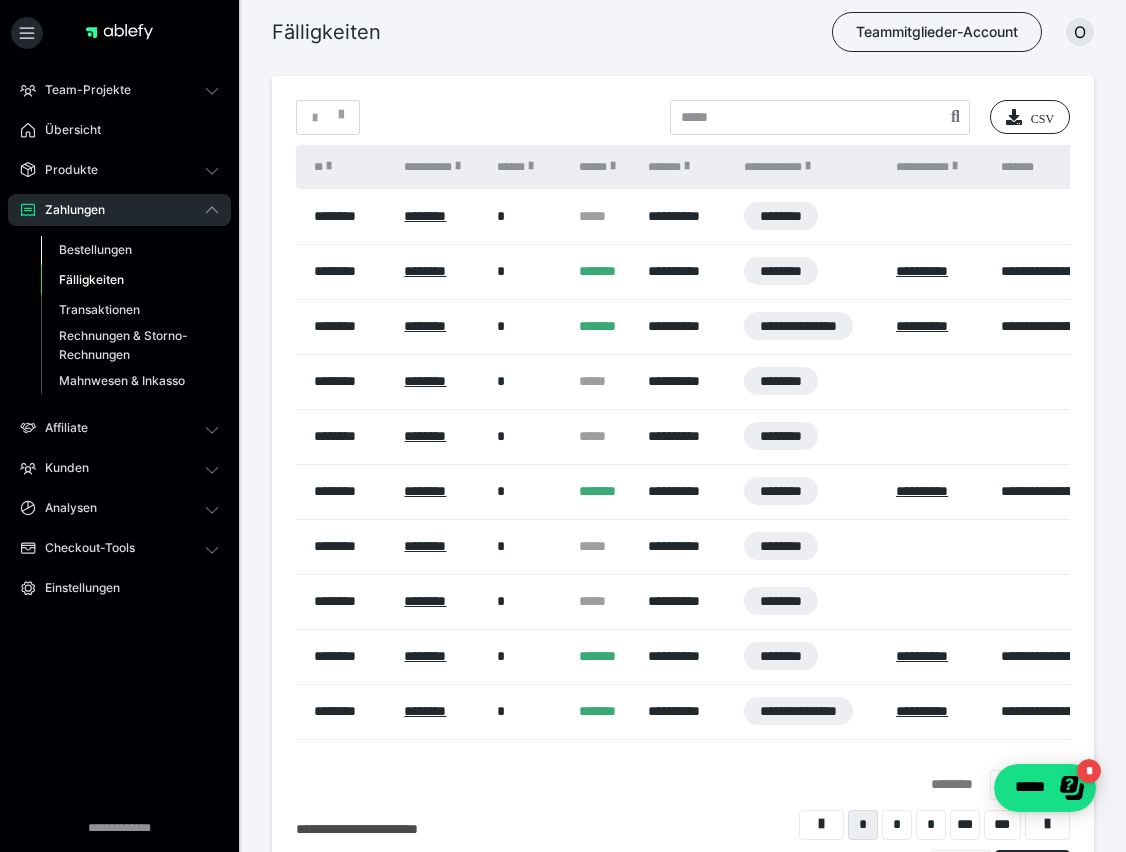 click on "Bestellungen" at bounding box center (95, 249) 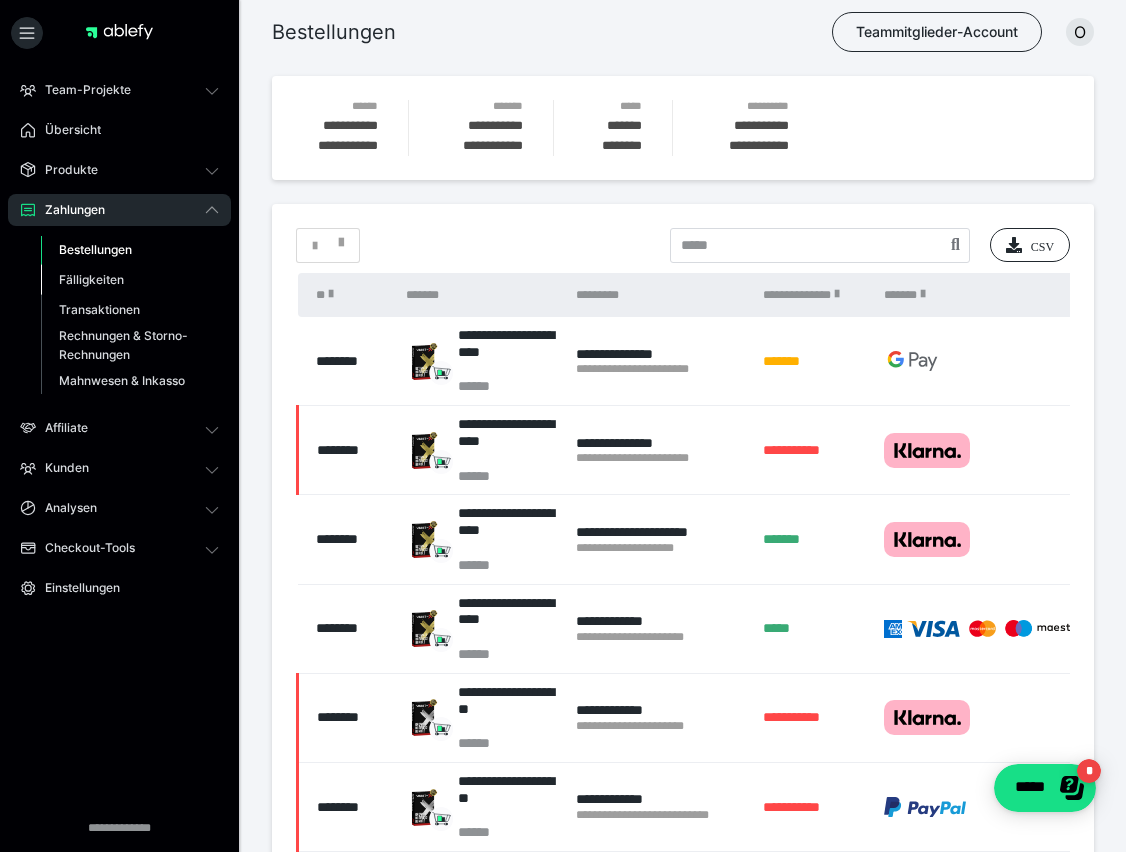 click on "Fälligkeiten" at bounding box center [91, 279] 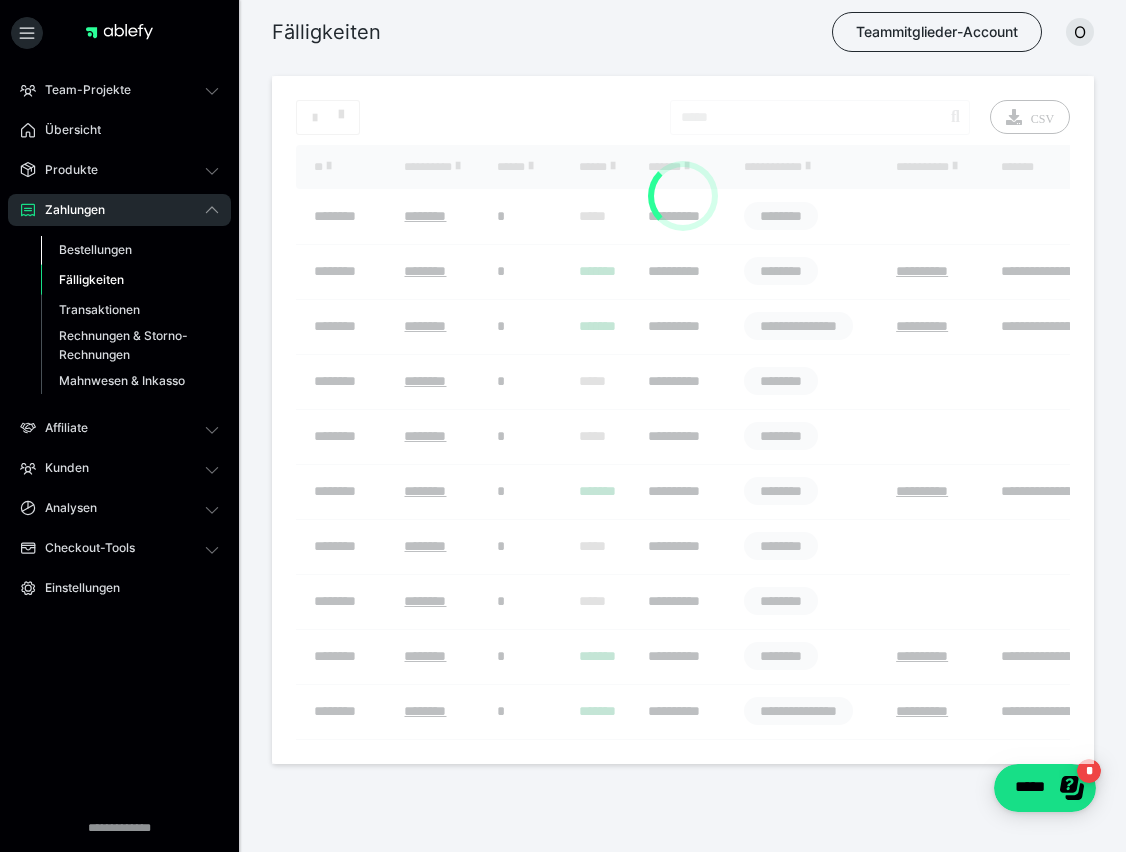 click on "Bestellungen" at bounding box center (95, 249) 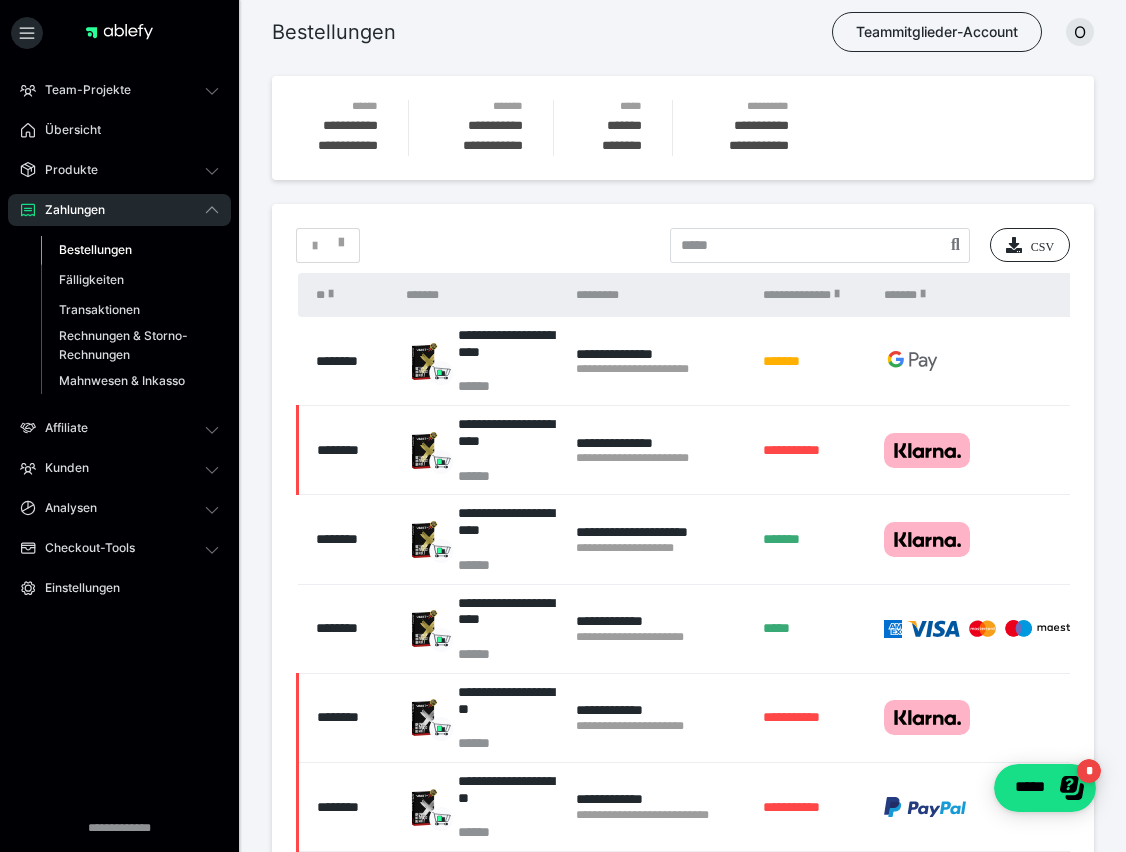 click on "Bestellungen" at bounding box center (130, 250) 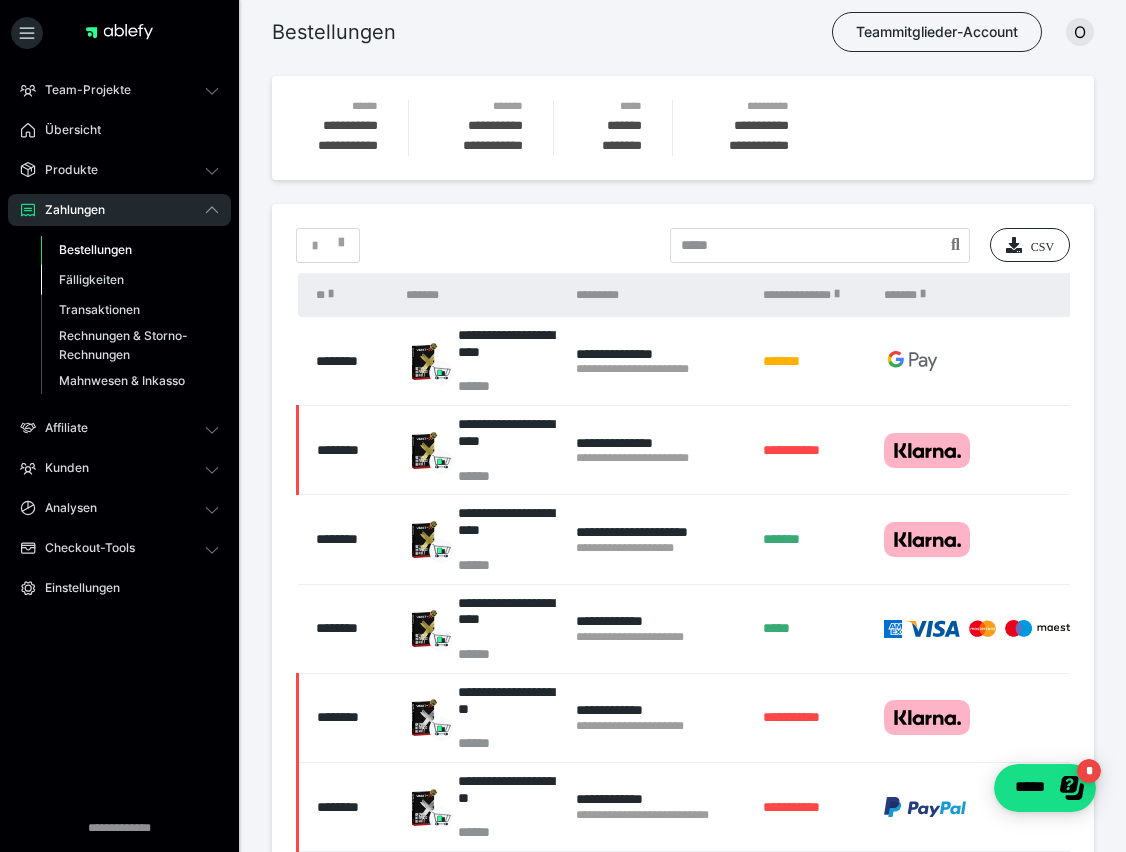 click on "Fälligkeiten" at bounding box center (91, 279) 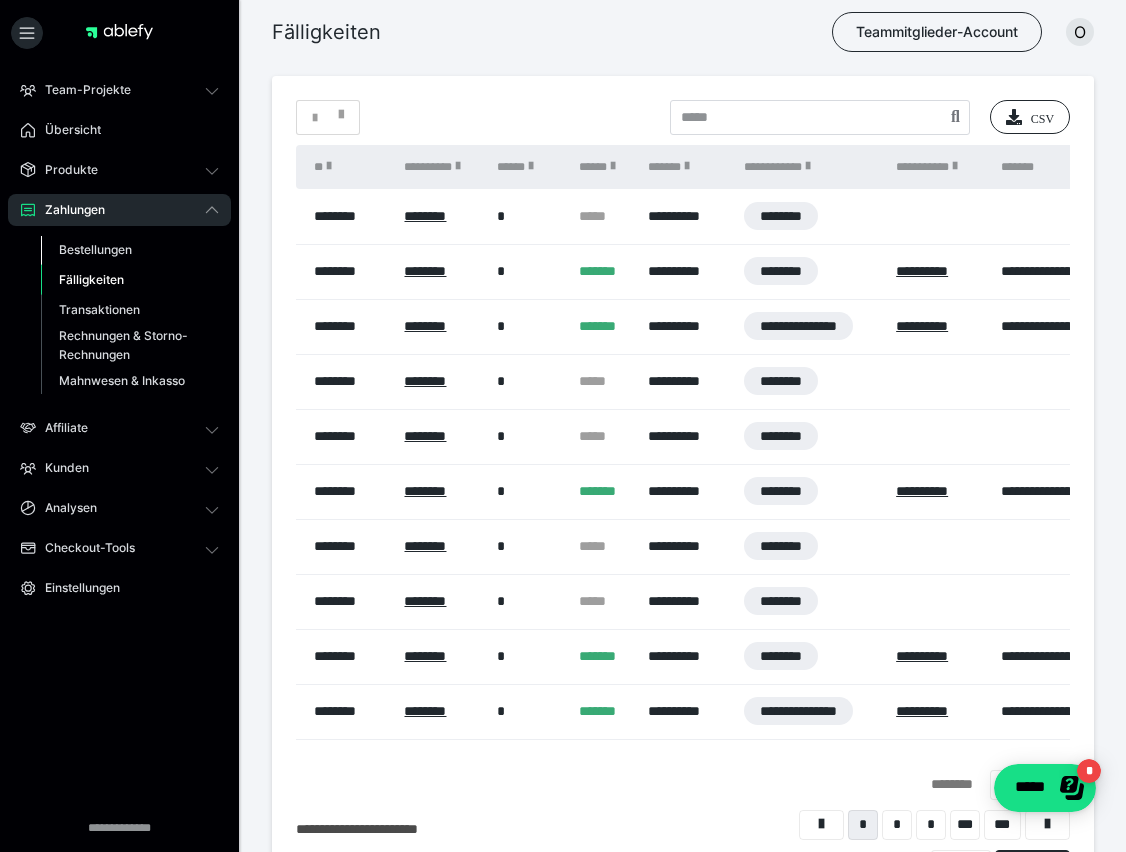 click on "Bestellungen" at bounding box center [95, 249] 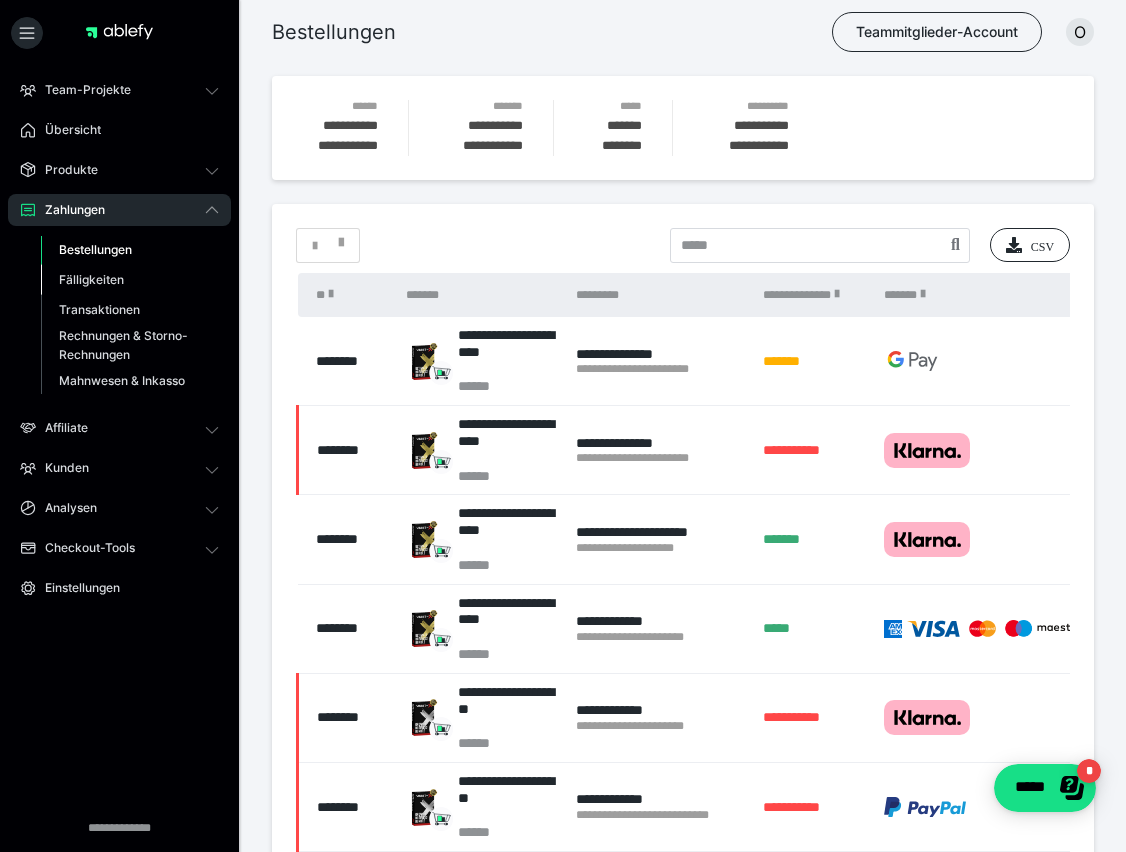 click on "Fälligkeiten" at bounding box center (91, 279) 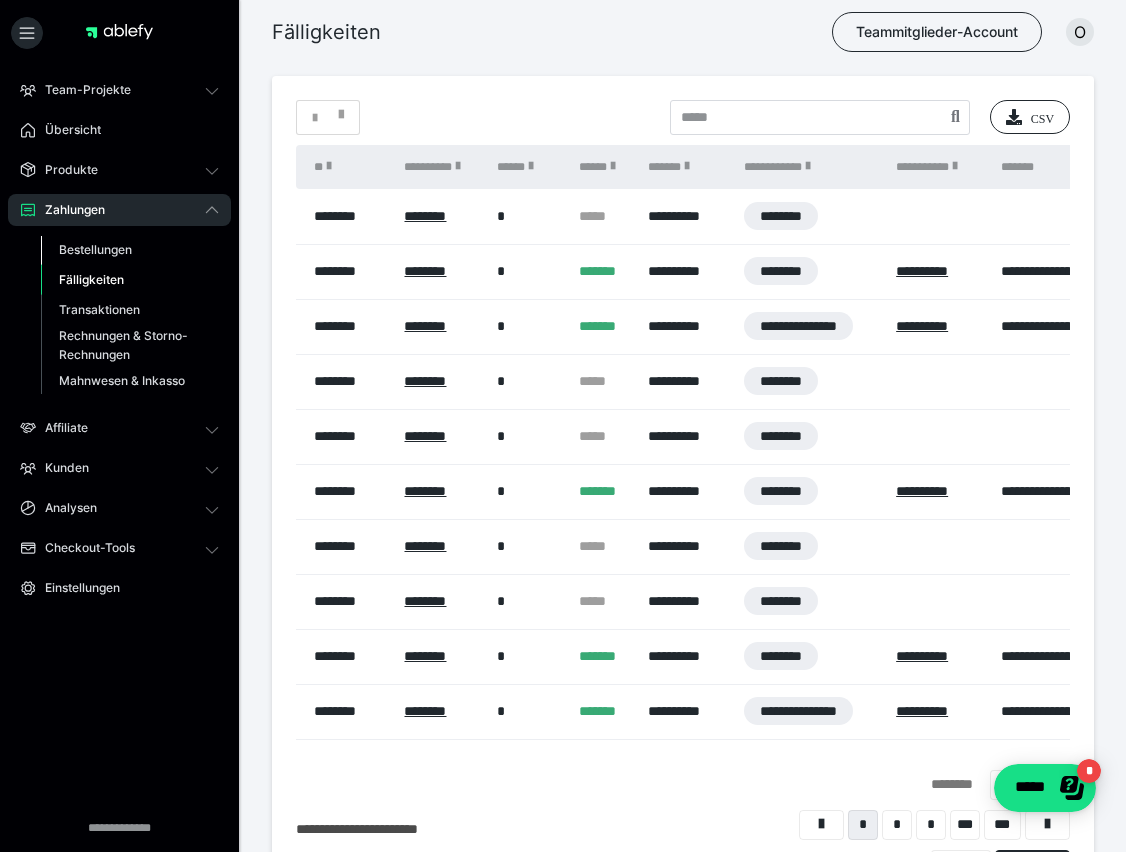 click on "Bestellungen" at bounding box center (95, 249) 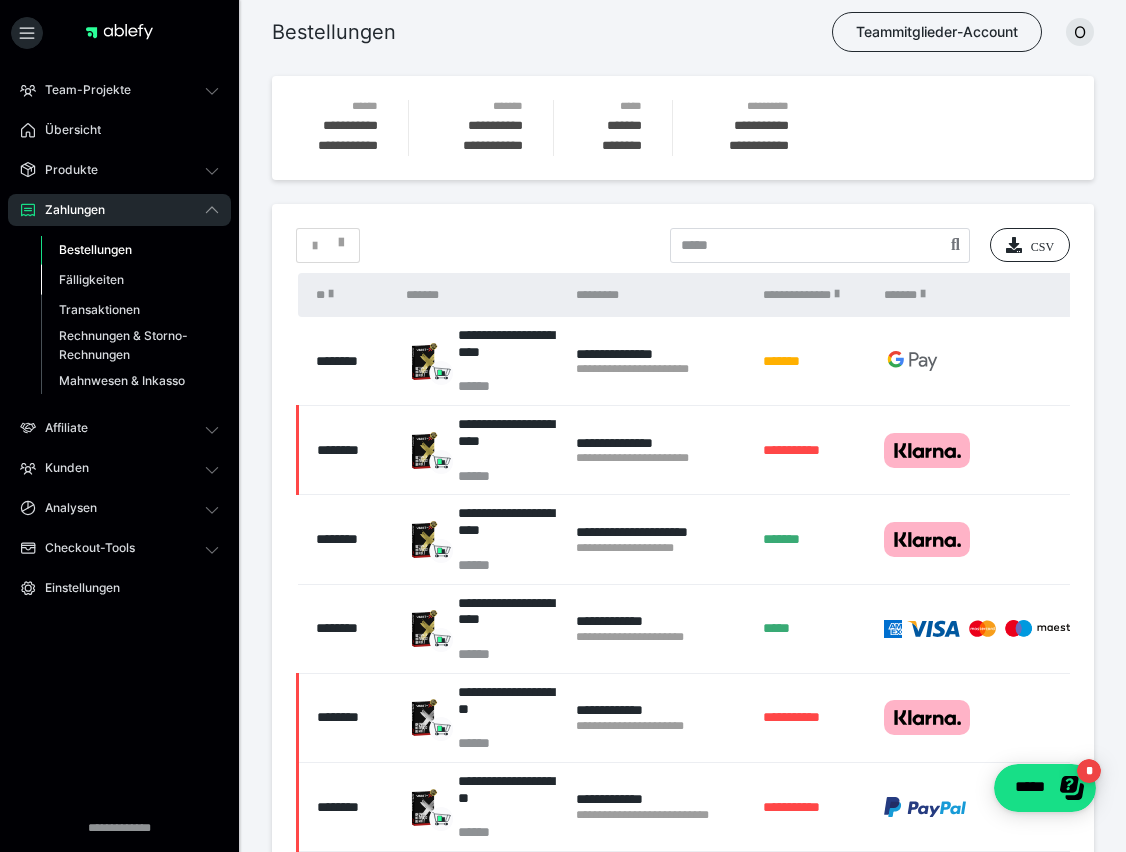 click on "Fälligkeiten" at bounding box center [91, 279] 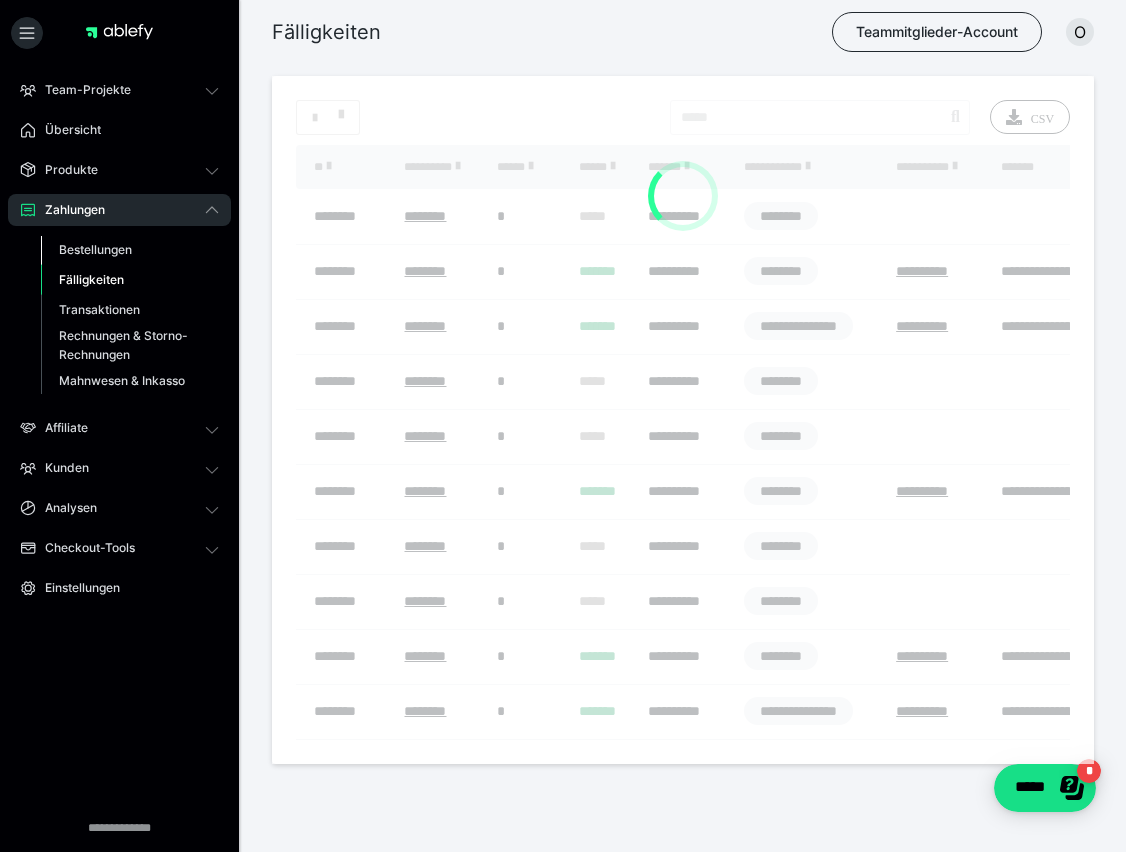 click on "Bestellungen" at bounding box center (95, 249) 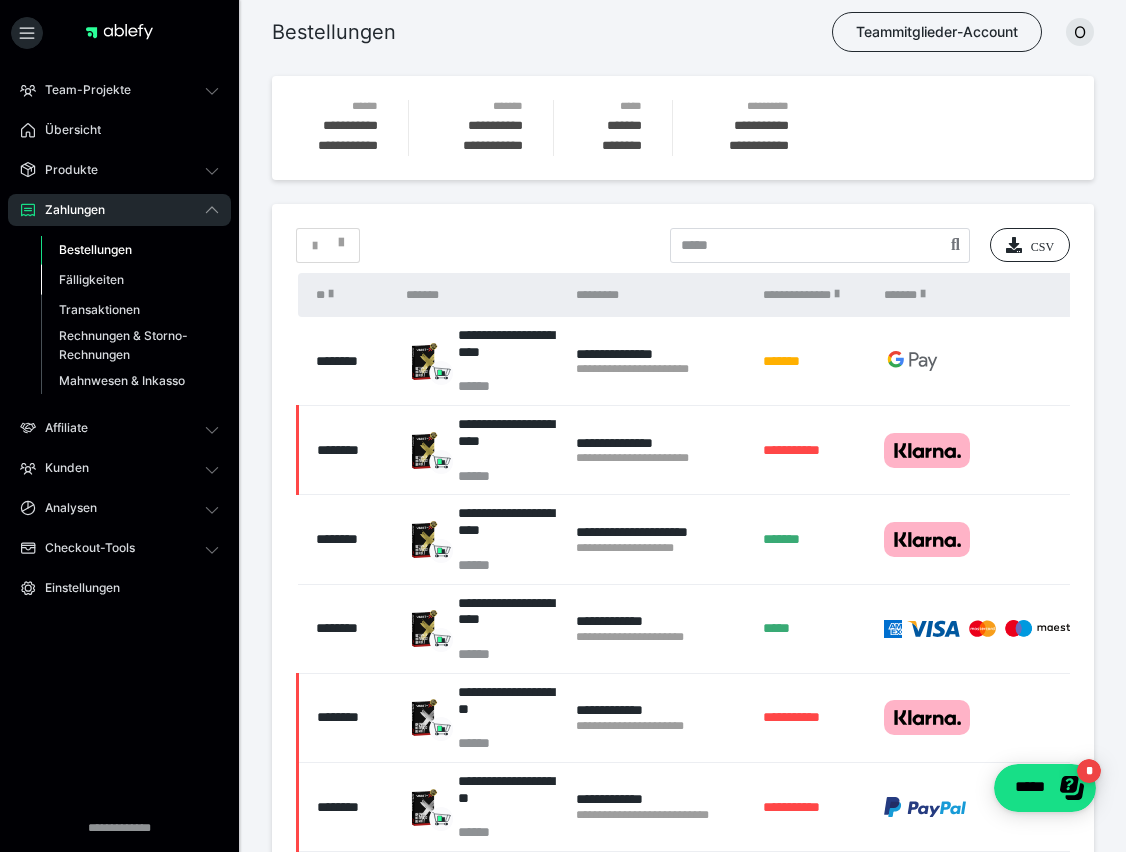 click on "Fälligkeiten" at bounding box center (130, 280) 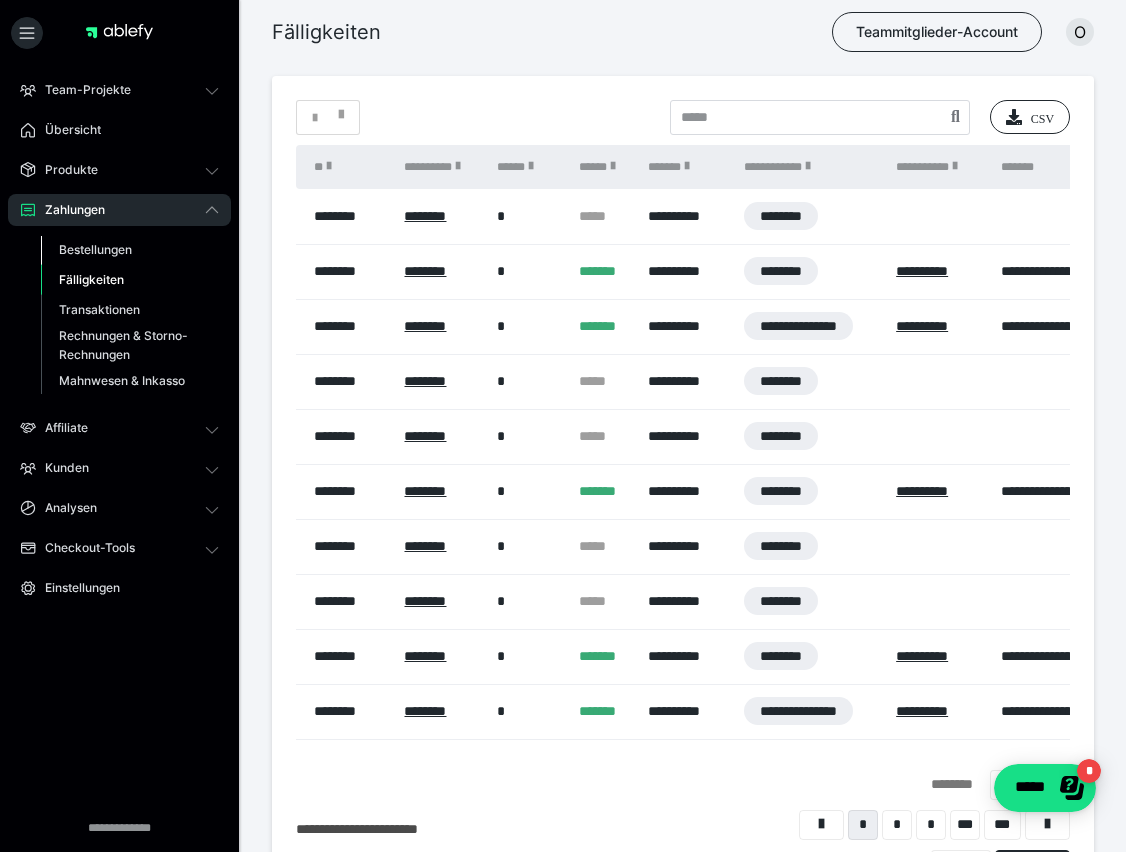 click on "Bestellungen" at bounding box center (95, 249) 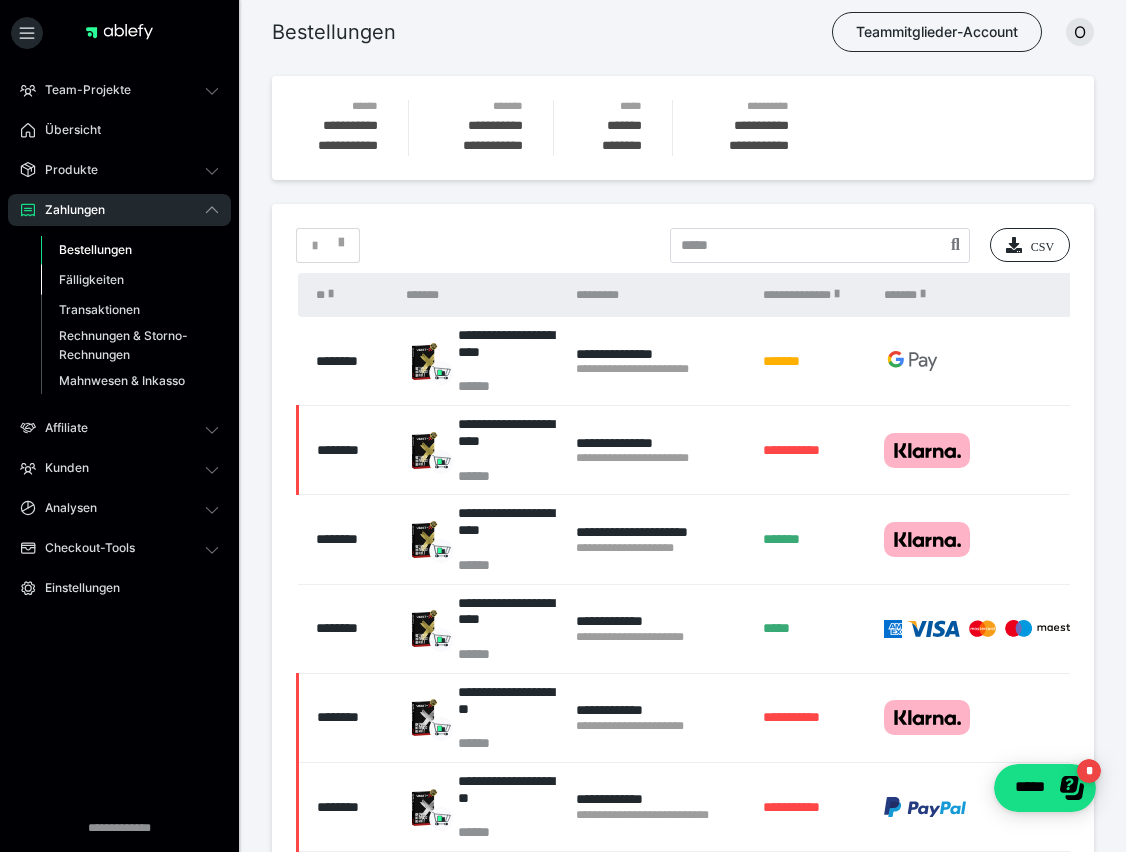 click on "Fälligkeiten" at bounding box center (91, 279) 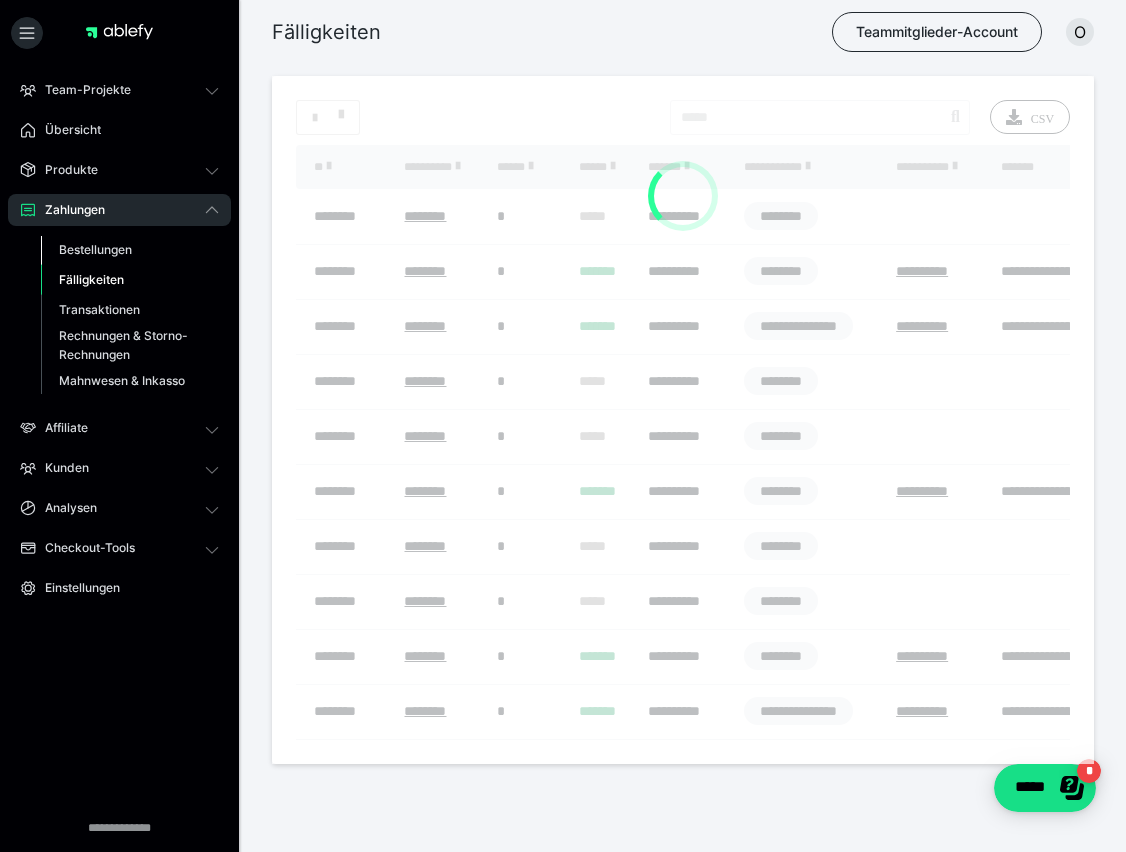 click on "Bestellungen" at bounding box center [95, 249] 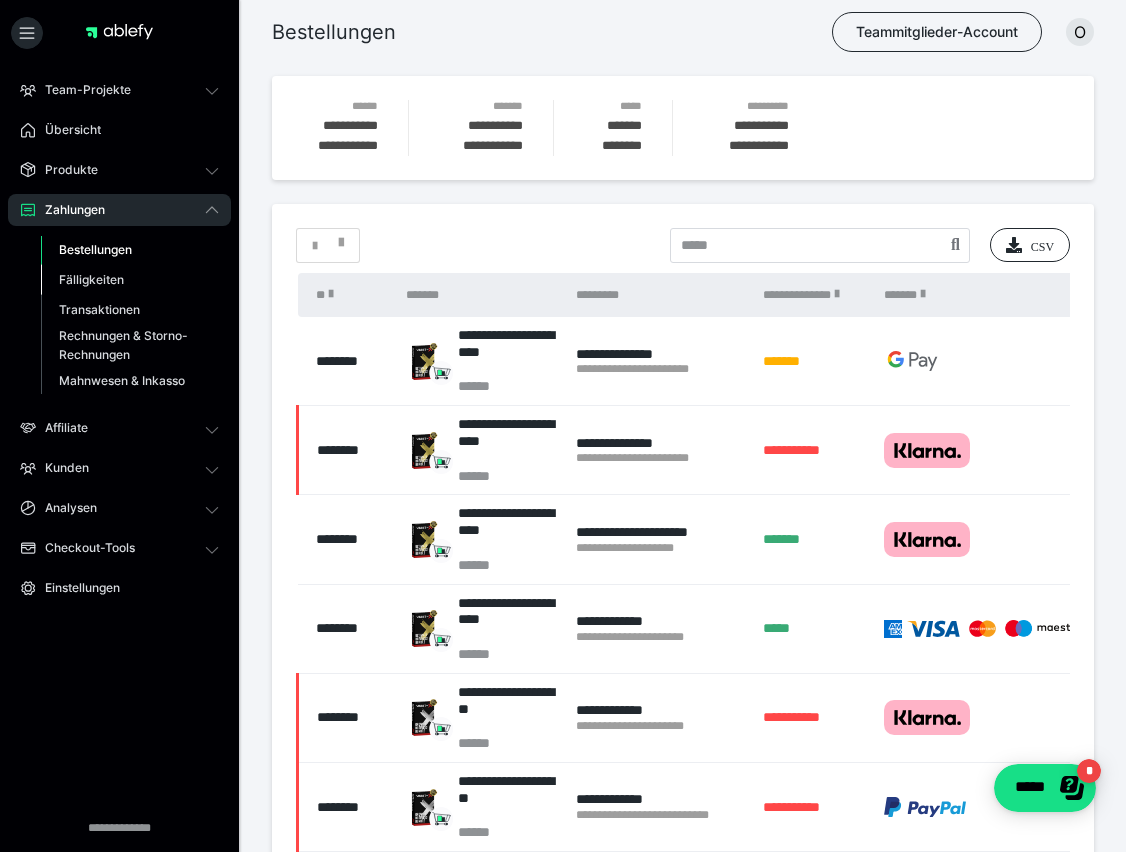 click on "Fälligkeiten" at bounding box center (91, 279) 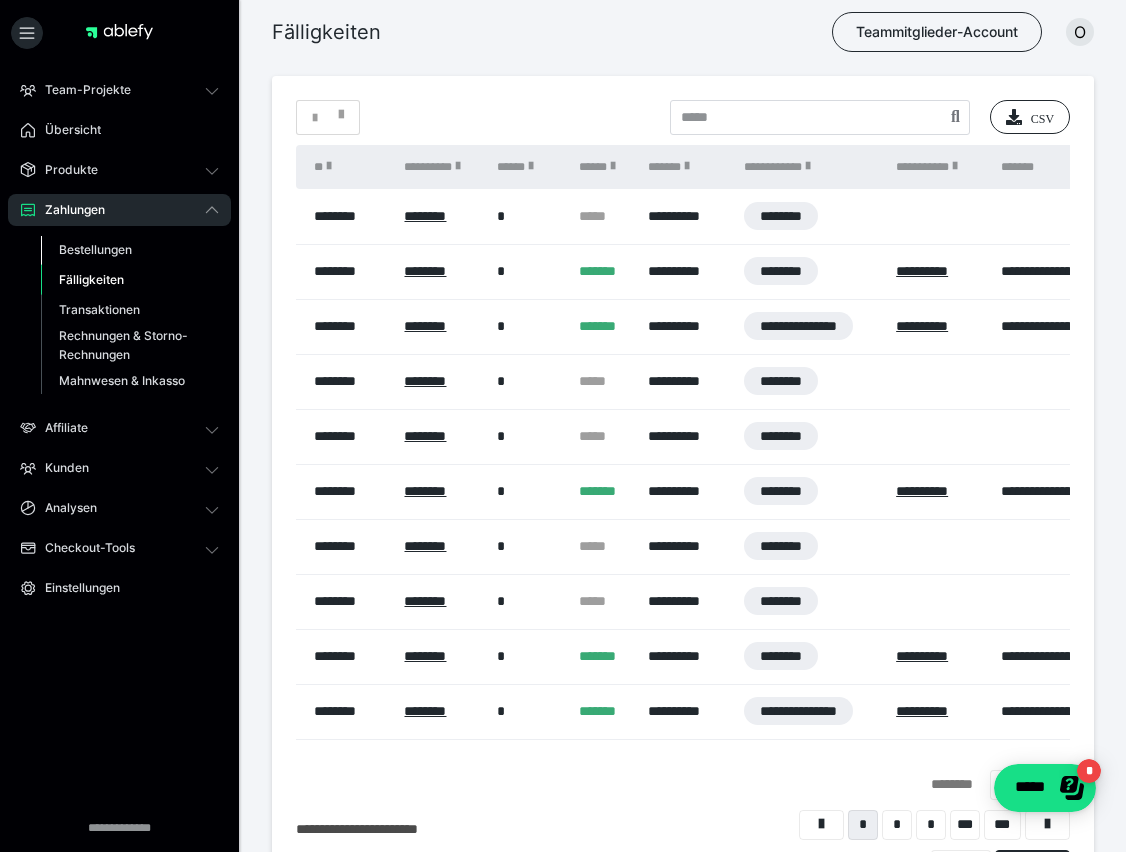 click on "Bestellungen" at bounding box center (95, 249) 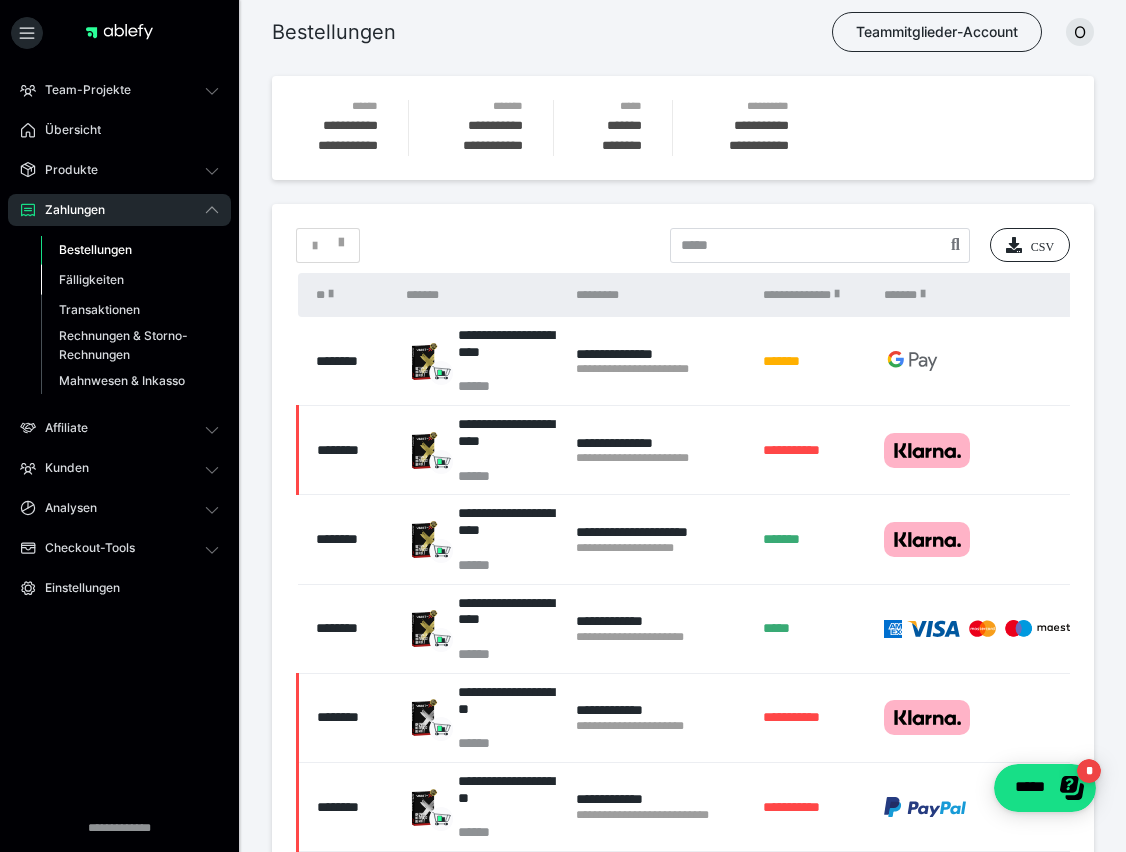 drag, startPoint x: 100, startPoint y: 281, endPoint x: 107, endPoint y: 267, distance: 15.652476 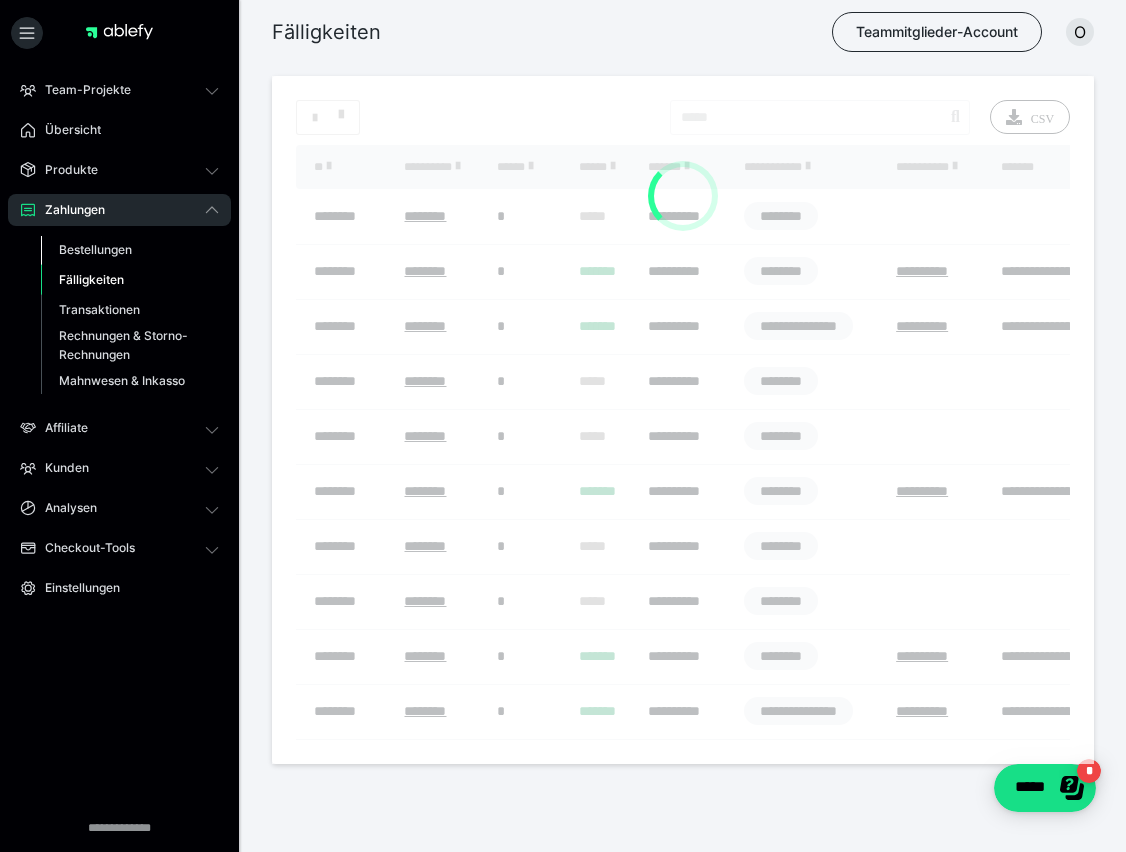 click on "Bestellungen" at bounding box center (95, 249) 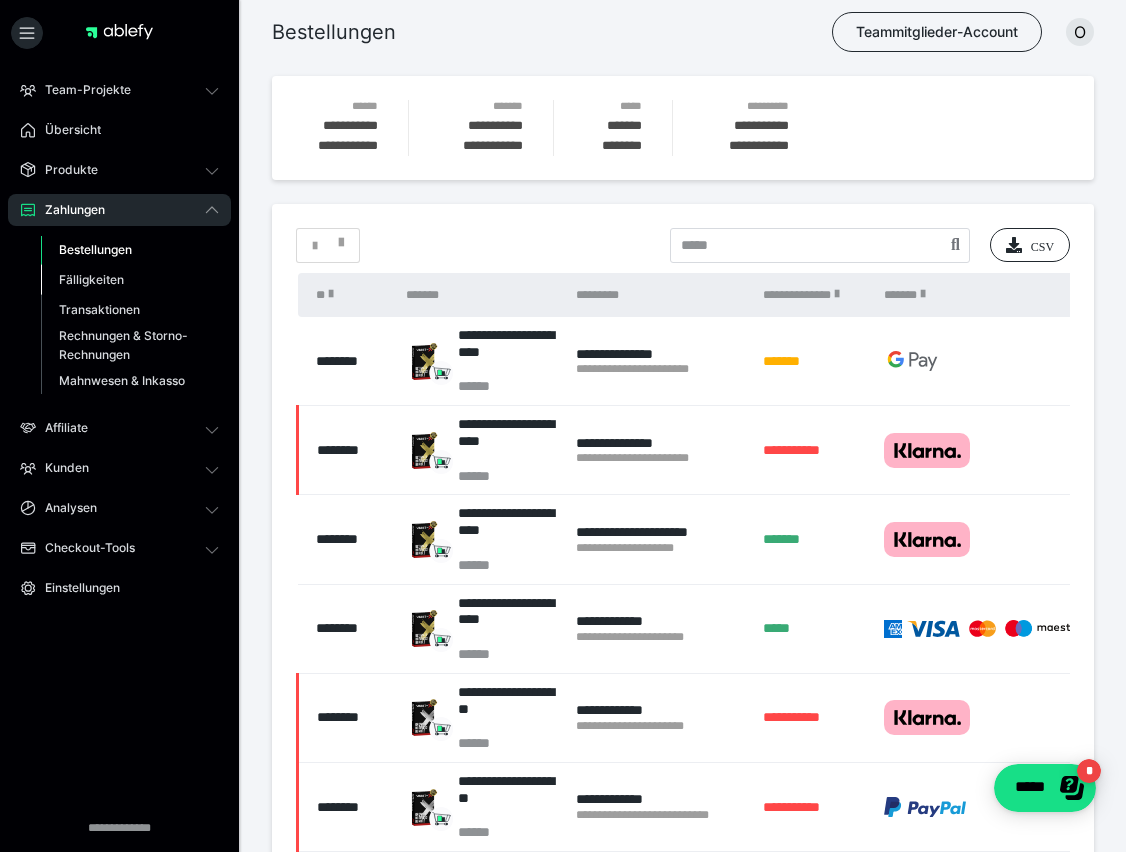 click on "Fälligkeiten" at bounding box center (91, 279) 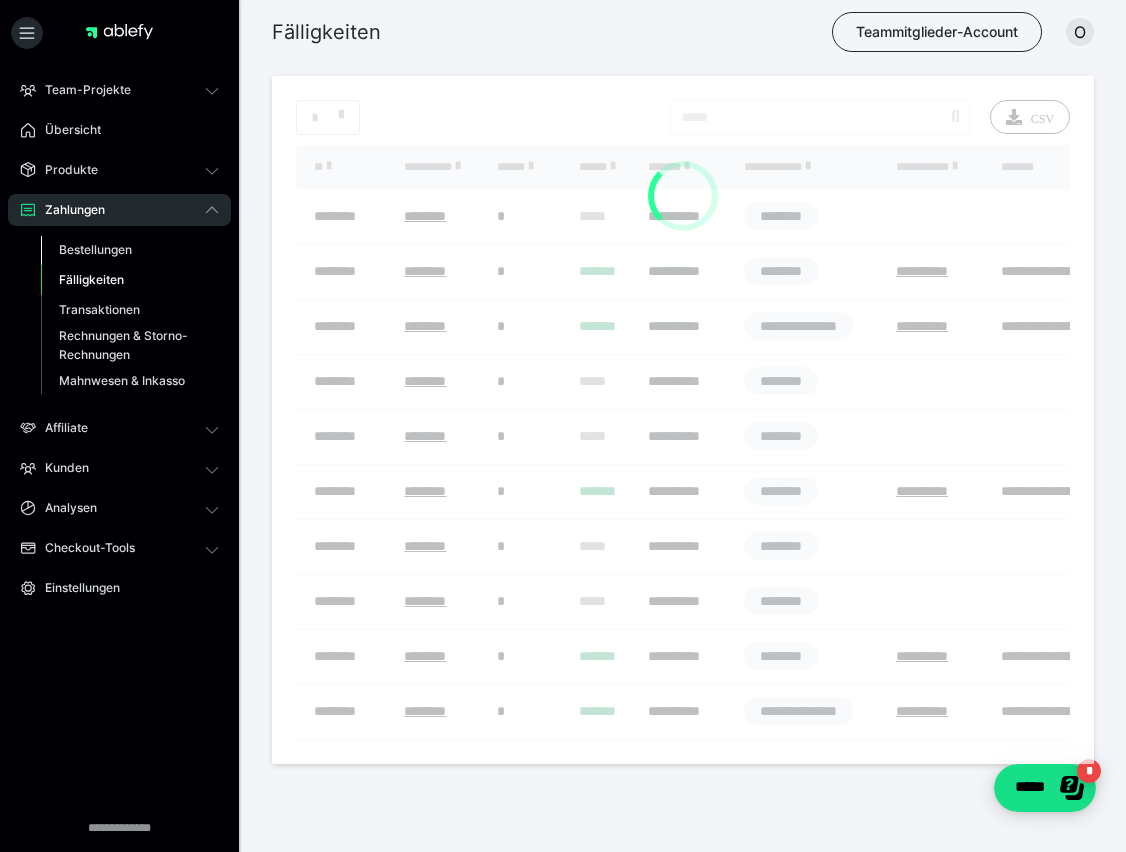 click on "Bestellungen" at bounding box center [95, 249] 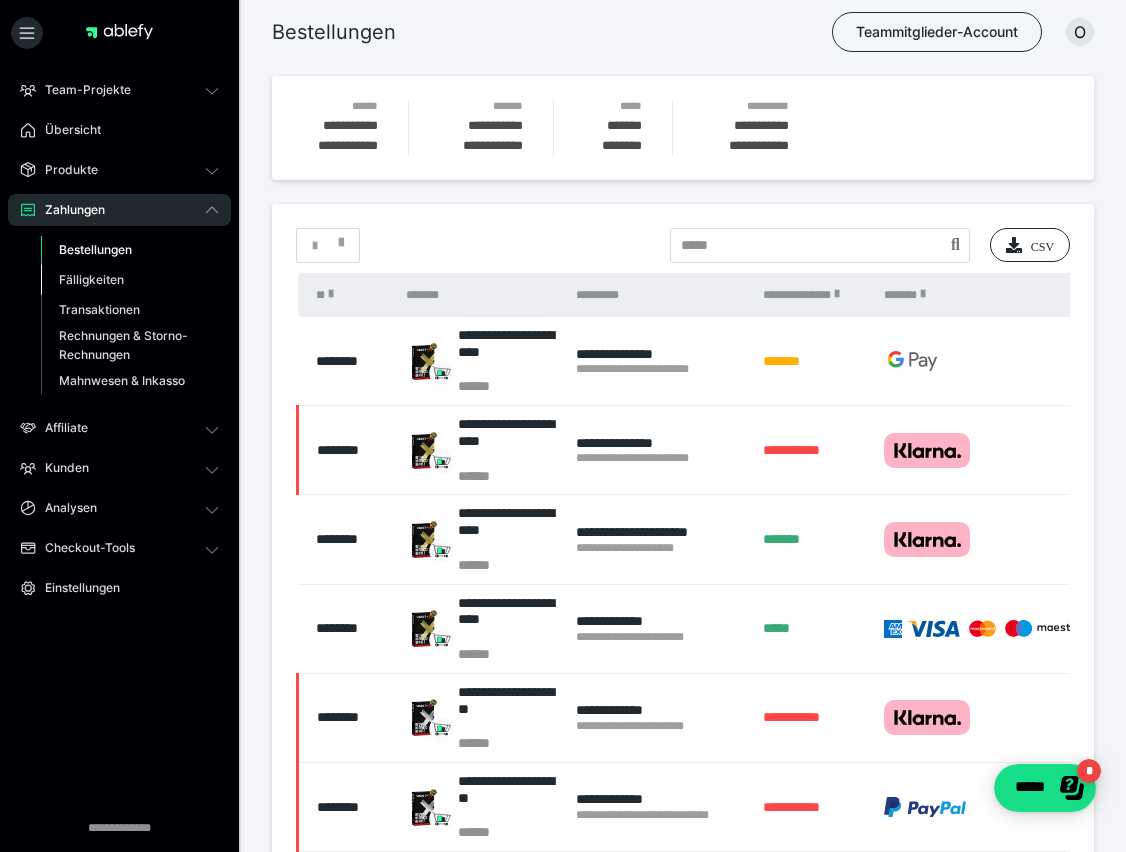 click on "Fälligkeiten" at bounding box center (91, 279) 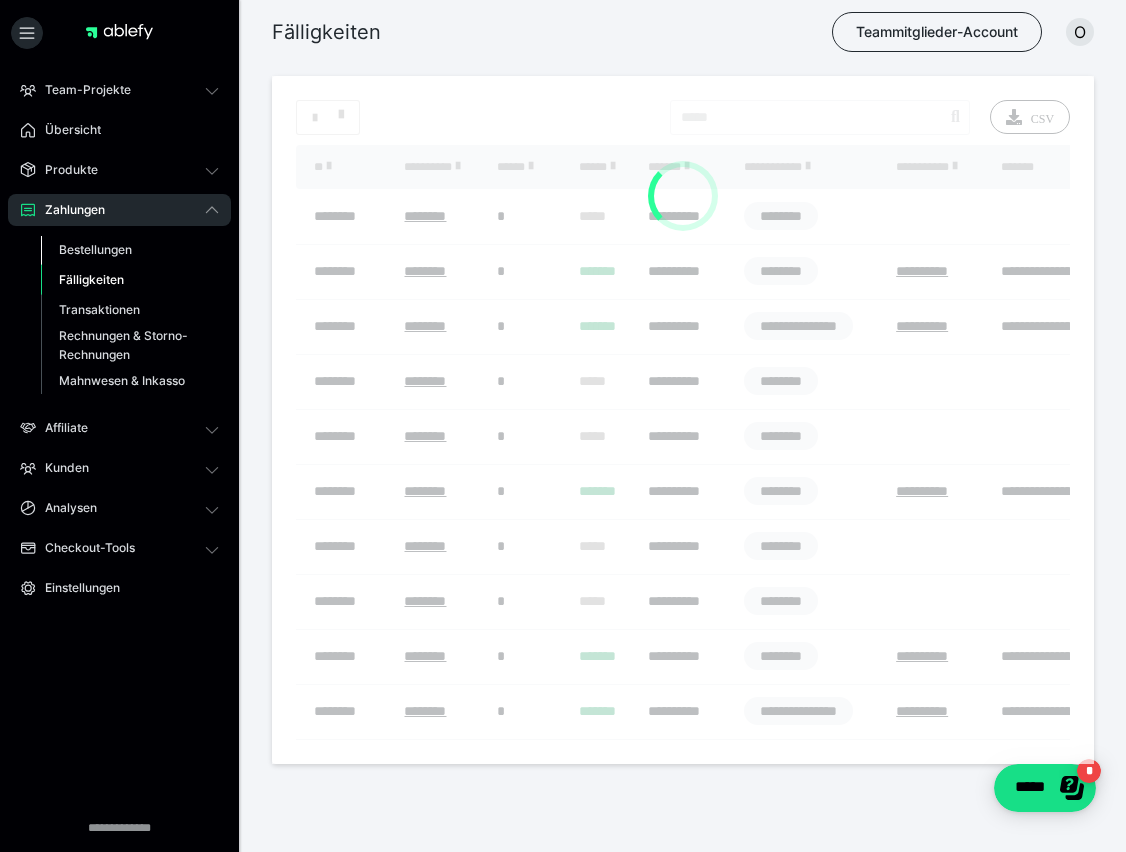 click on "Bestellungen" at bounding box center [95, 249] 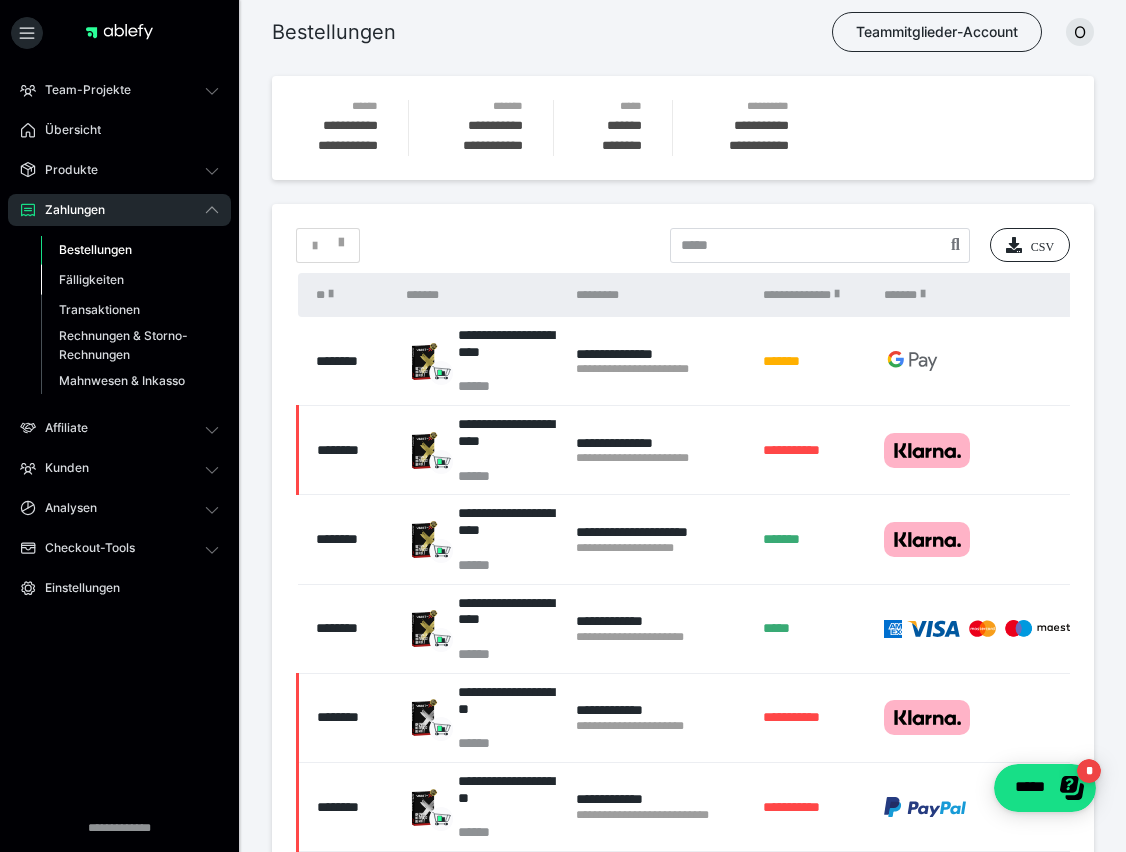 click on "Fälligkeiten" at bounding box center [130, 280] 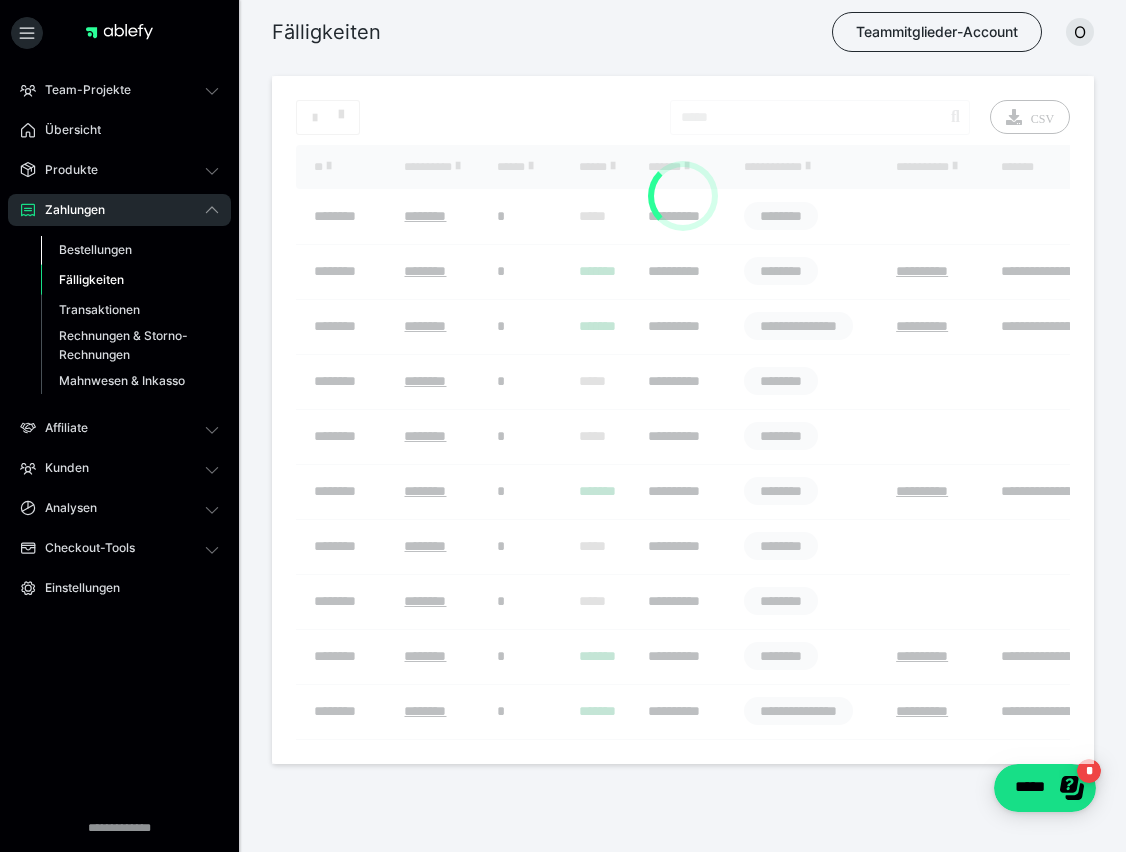 click on "Bestellungen" at bounding box center (95, 249) 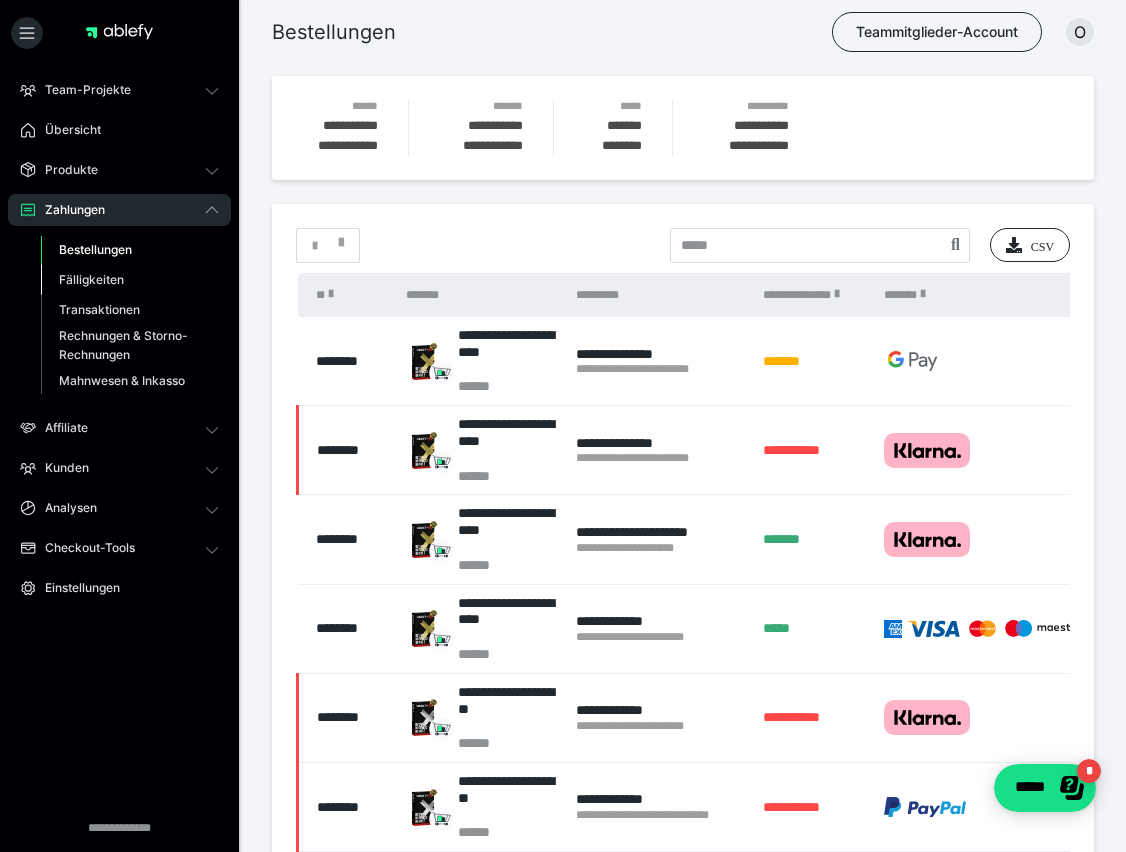 click on "Fälligkeiten" at bounding box center [91, 279] 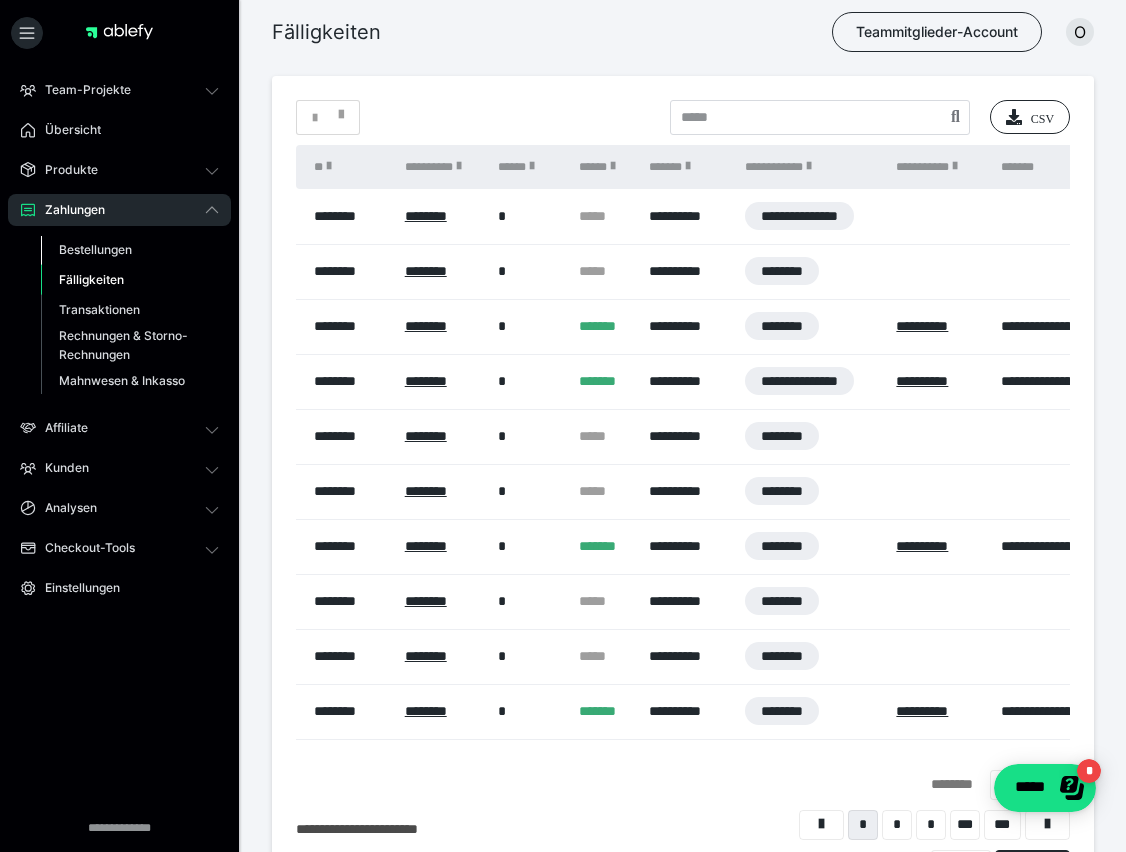 click on "Bestellungen" at bounding box center (95, 249) 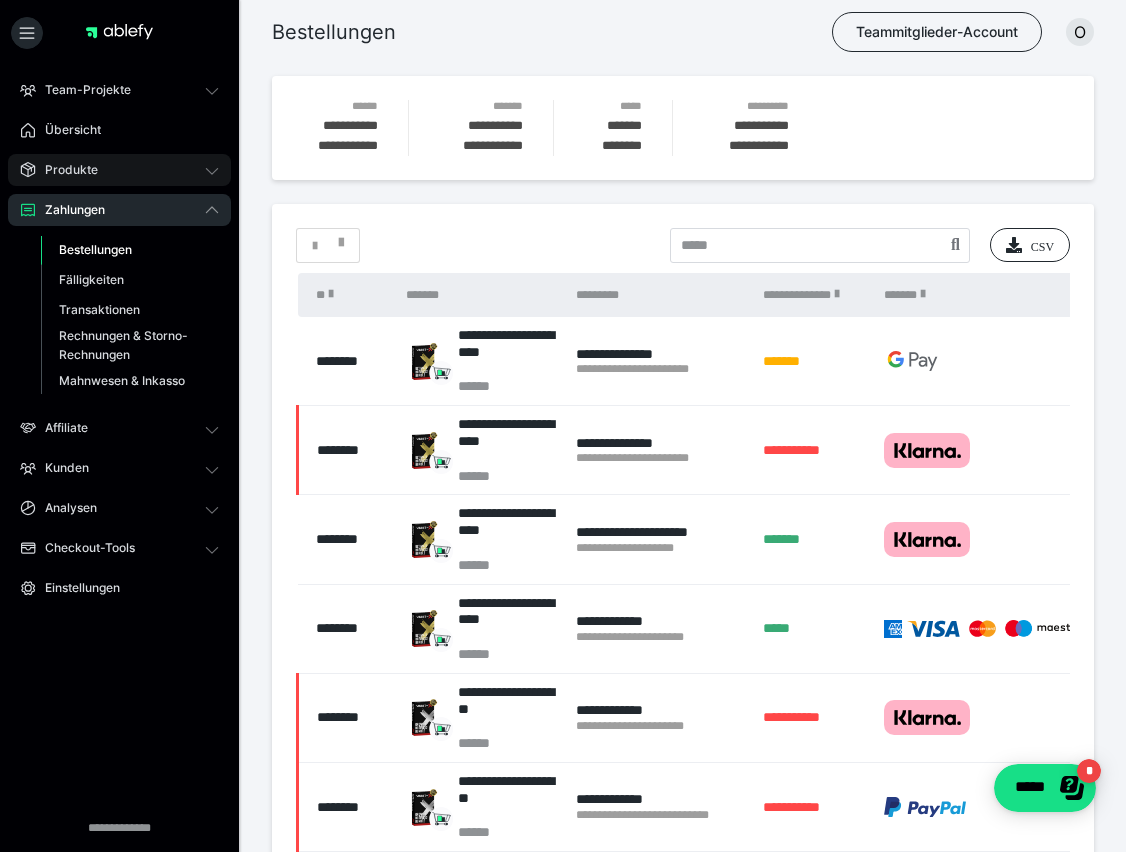 click on "Produkte" at bounding box center [119, 170] 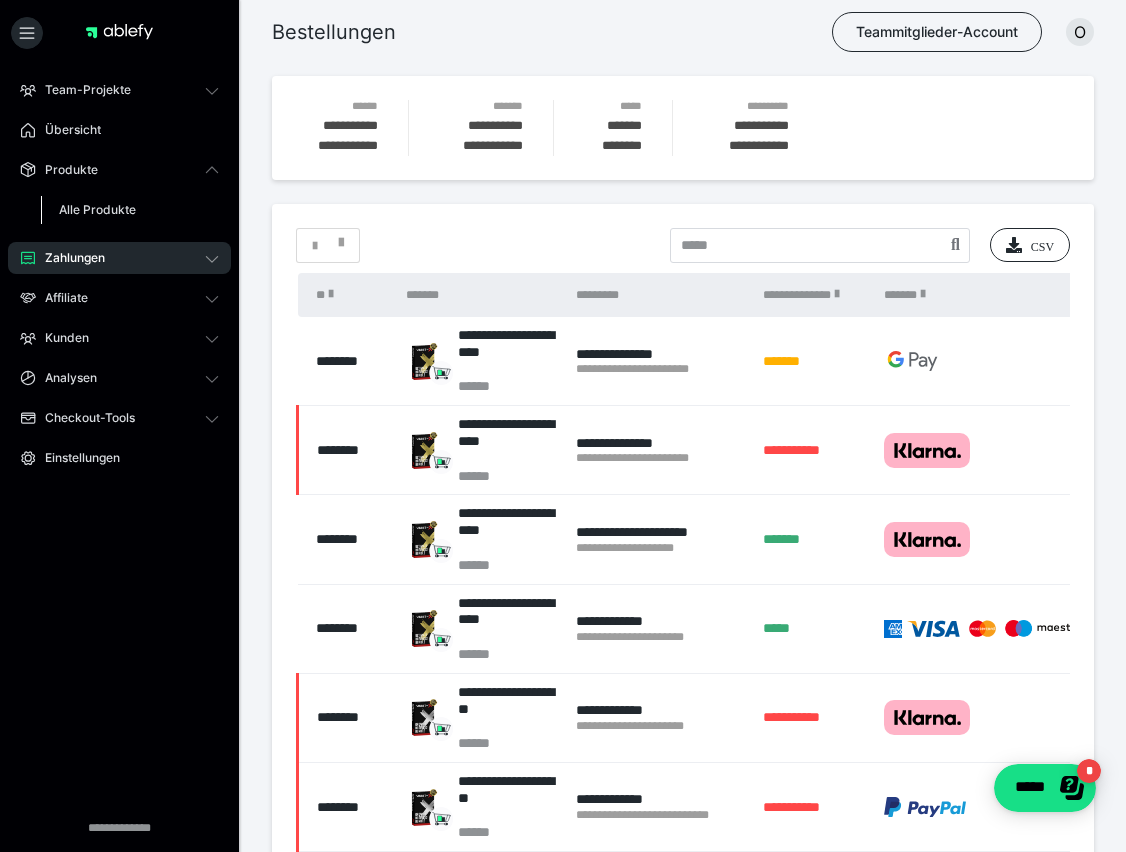 click on "Alle Produkte" at bounding box center [97, 209] 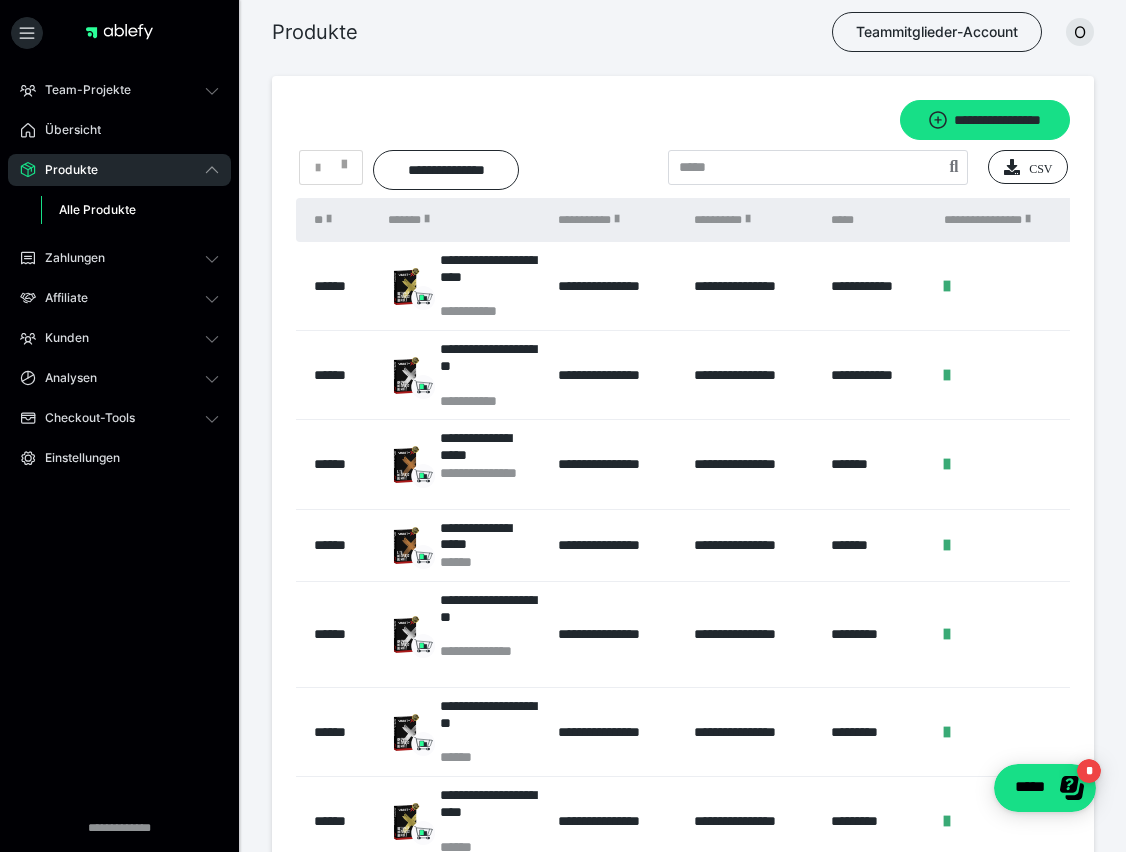 click on "Alle Produkte" at bounding box center (130, 210) 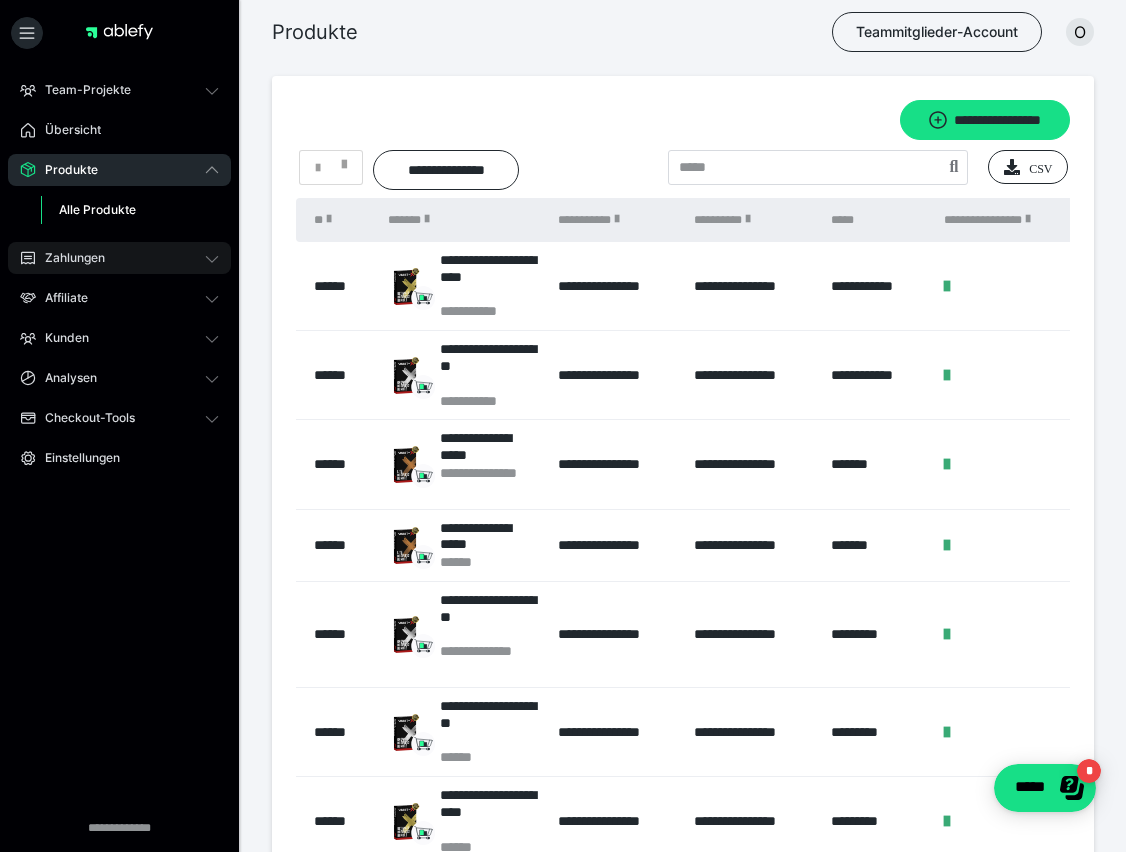 click on "Zahlungen" at bounding box center [119, 258] 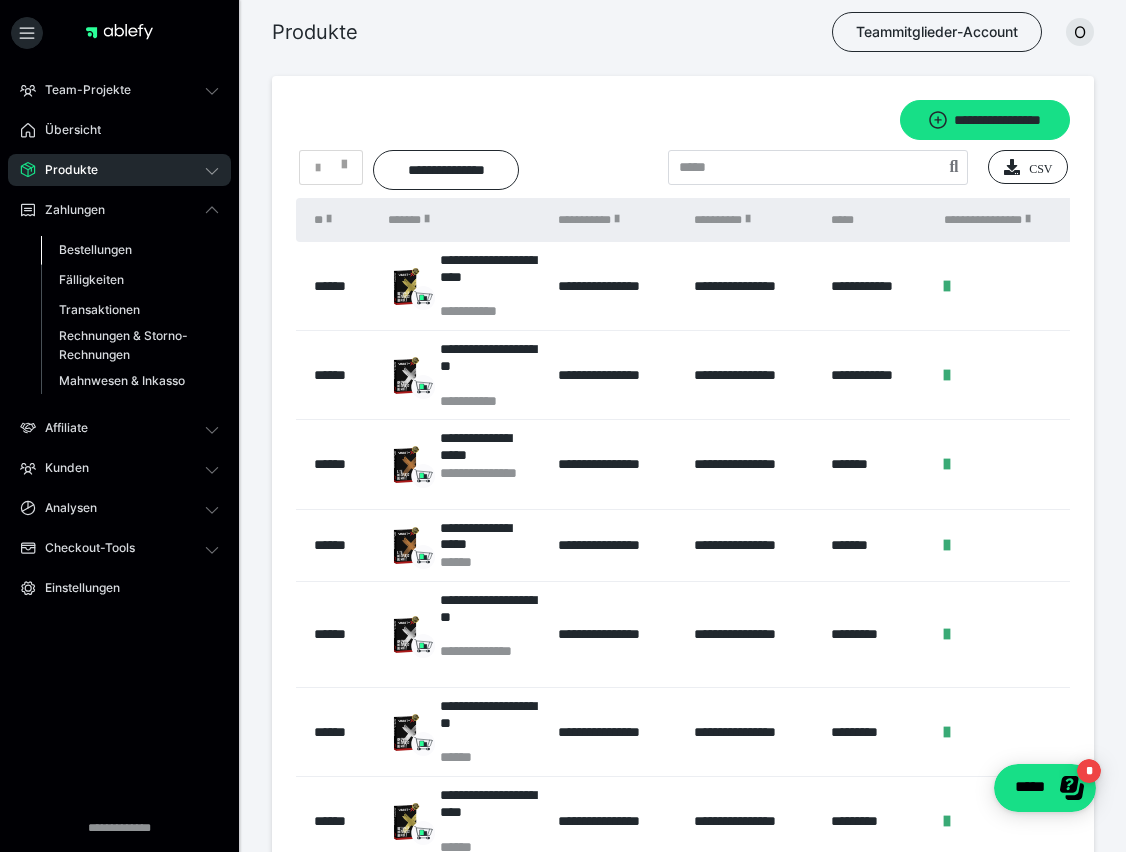click on "Bestellungen" at bounding box center (95, 249) 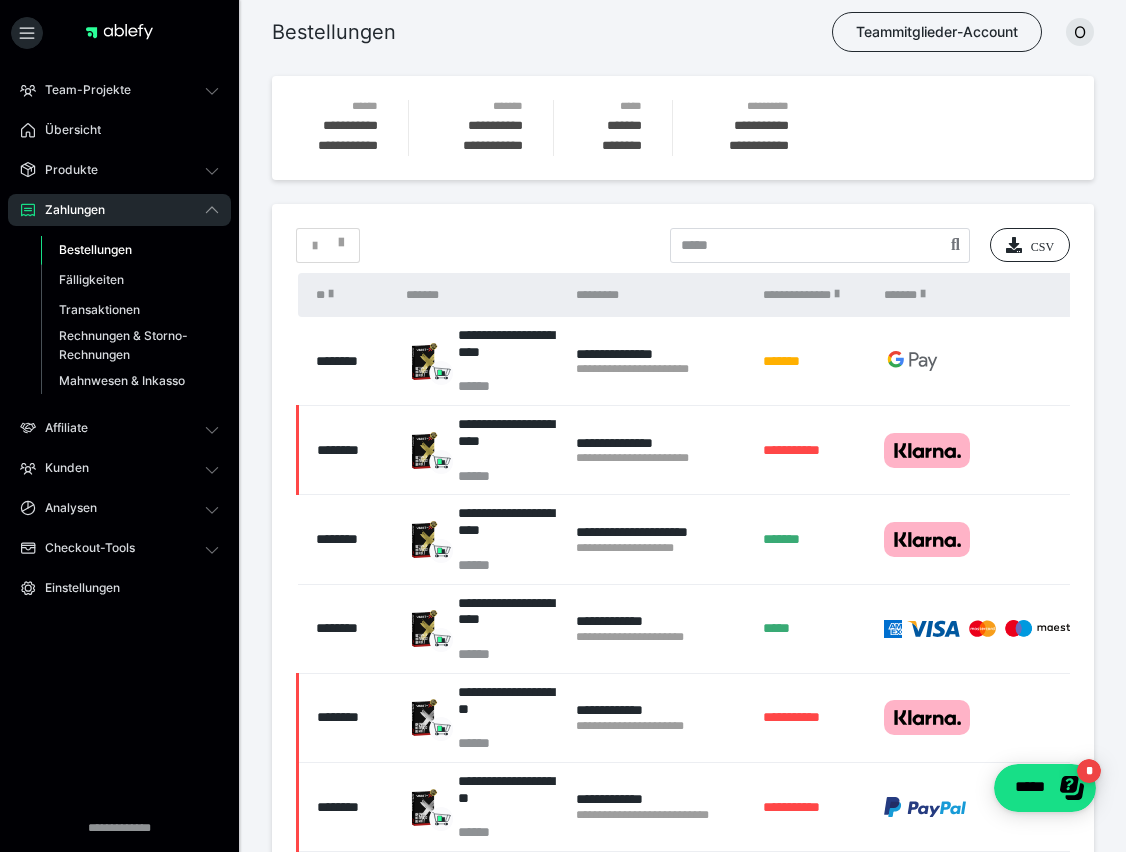 click on "Zahlungen" at bounding box center (119, 210) 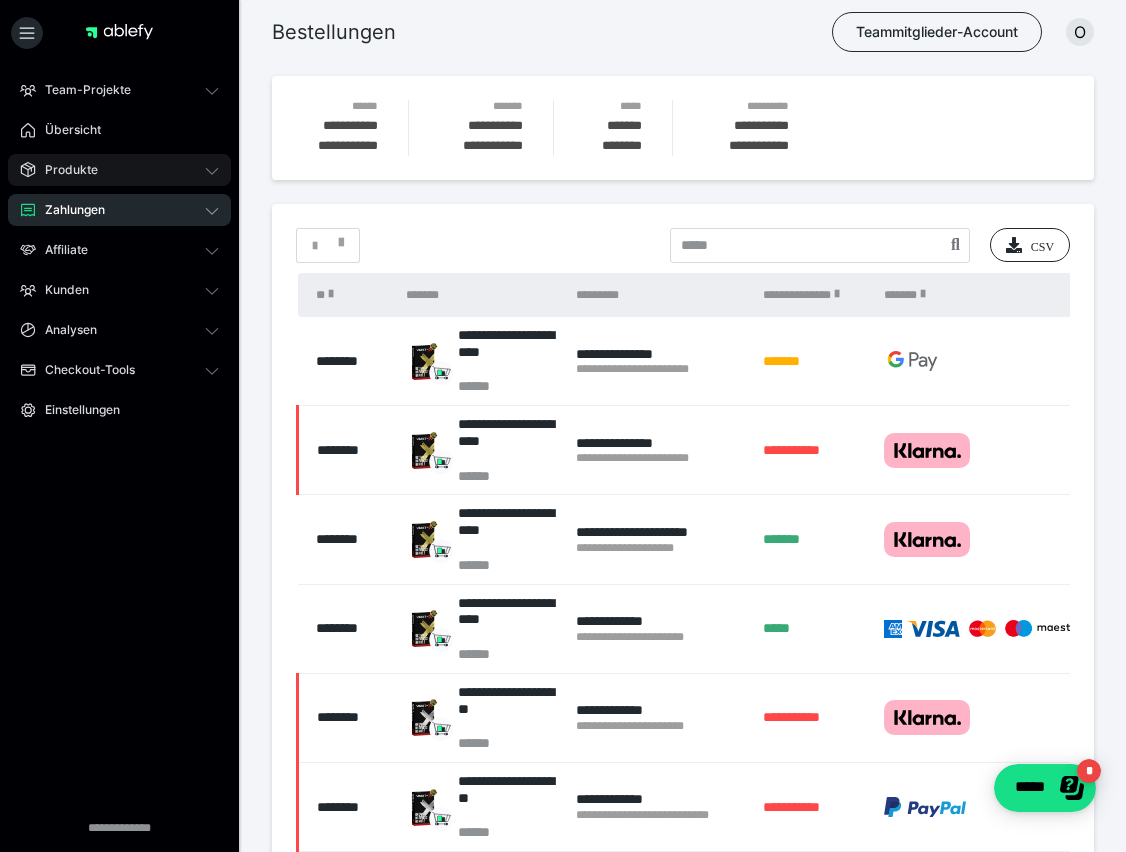 click on "Produkte" at bounding box center [119, 170] 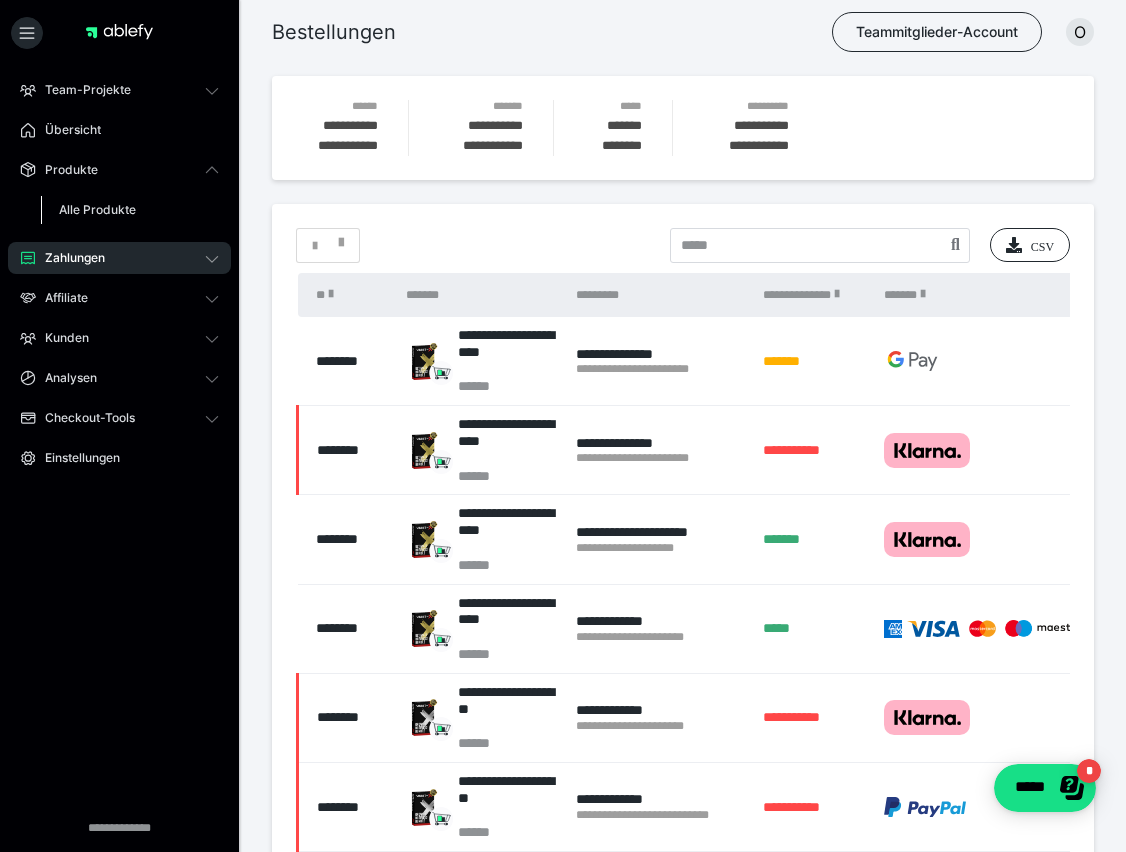 click on "Alle Produkte" at bounding box center (97, 209) 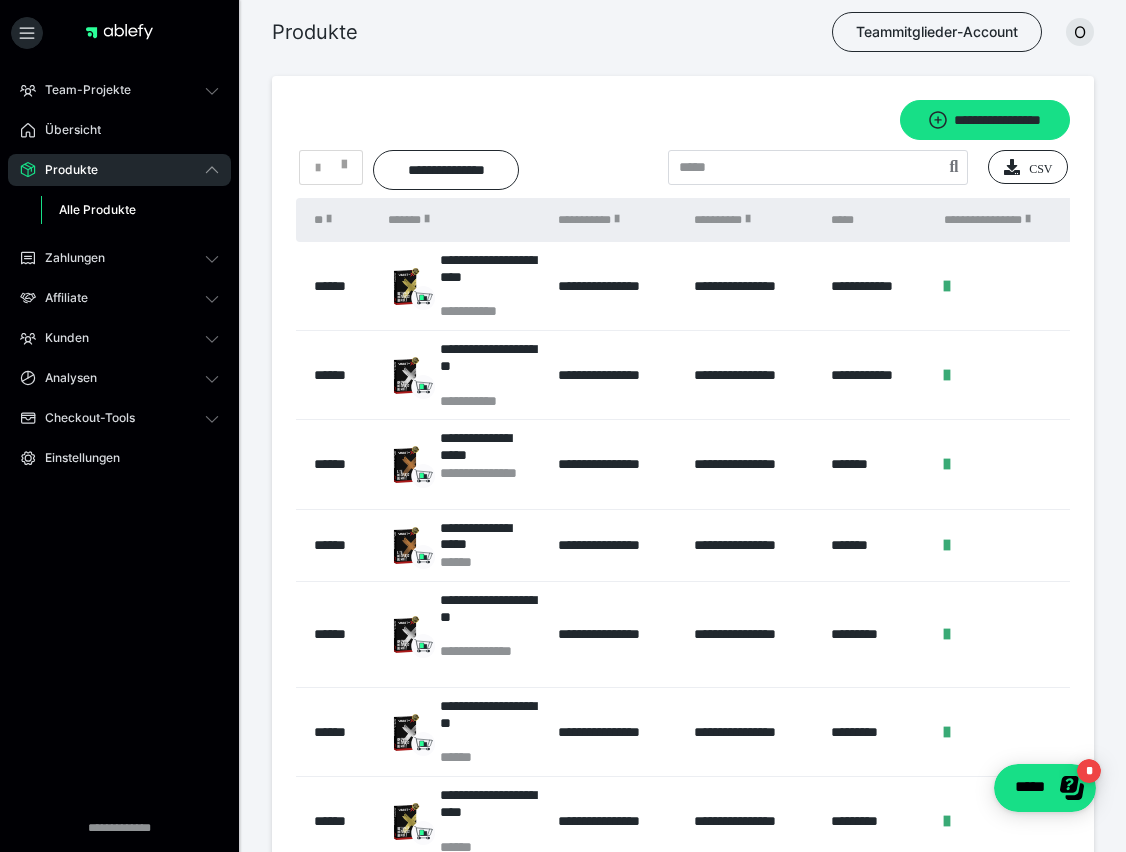 click on "Produkte" at bounding box center (119, 170) 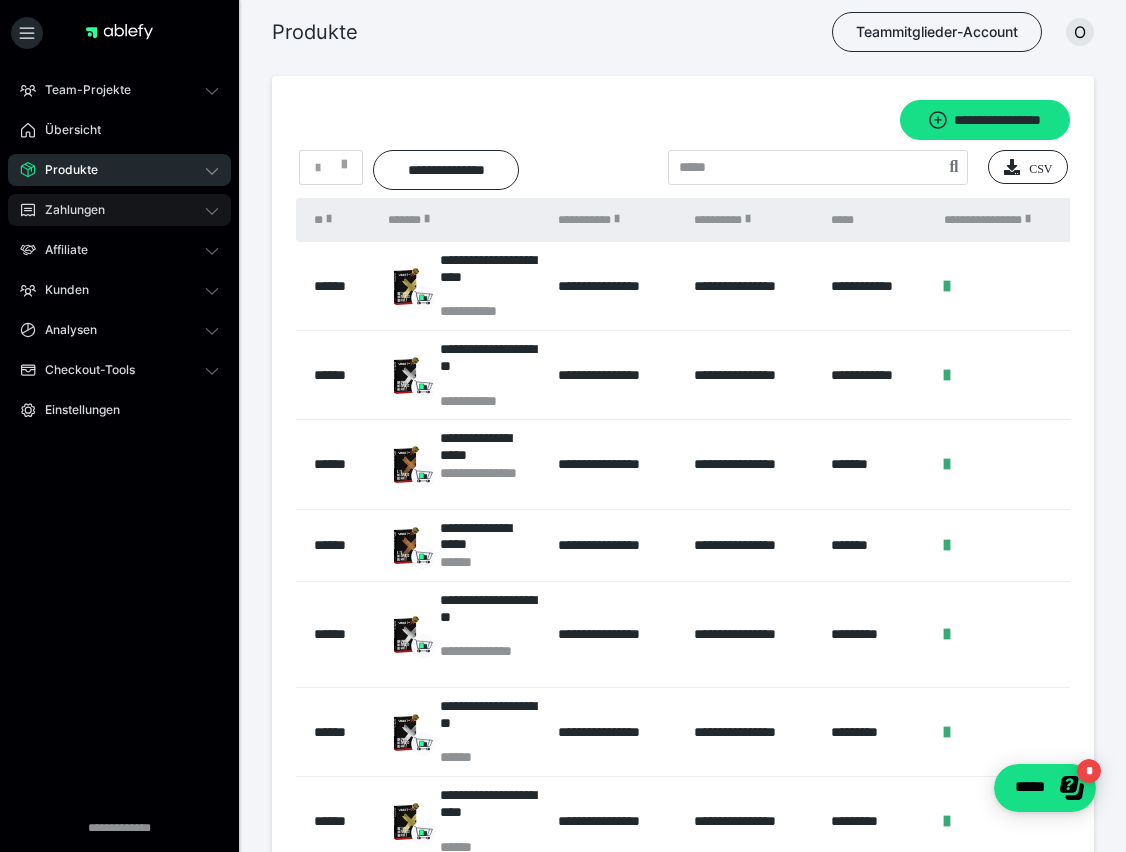 click on "Zahlungen" at bounding box center [119, 210] 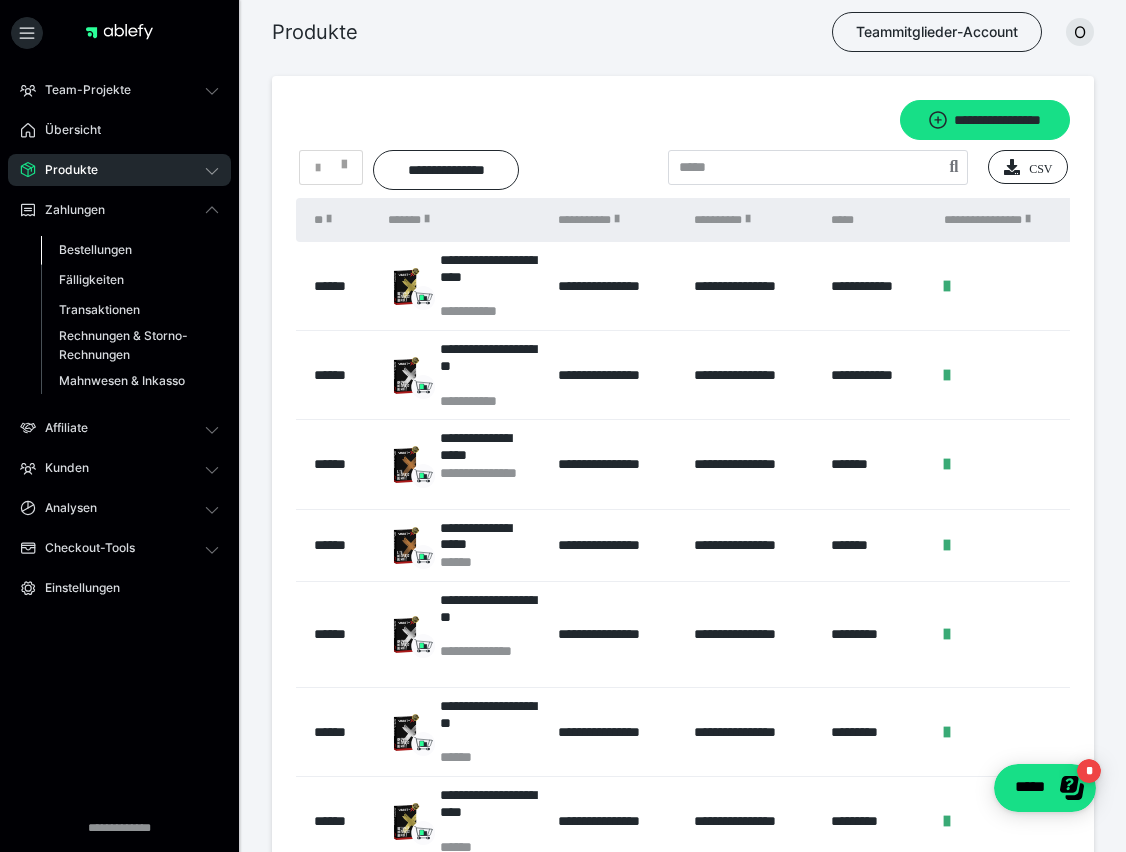 click on "Bestellungen" at bounding box center (95, 249) 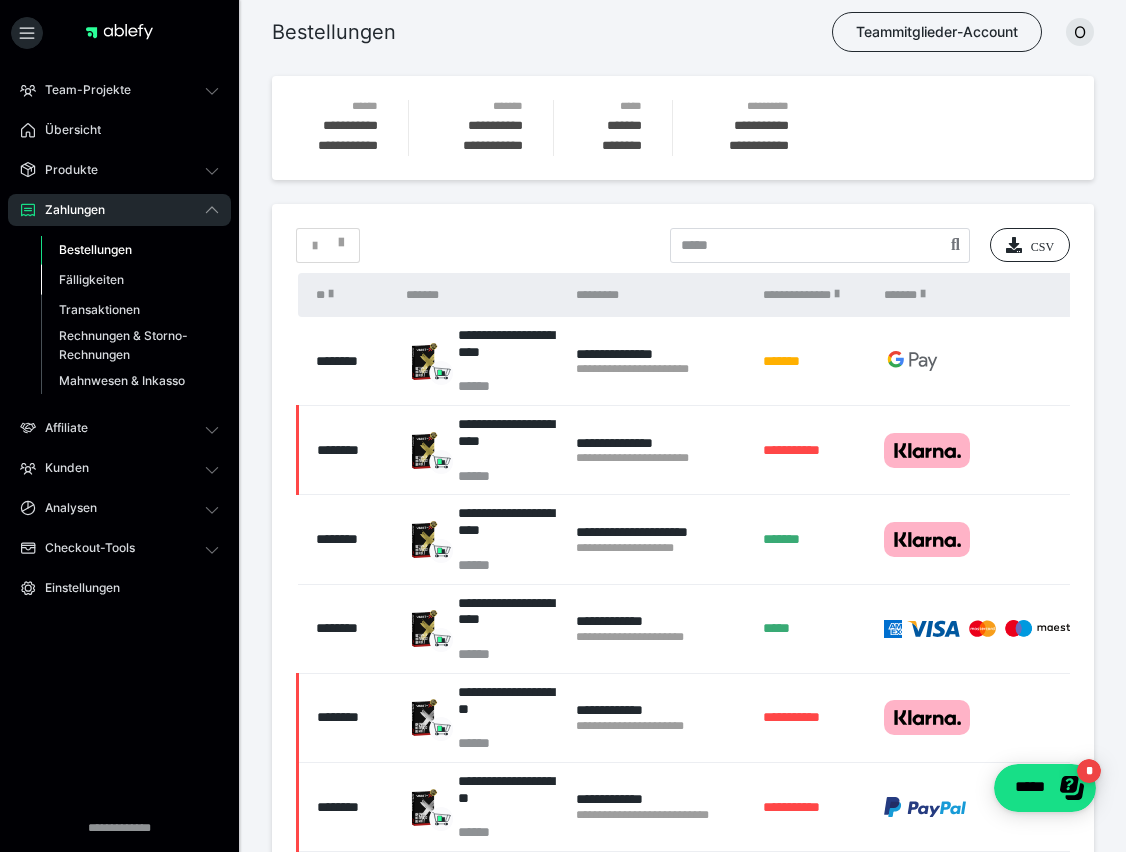 click on "Fälligkeiten" at bounding box center (91, 279) 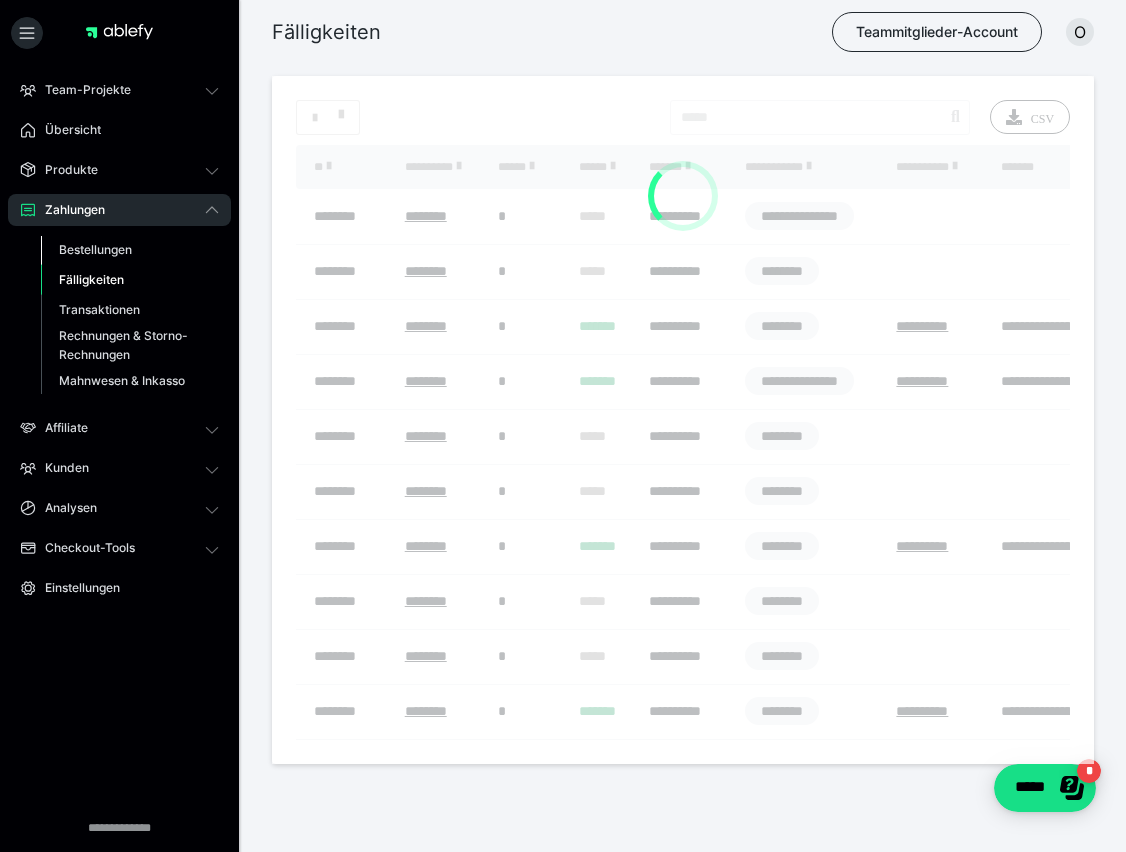 click on "Bestellungen" at bounding box center (95, 249) 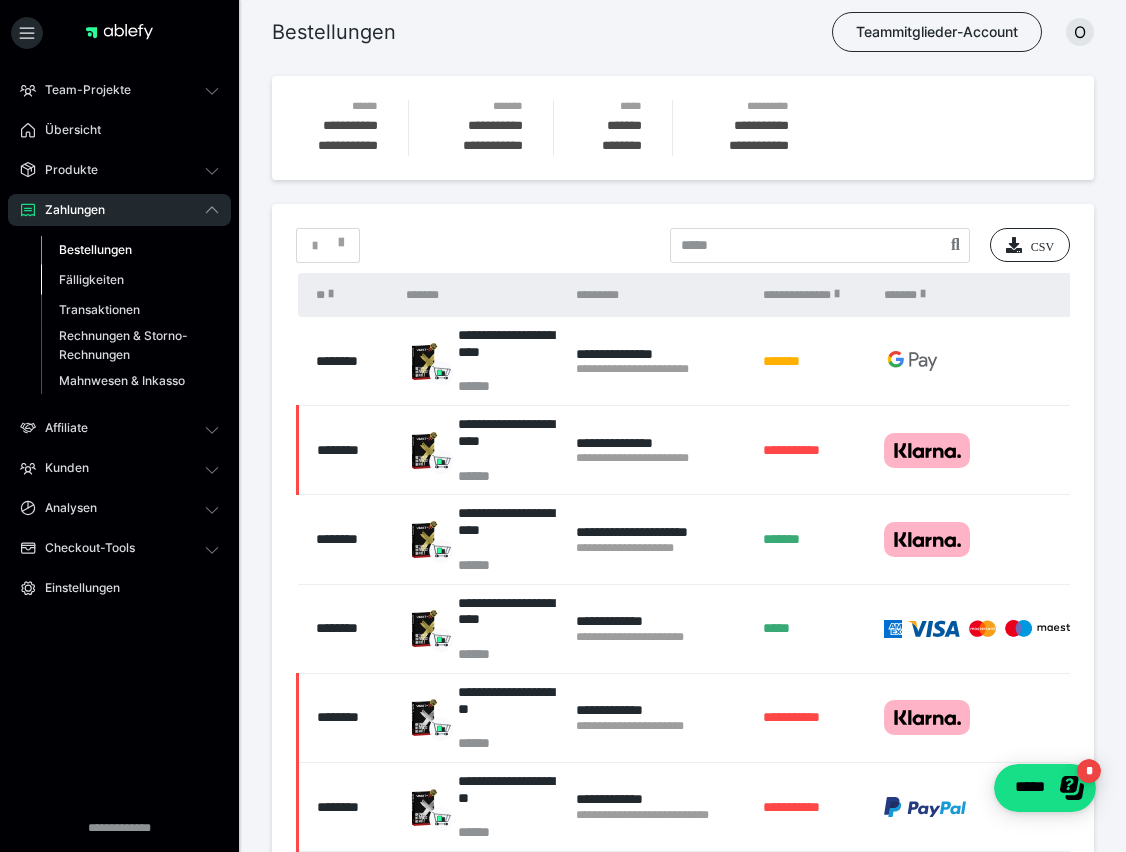 click on "Fälligkeiten" at bounding box center (91, 279) 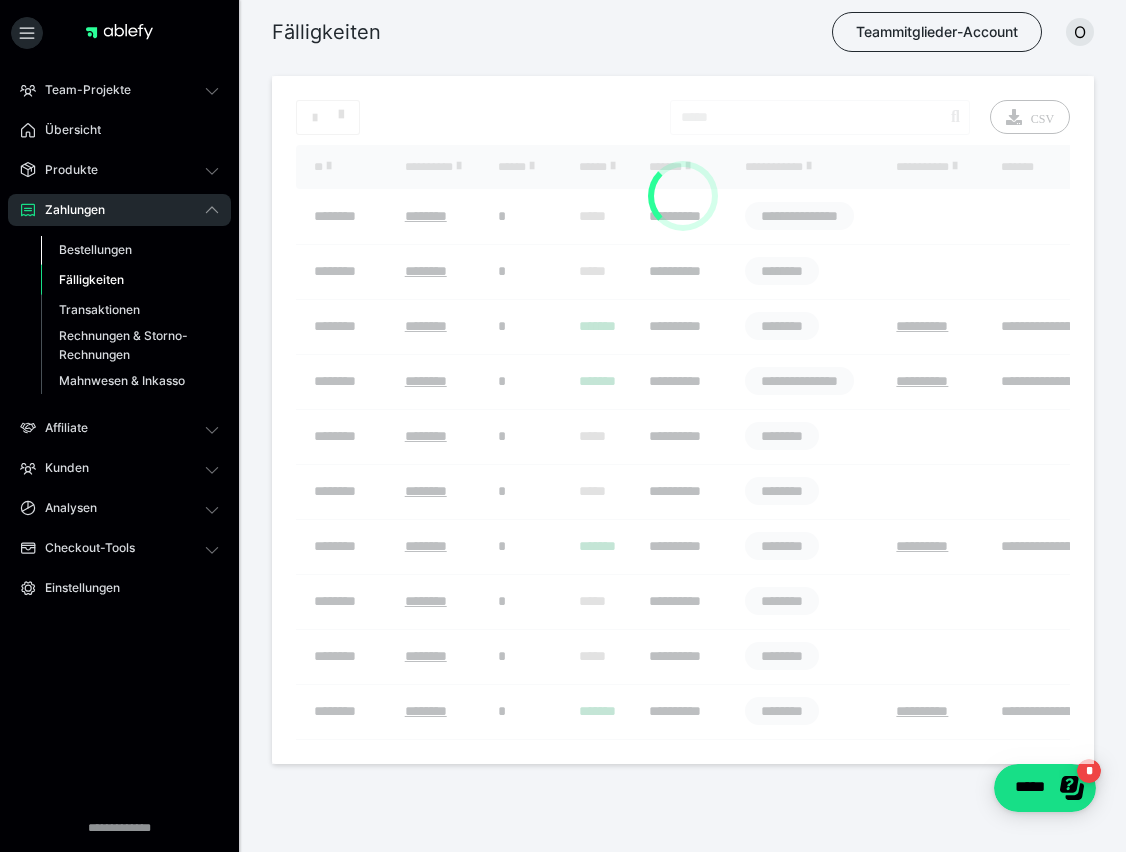 click on "Bestellungen" at bounding box center [95, 249] 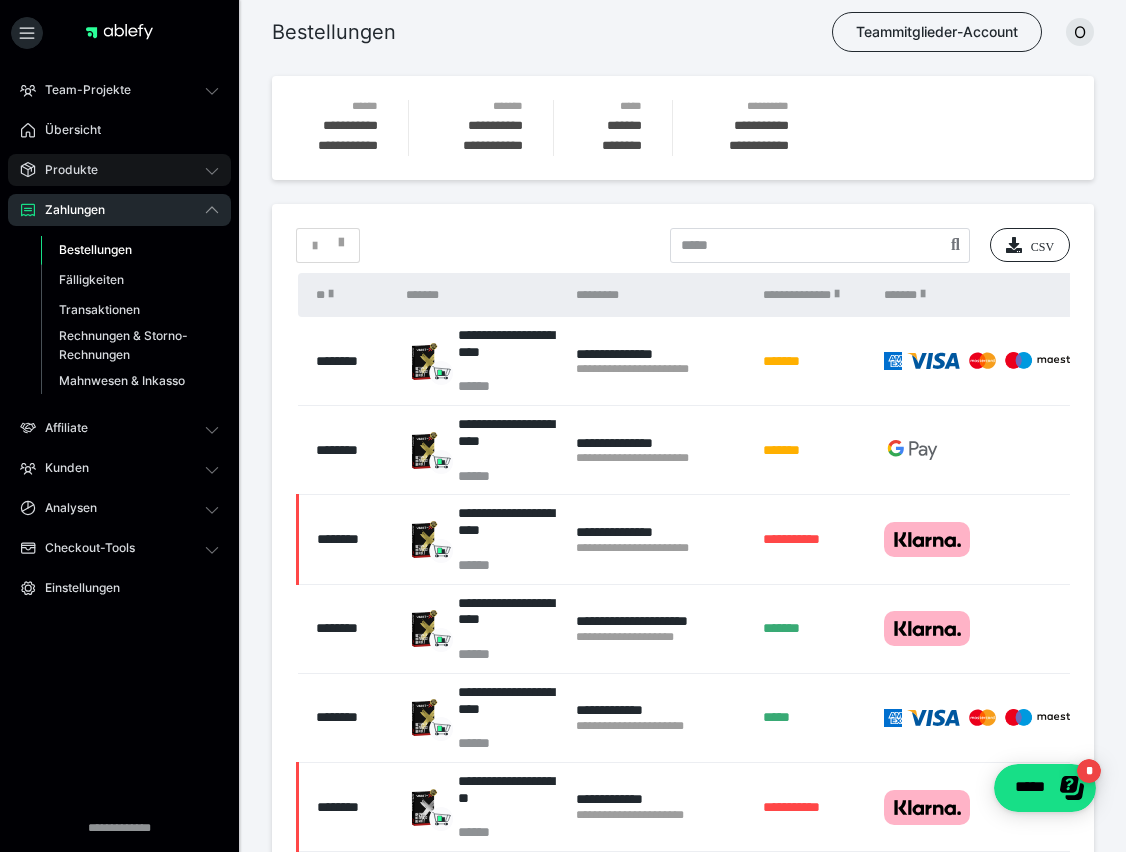 click on "Produkte" at bounding box center (64, 170) 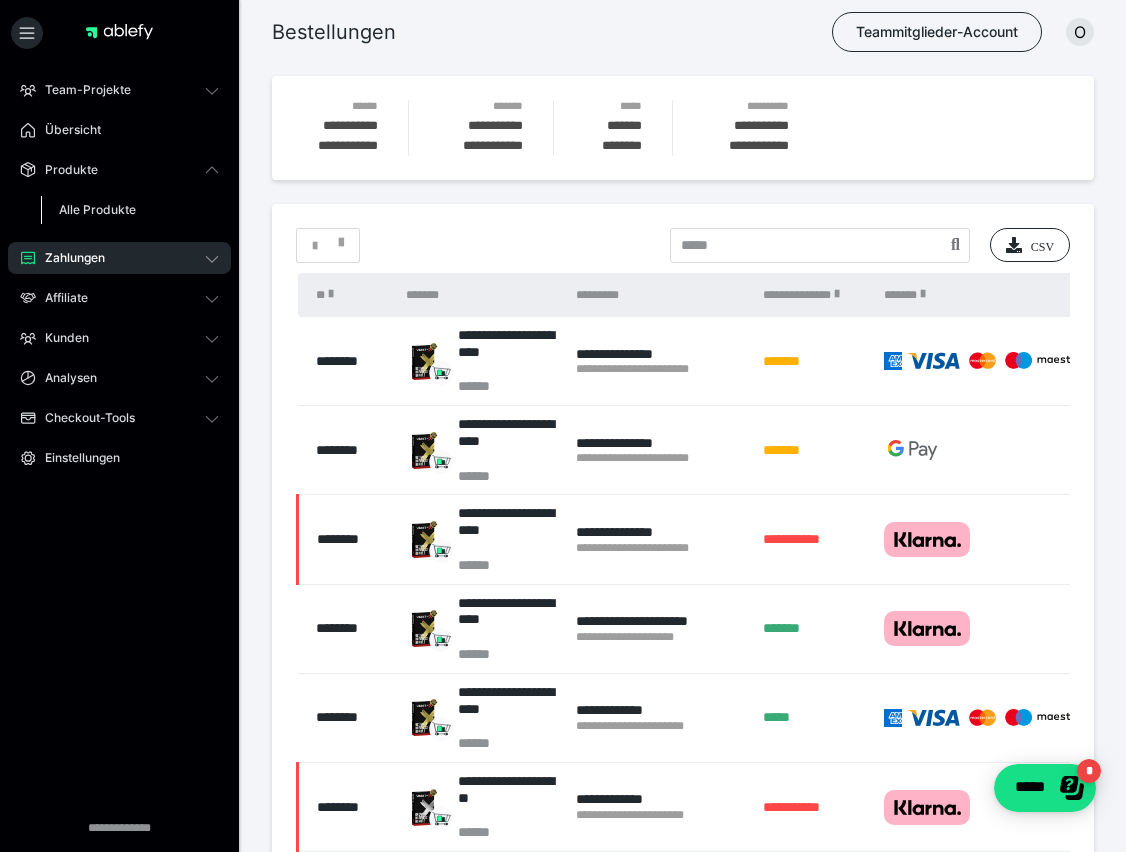 click on "Alle Produkte" at bounding box center (97, 209) 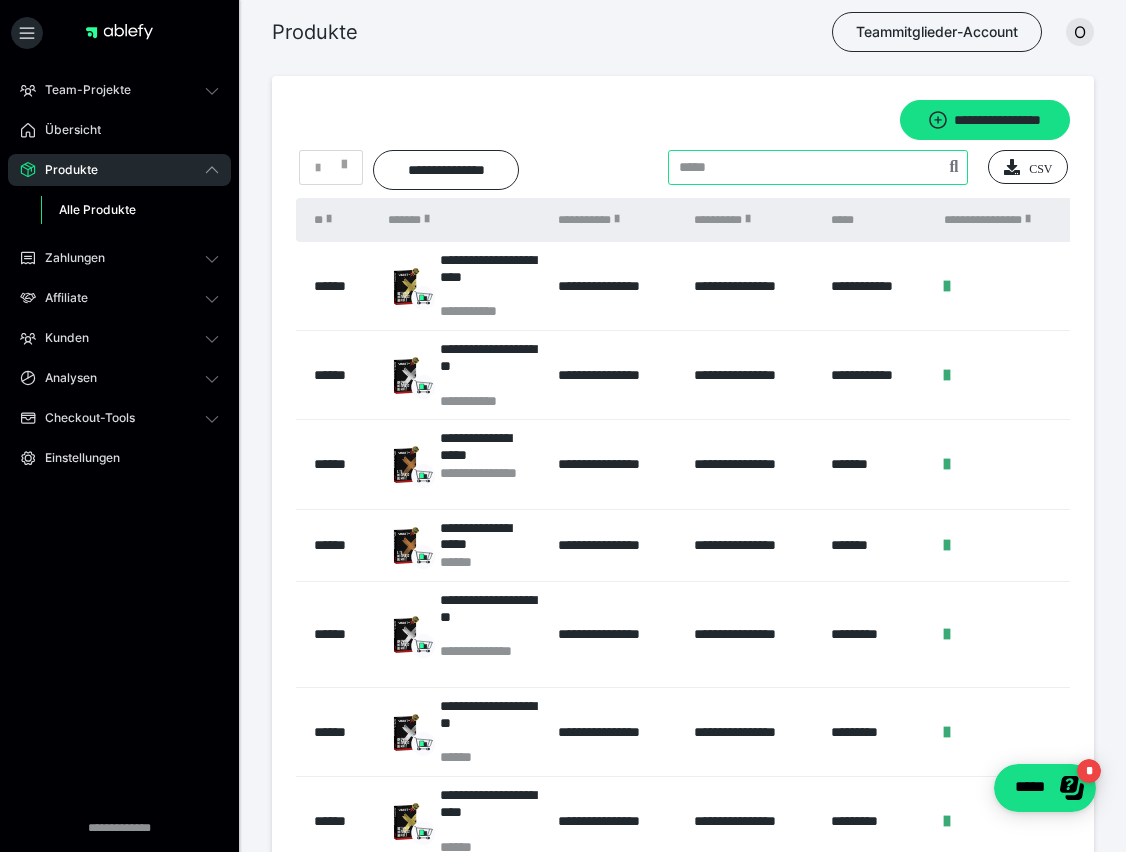 click at bounding box center (818, 167) 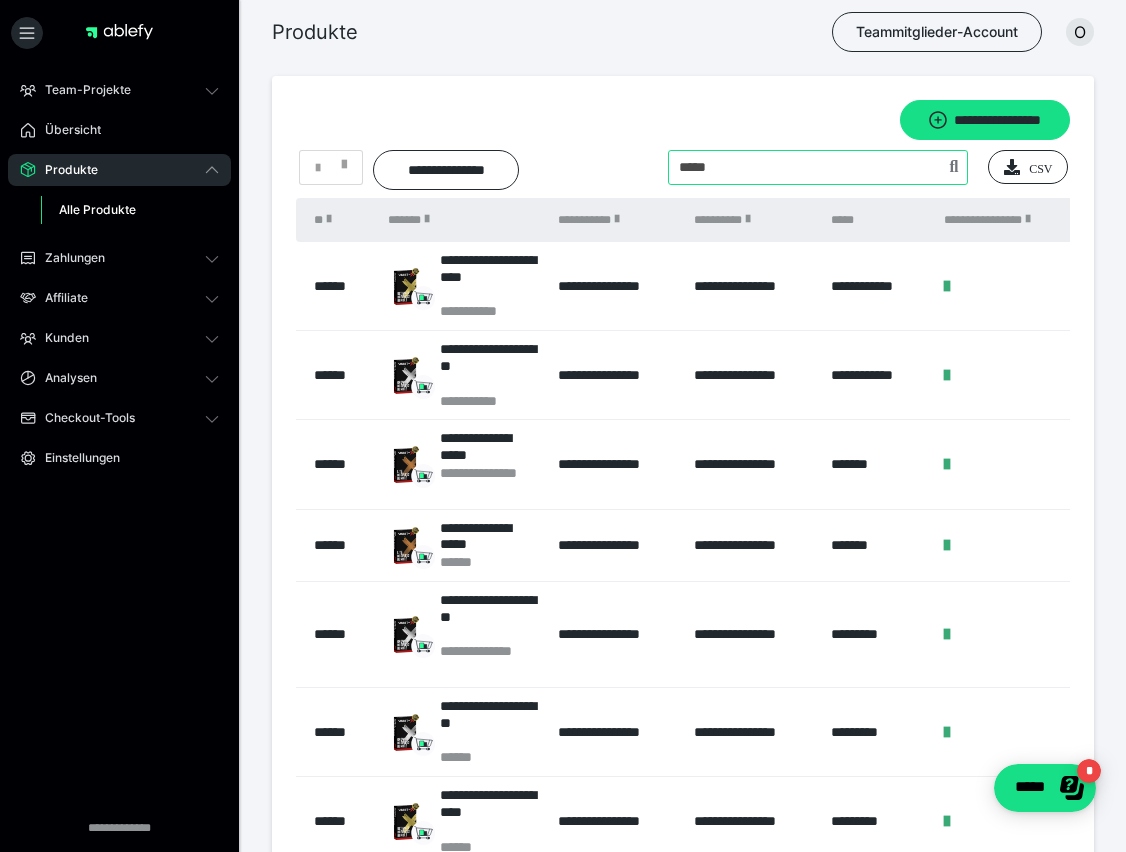 type on "*****" 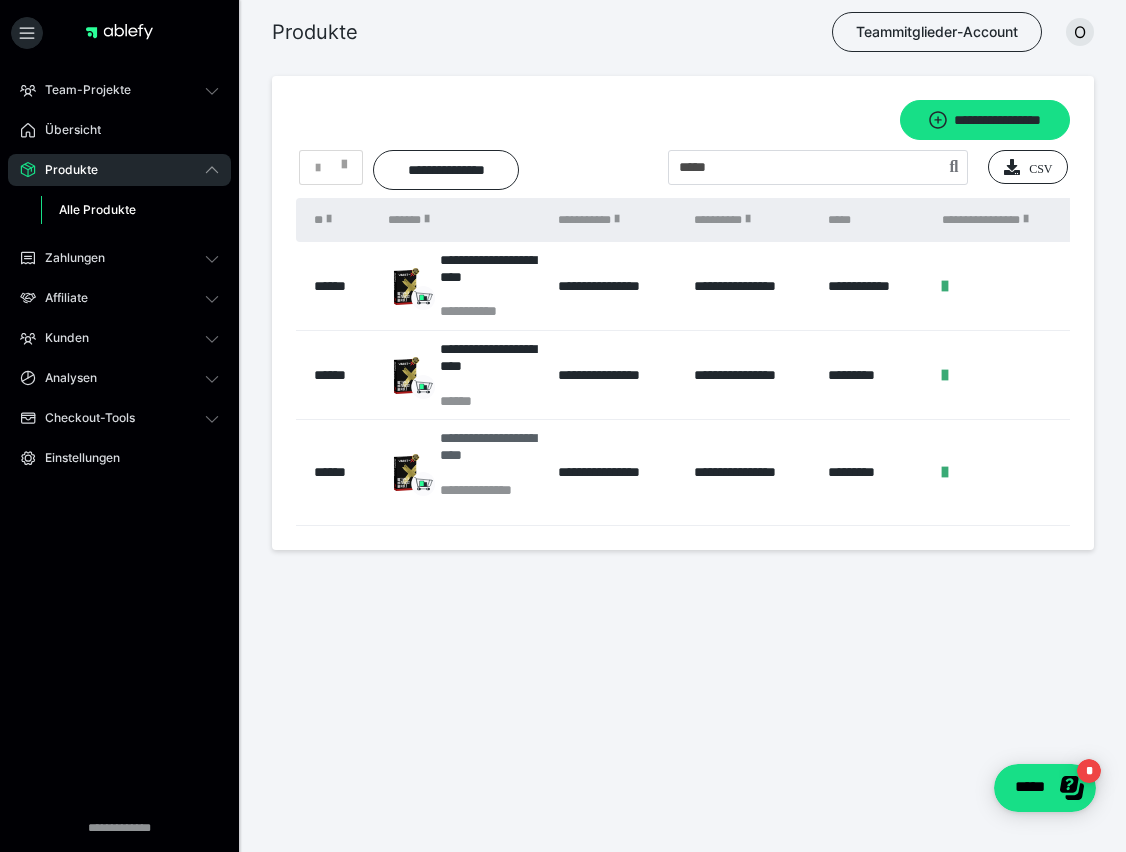 click on "**********" at bounding box center (489, 455) 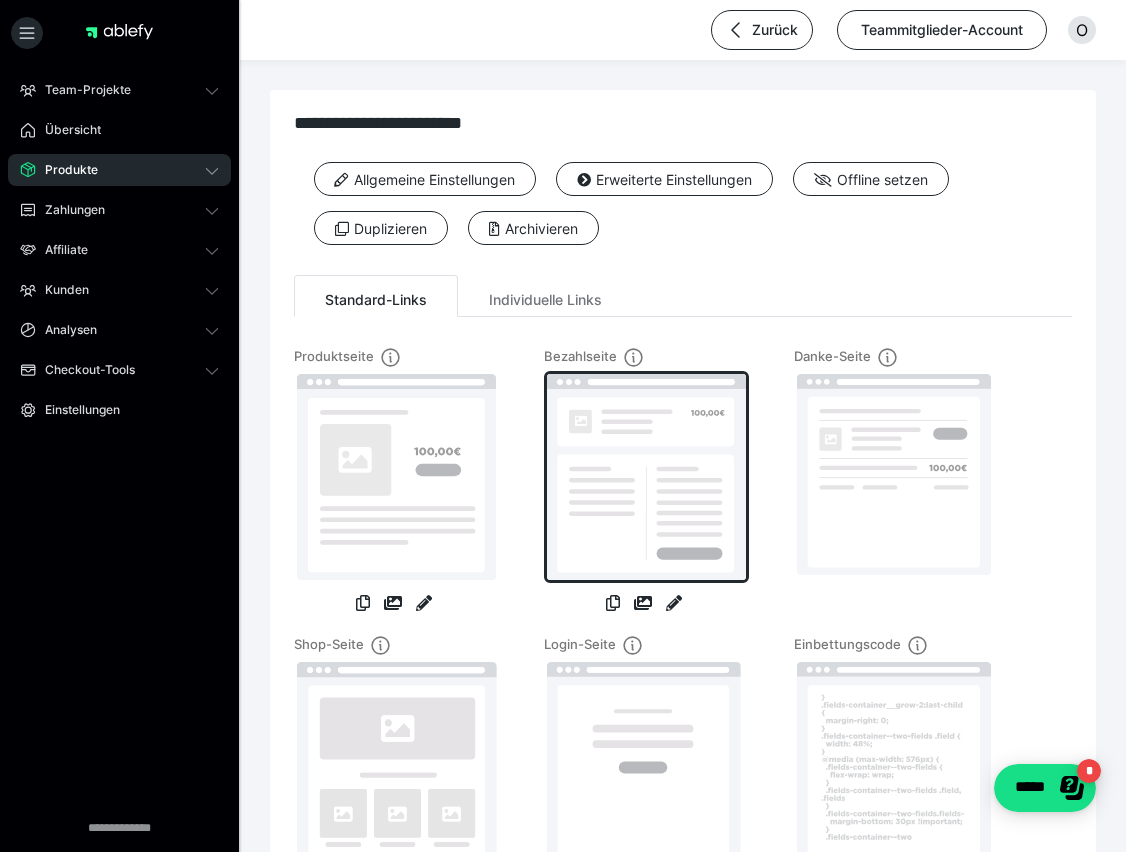 click at bounding box center [646, 477] 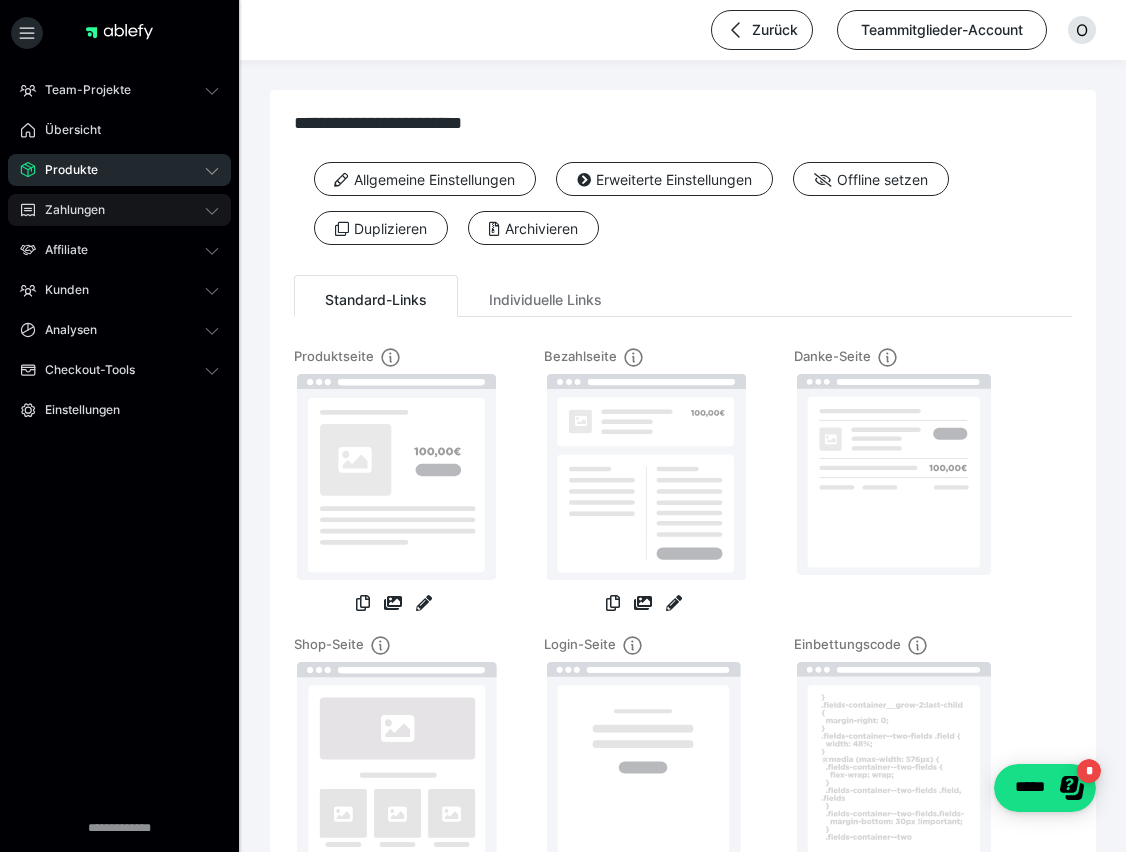 click on "Zahlungen" at bounding box center (119, 210) 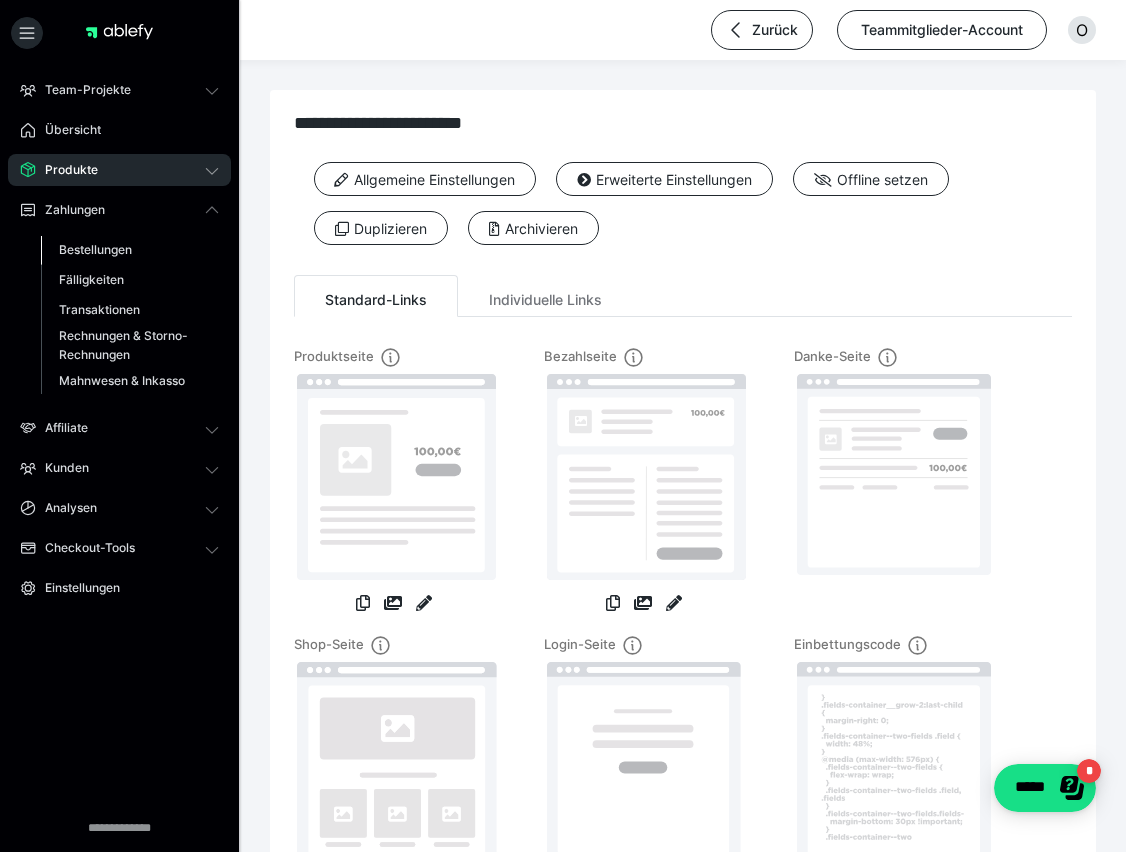 click on "Bestellungen" at bounding box center (130, 250) 